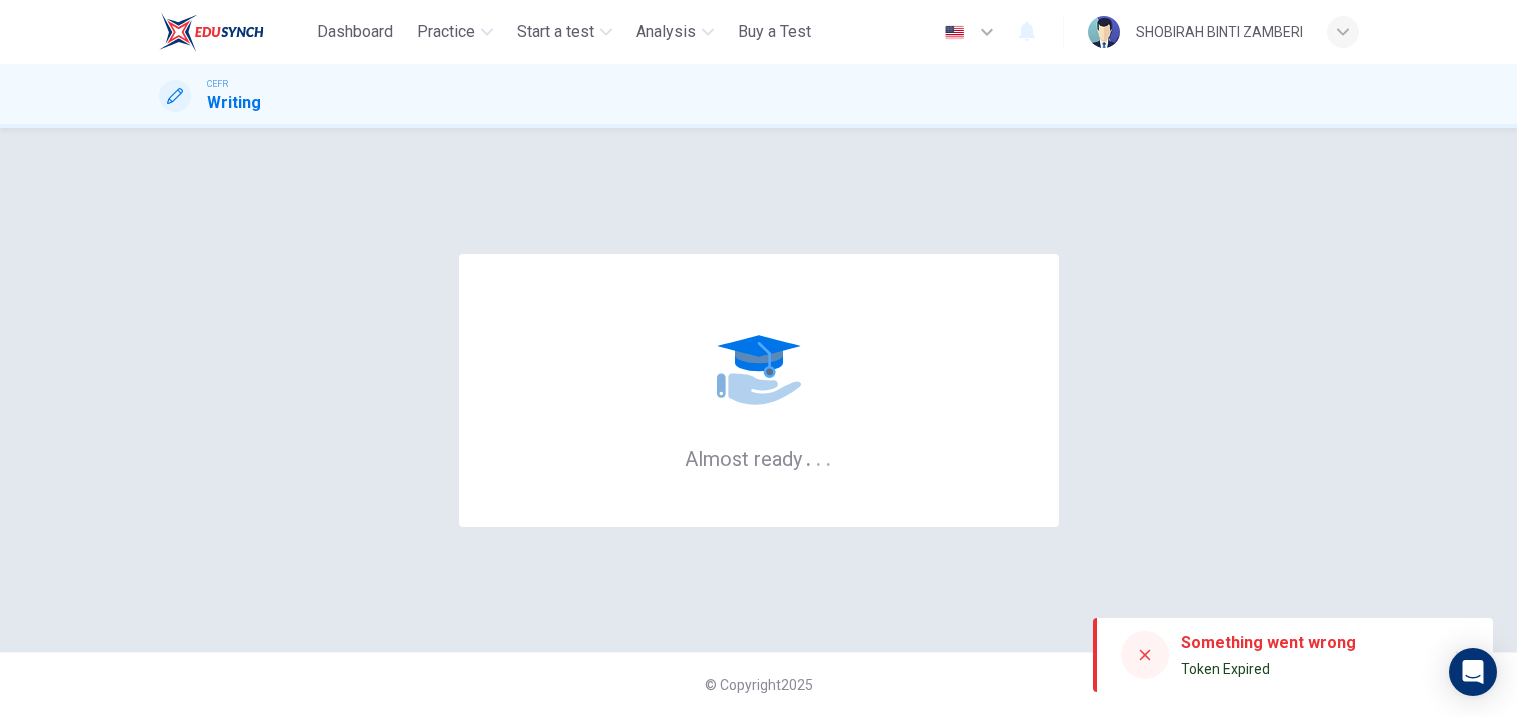 scroll, scrollTop: 0, scrollLeft: 0, axis: both 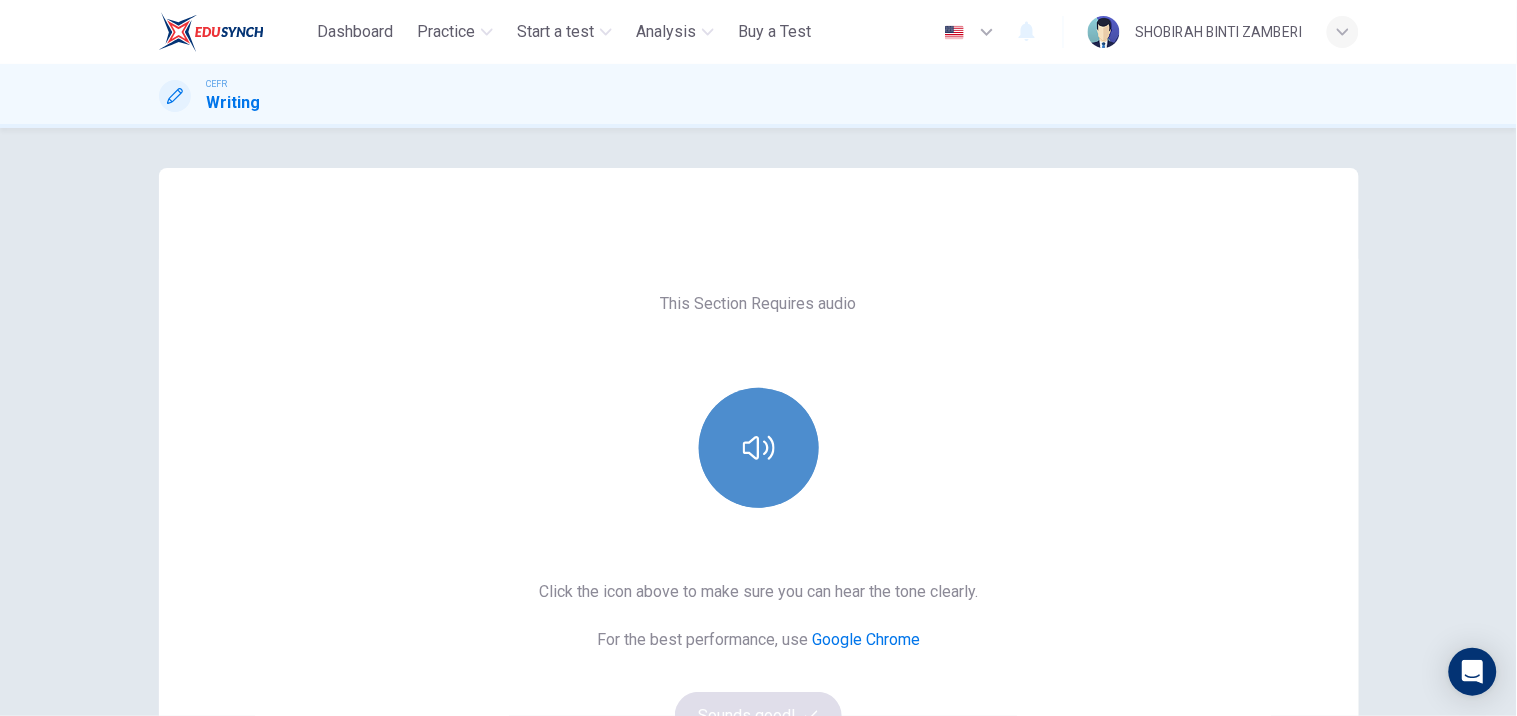 click at bounding box center (759, 448) 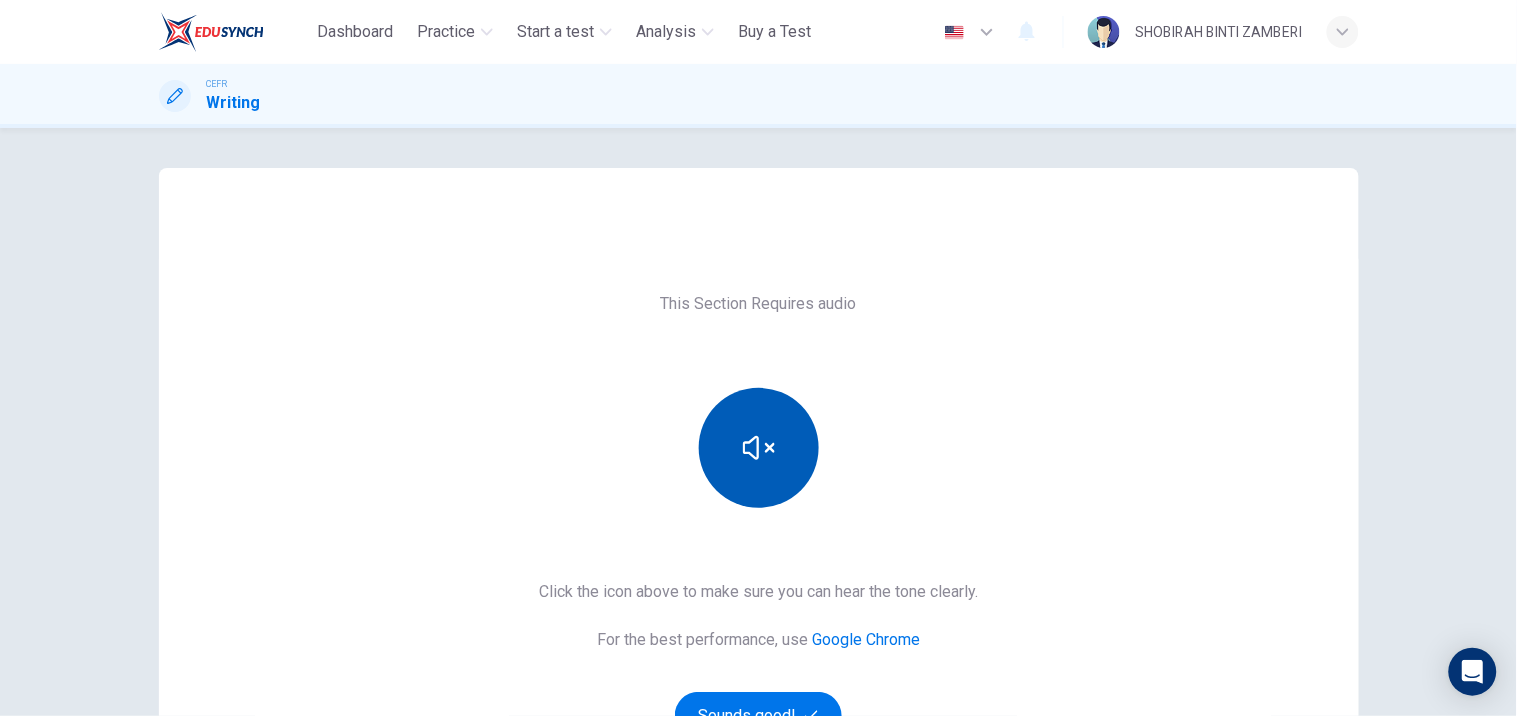 type 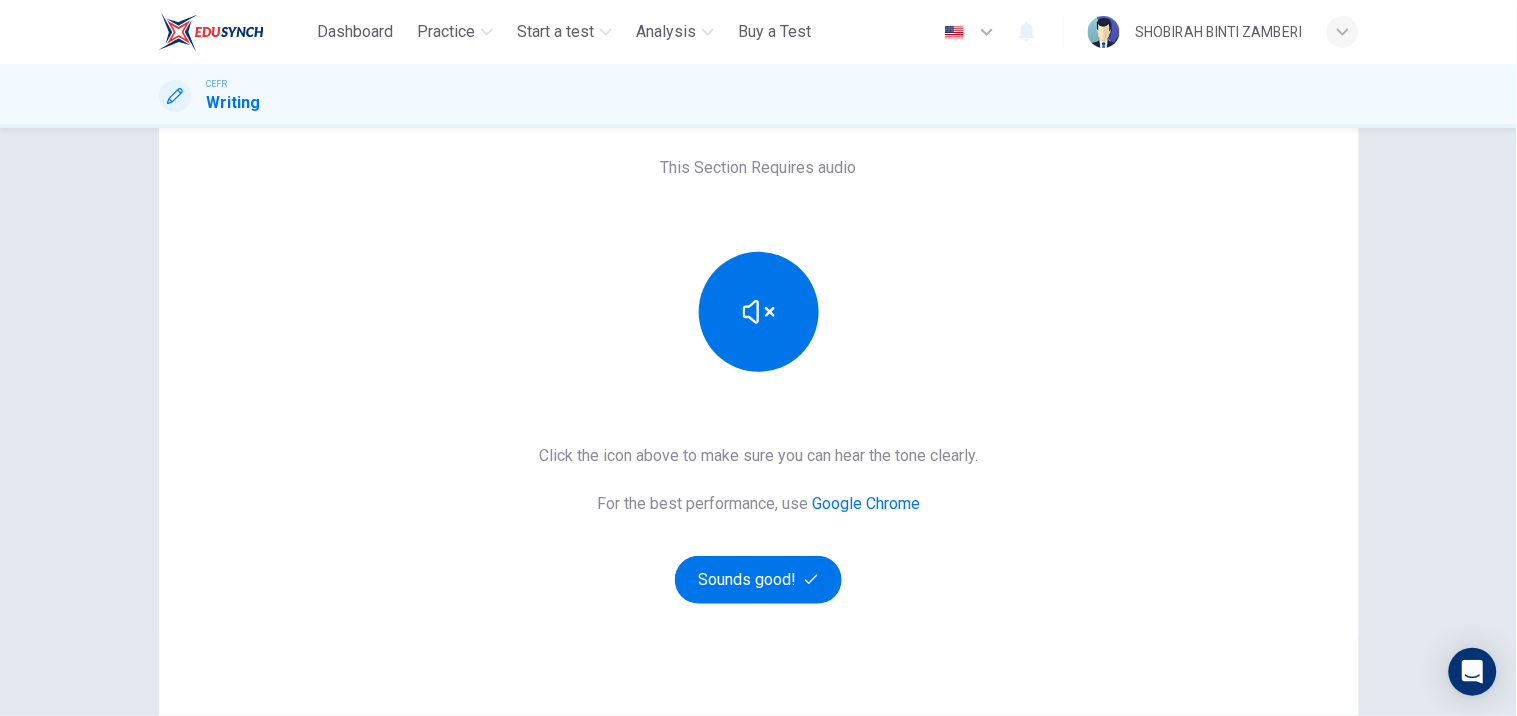 scroll, scrollTop: 137, scrollLeft: 0, axis: vertical 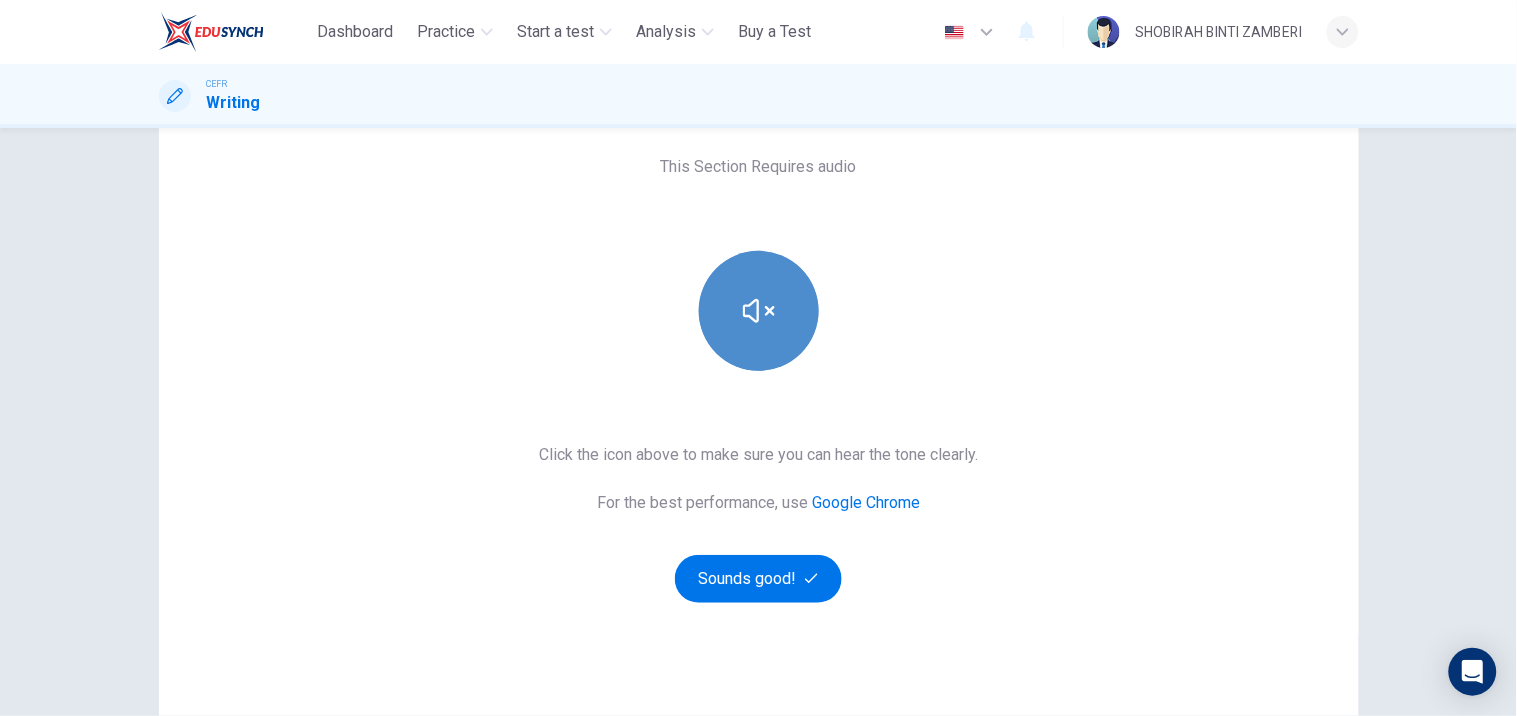 click at bounding box center (759, 311) 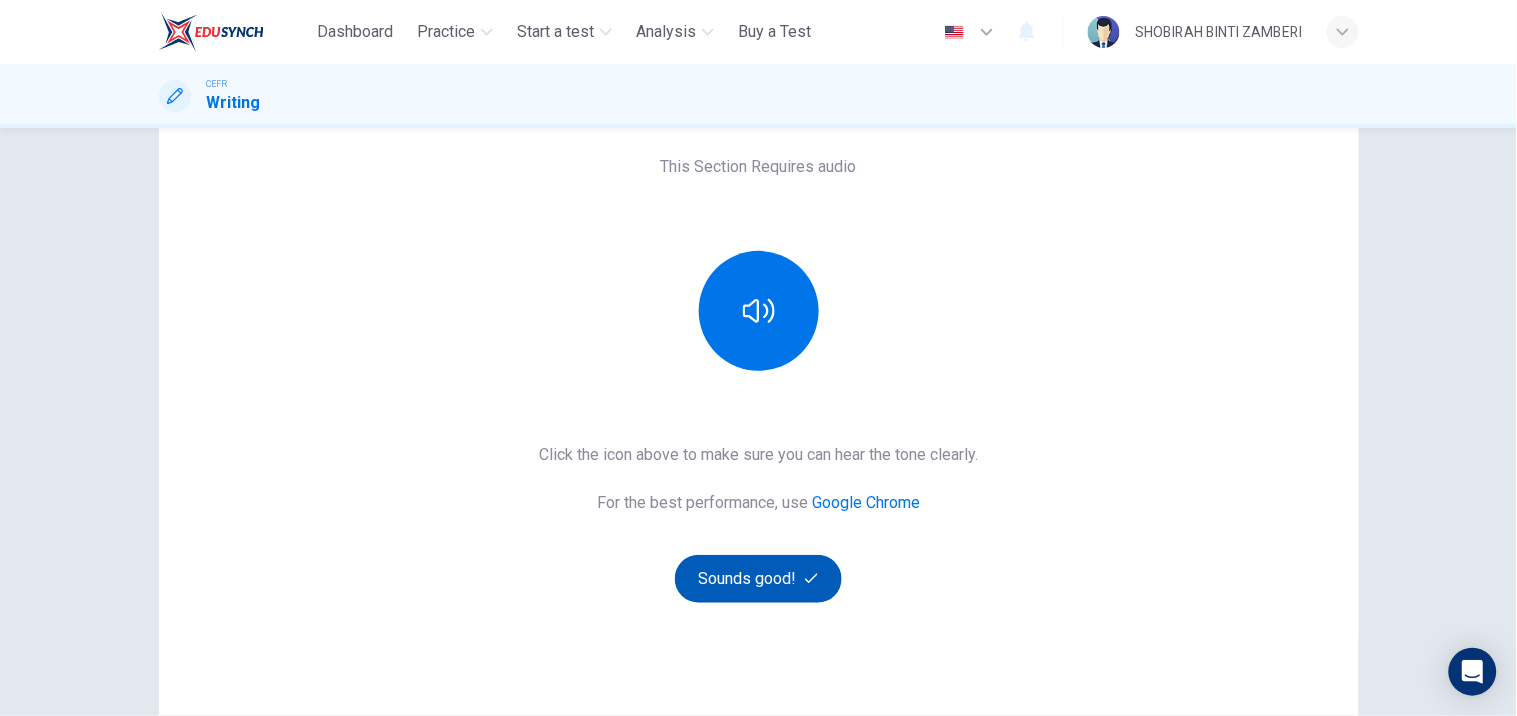 click on "Sounds good!" at bounding box center (759, 579) 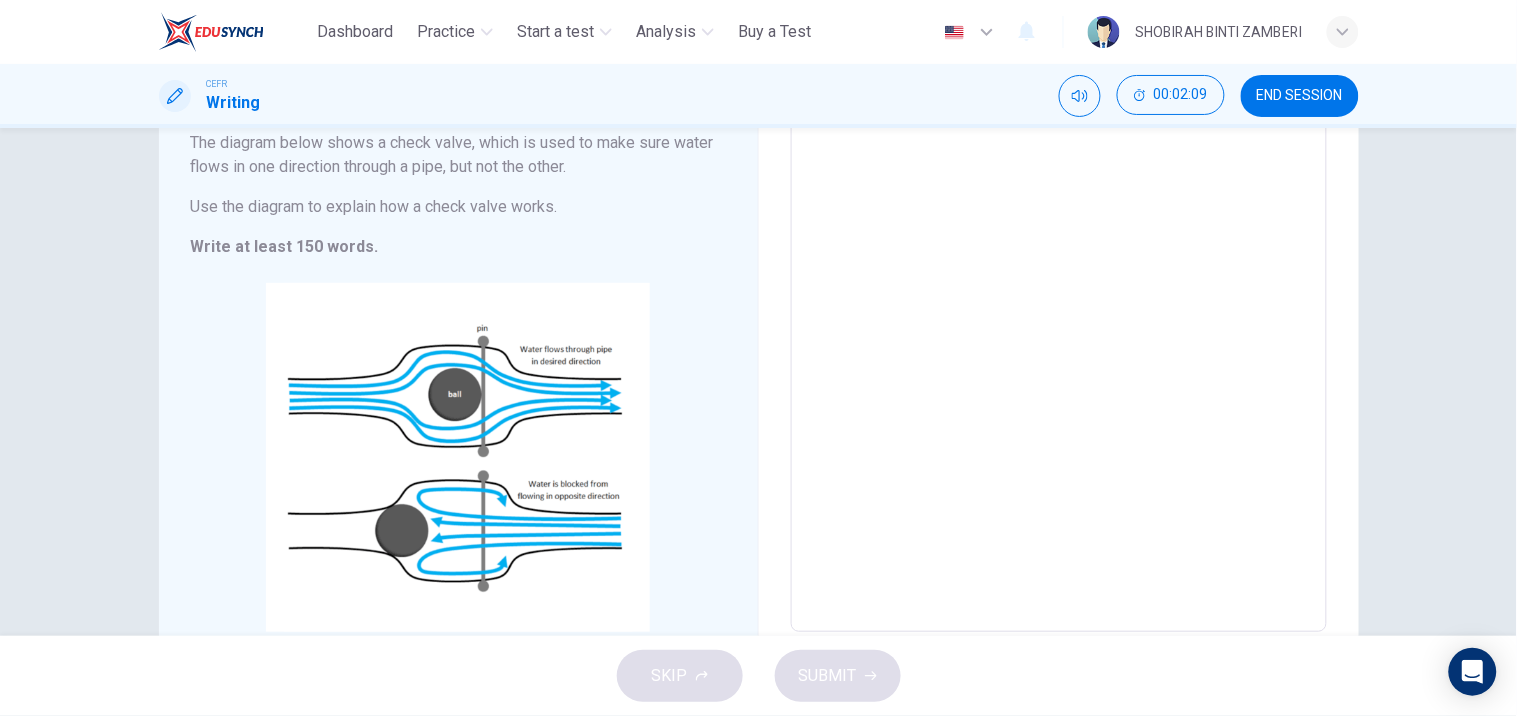 scroll, scrollTop: 176, scrollLeft: 0, axis: vertical 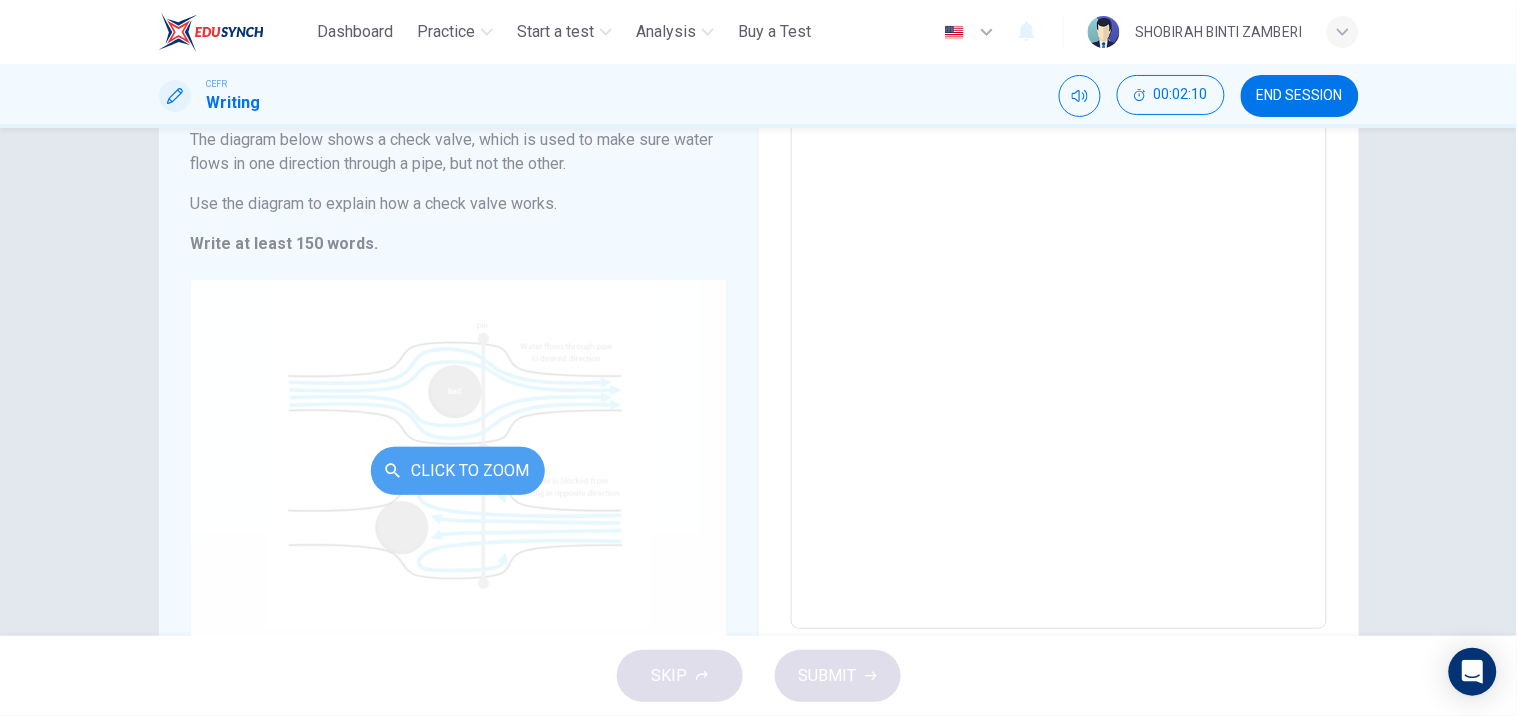 click on "Click to Zoom" at bounding box center [458, 471] 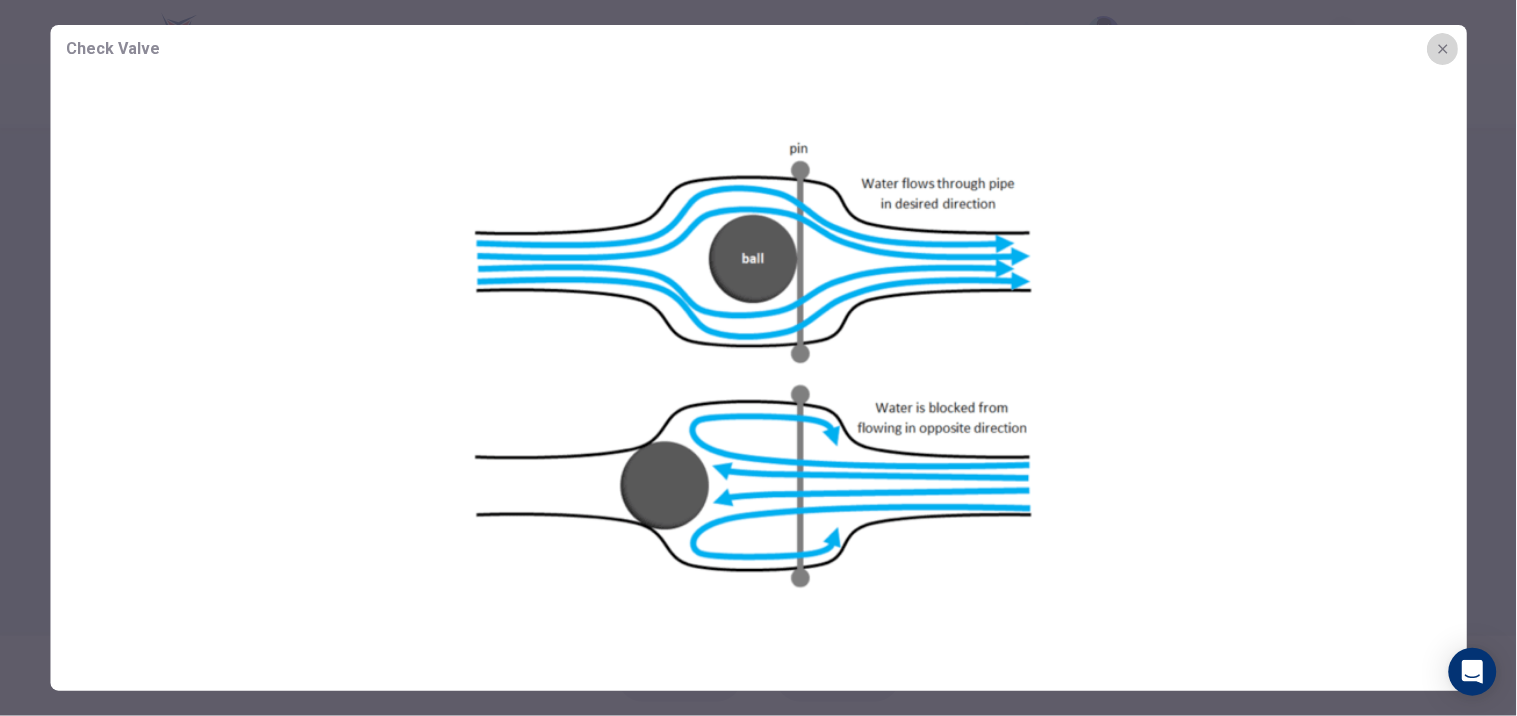 click at bounding box center (1443, 49) 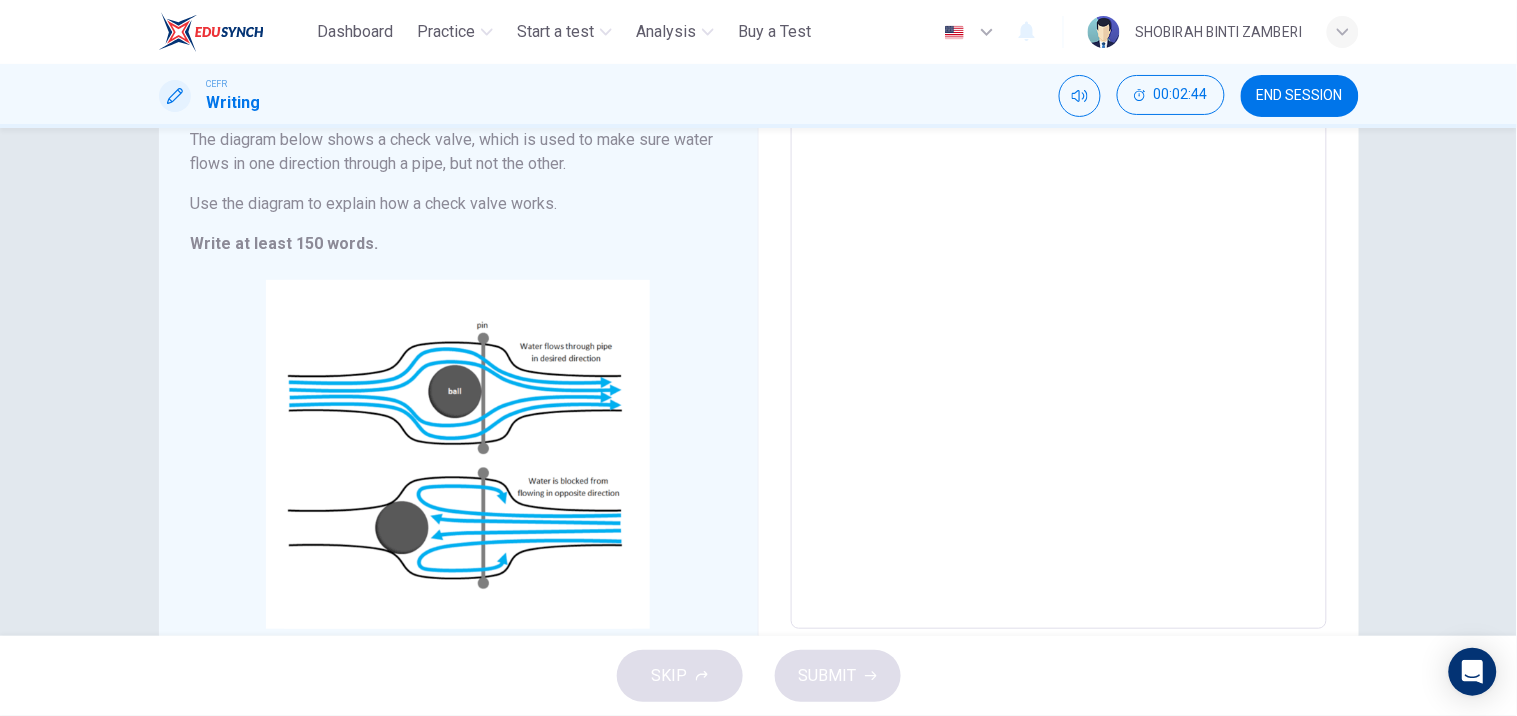 scroll, scrollTop: 0, scrollLeft: 0, axis: both 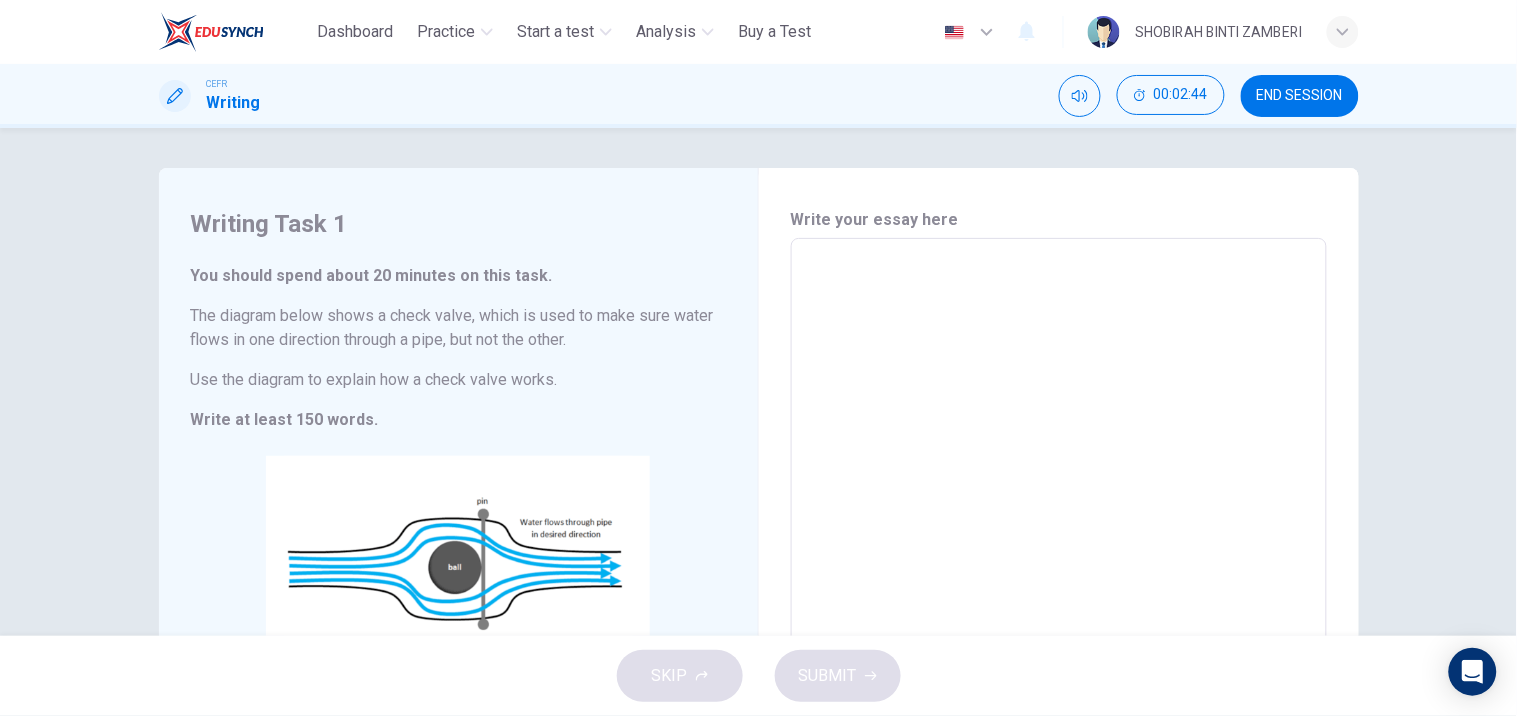 click at bounding box center [1059, 522] 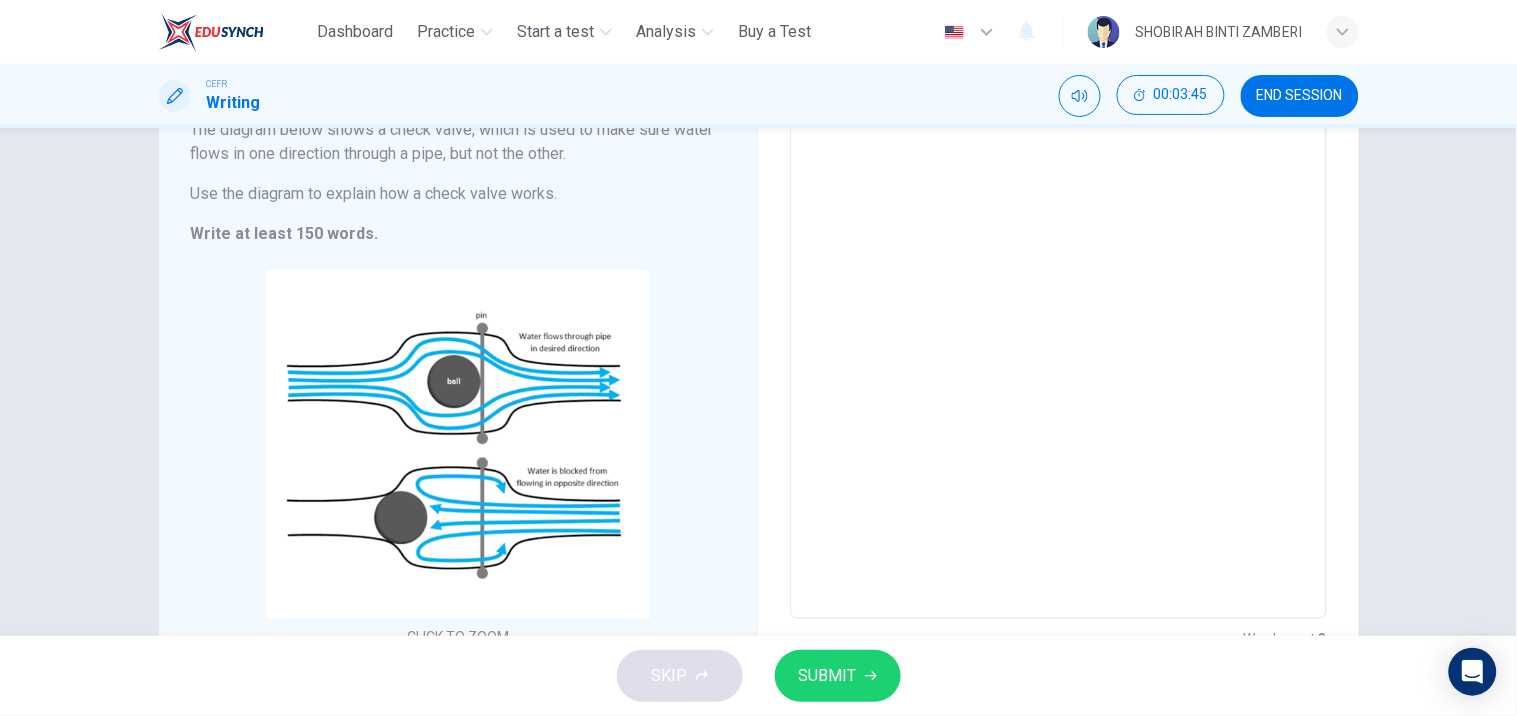 scroll, scrollTop: 117, scrollLeft: 0, axis: vertical 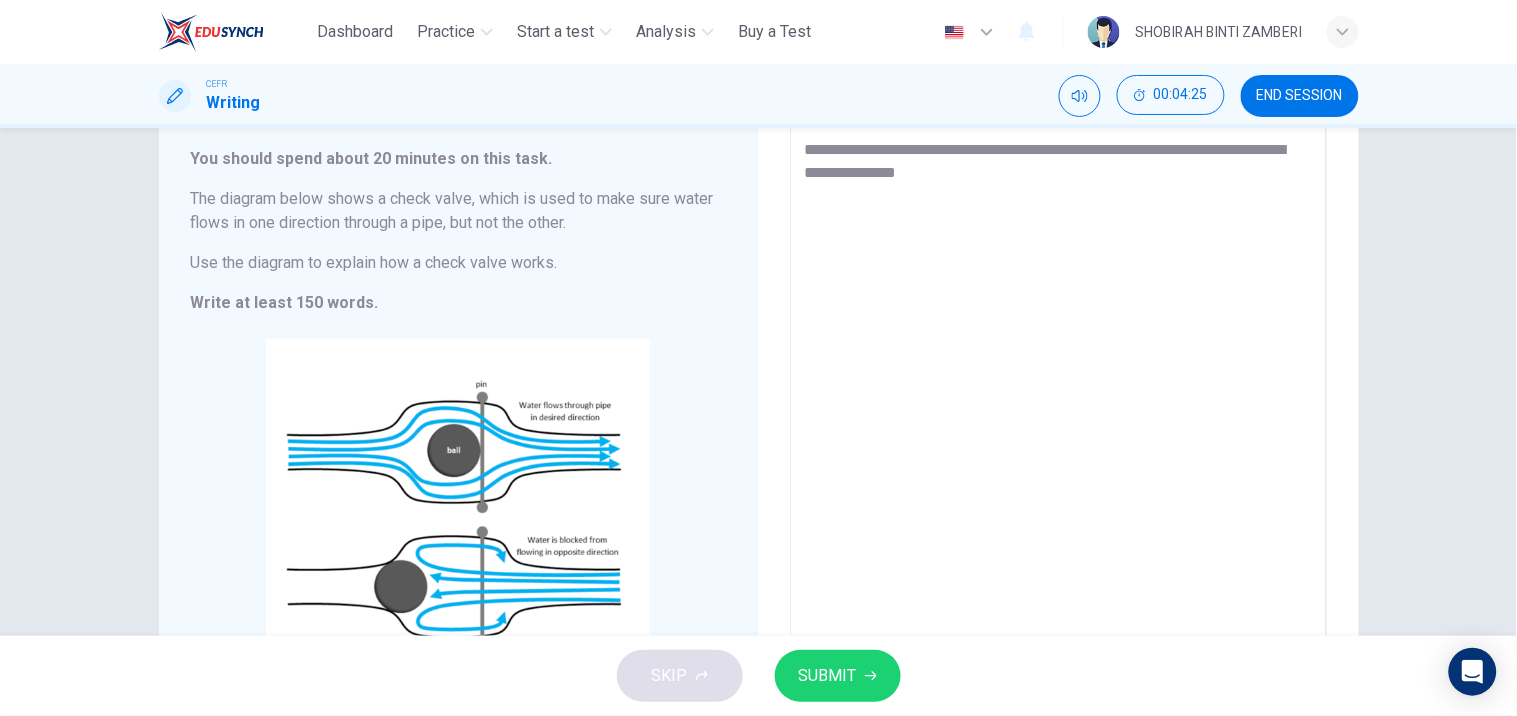 click on "**********" at bounding box center (1058, 405) 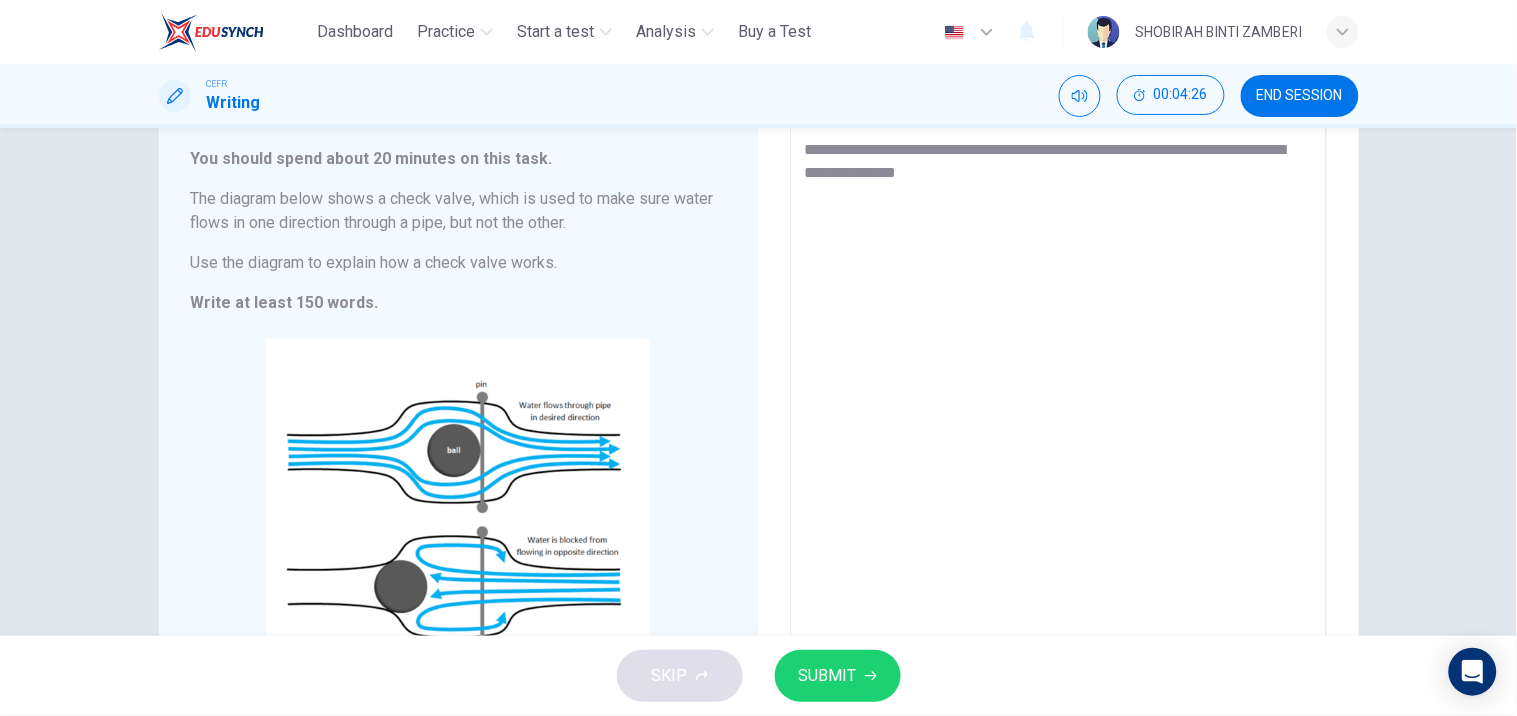 drag, startPoint x: 841, startPoint y: 171, endPoint x: 883, endPoint y: 170, distance: 42.0119 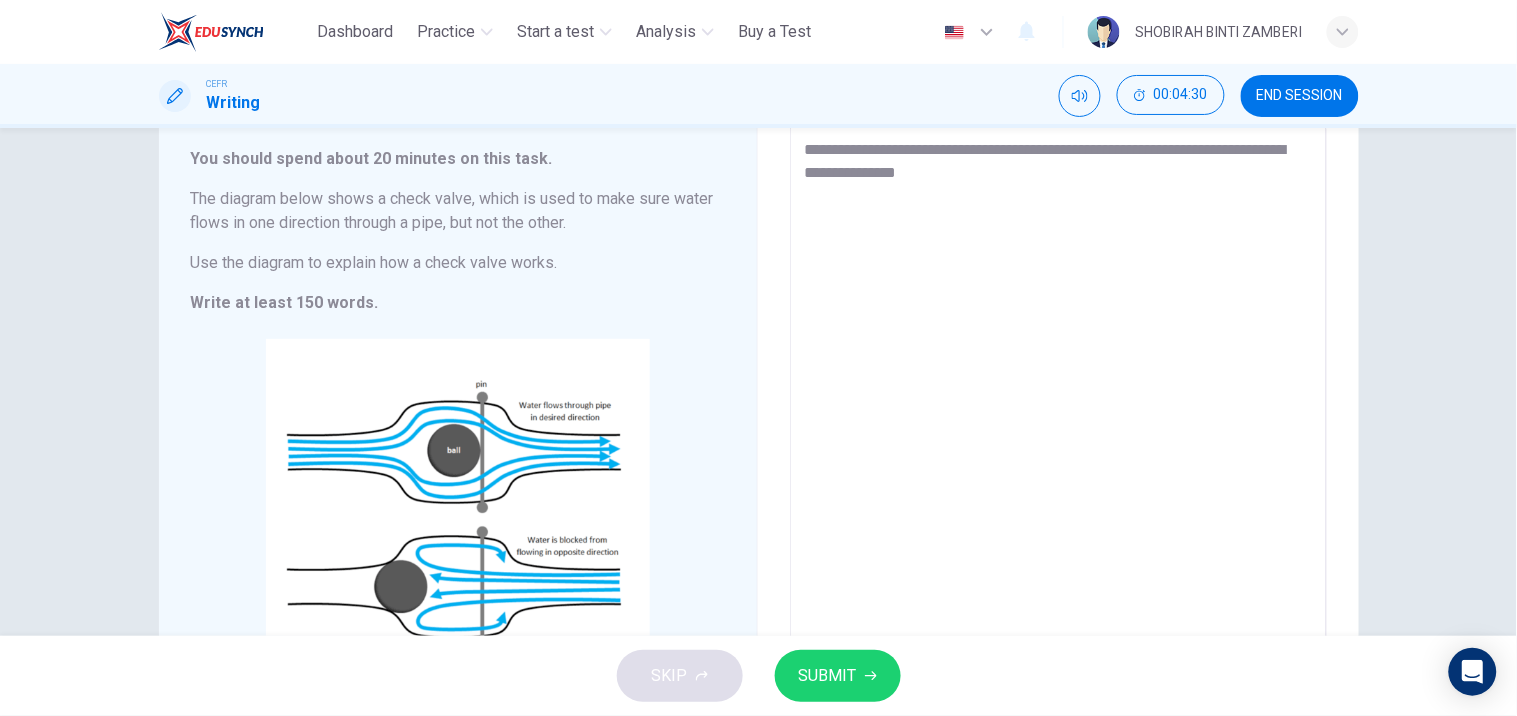 click on "**********" at bounding box center [1058, 405] 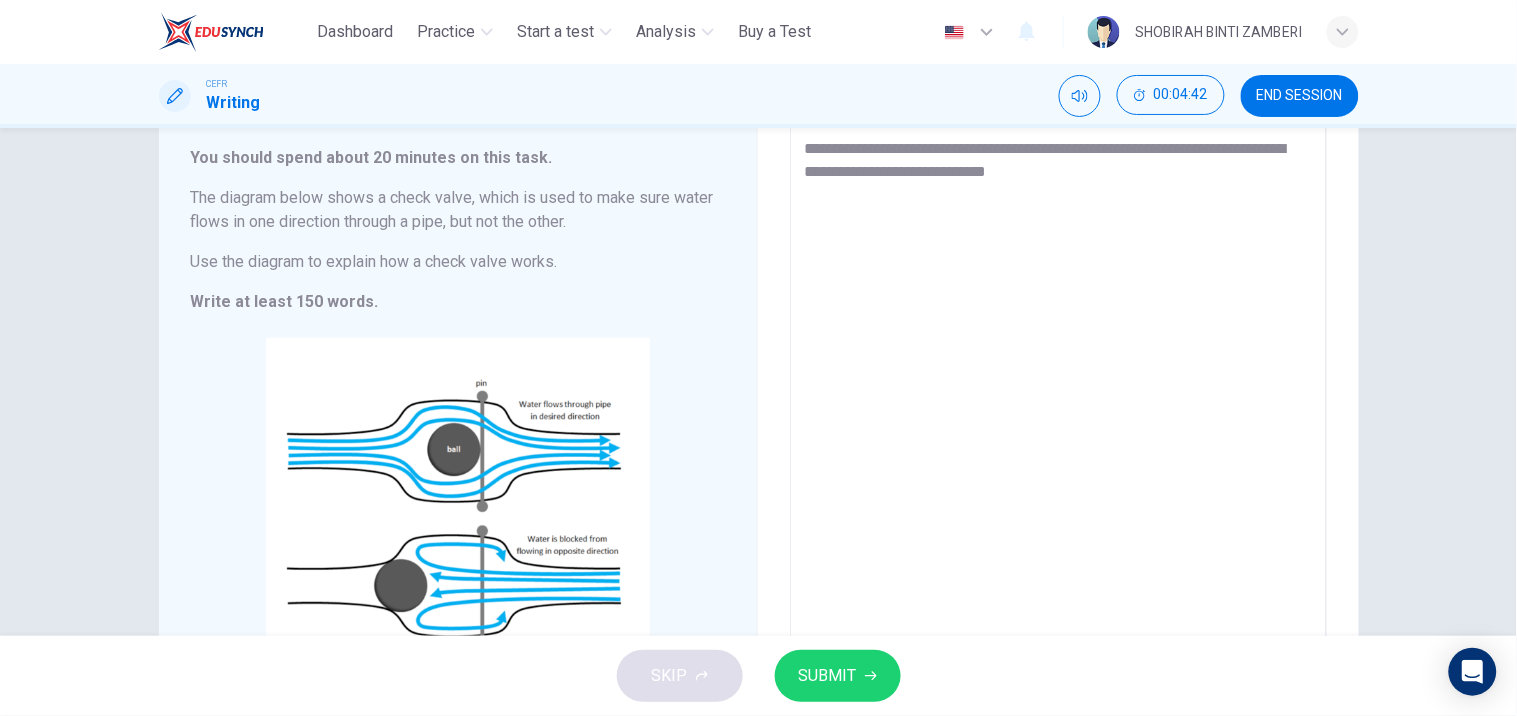 scroll, scrollTop: 120, scrollLeft: 0, axis: vertical 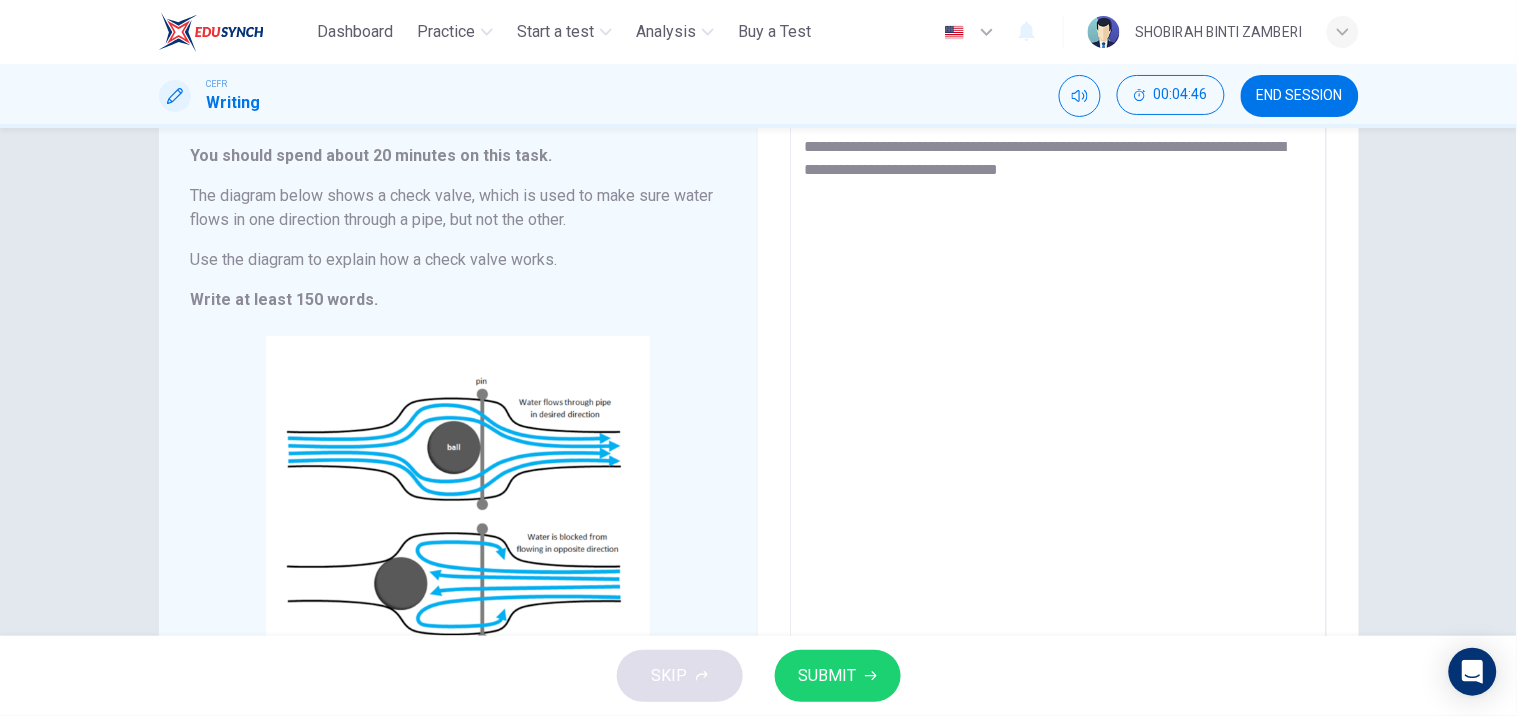 click on "**********" at bounding box center [1058, 402] 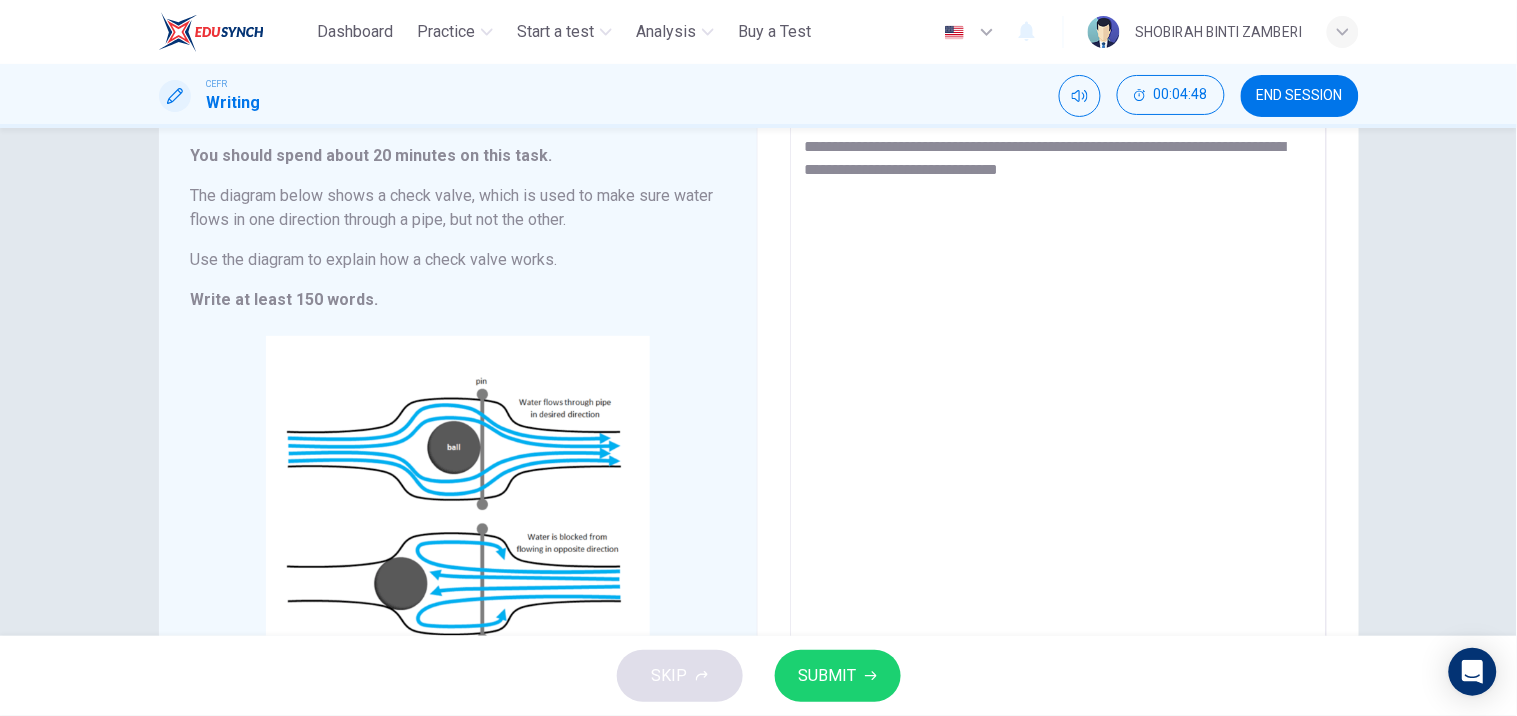 click on "**********" at bounding box center (1058, 402) 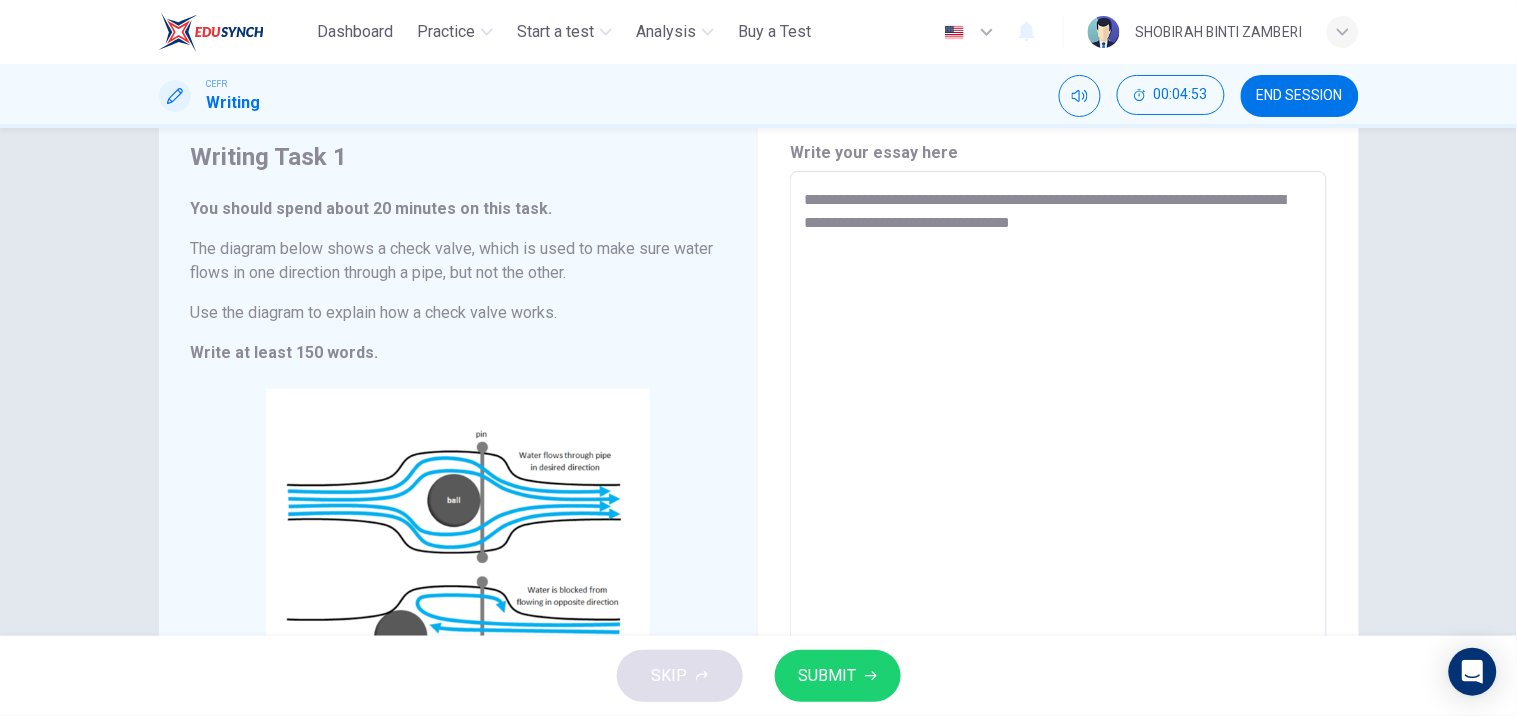 scroll, scrollTop: 64, scrollLeft: 0, axis: vertical 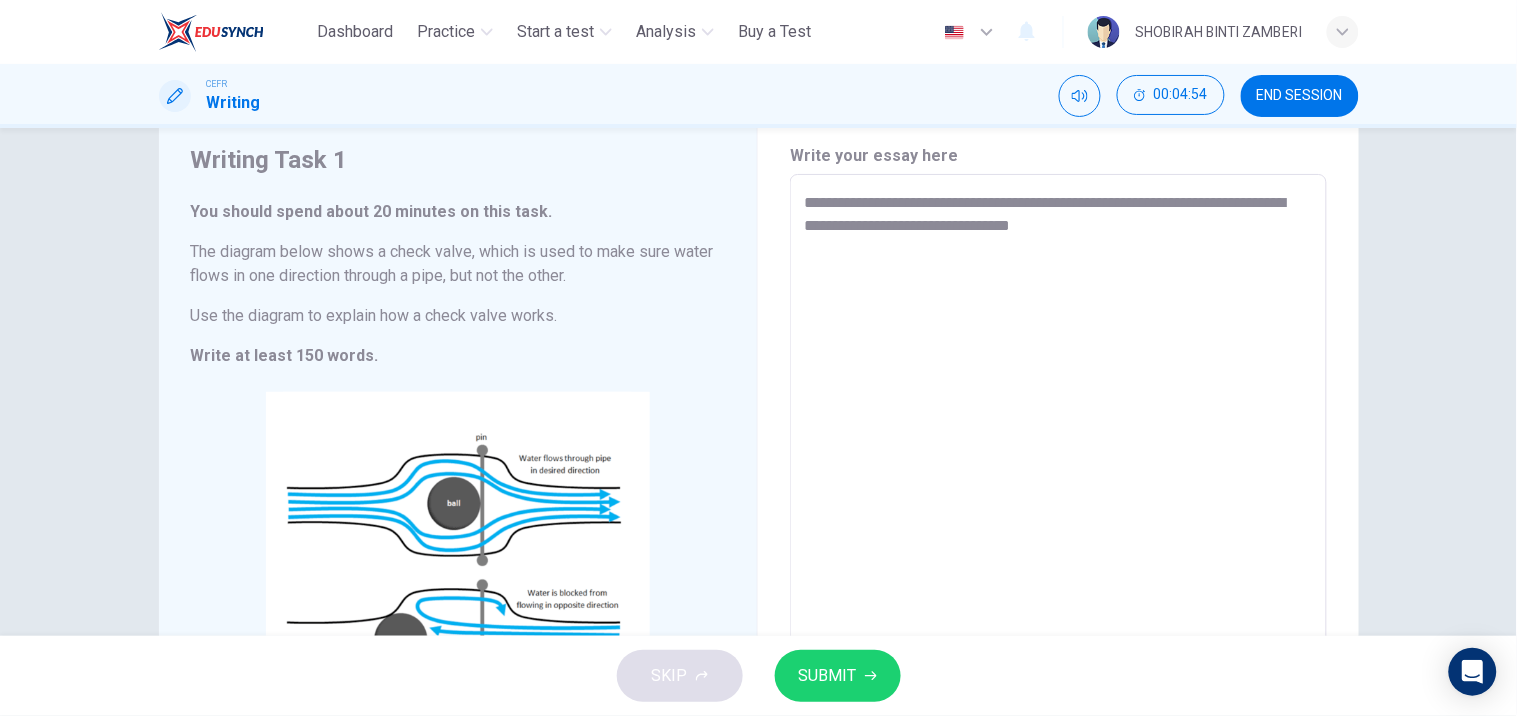 click on "**********" at bounding box center (1058, 458) 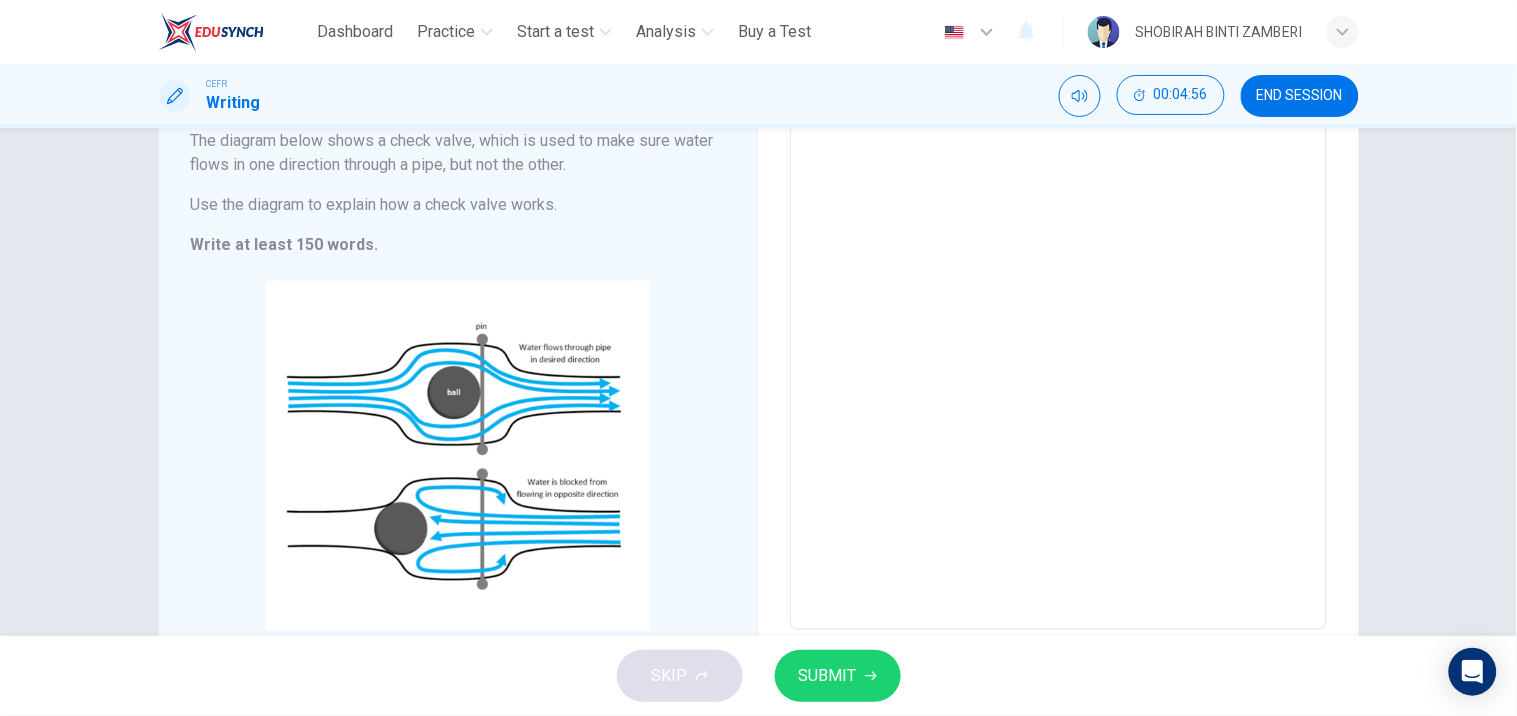 scroll, scrollTop: 176, scrollLeft: 0, axis: vertical 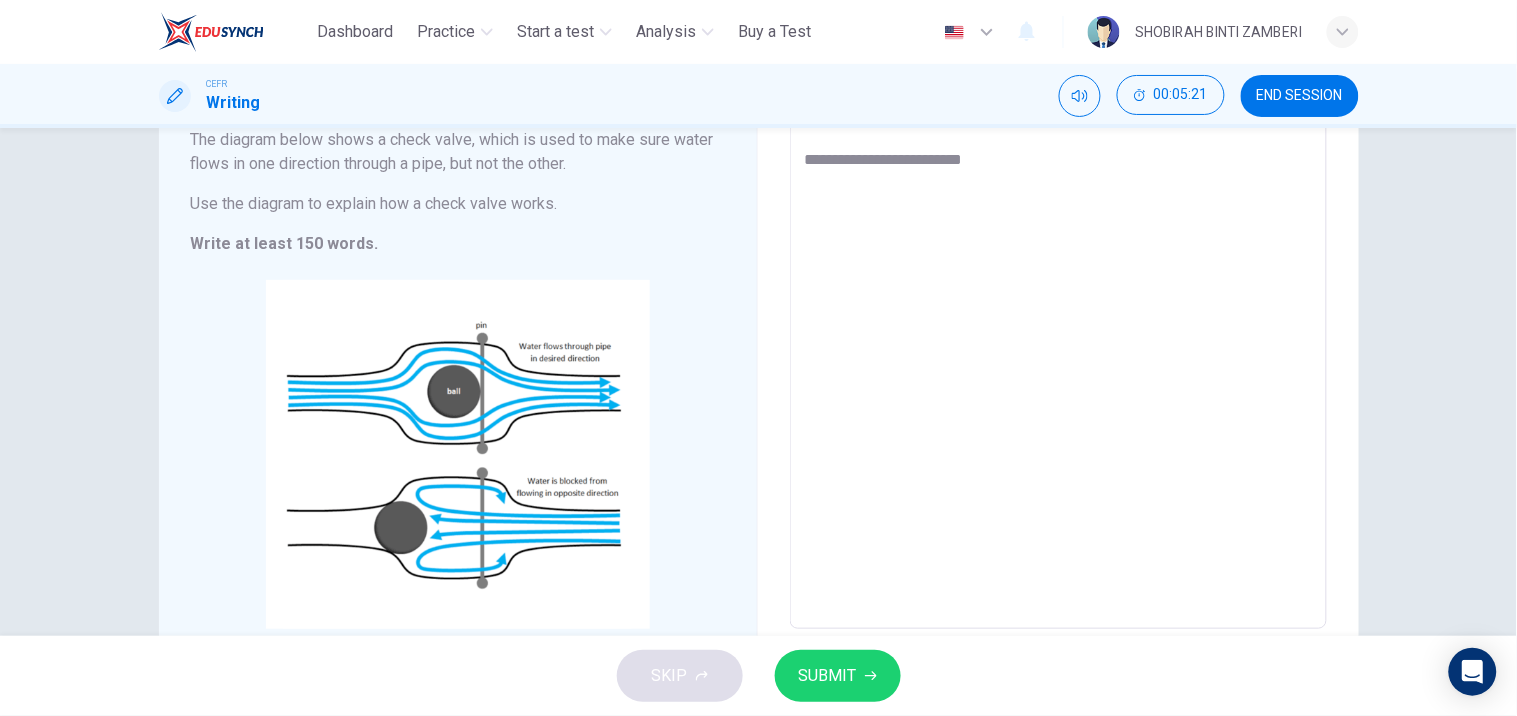 drag, startPoint x: 995, startPoint y: 157, endPoint x: 797, endPoint y: 174, distance: 198.72845 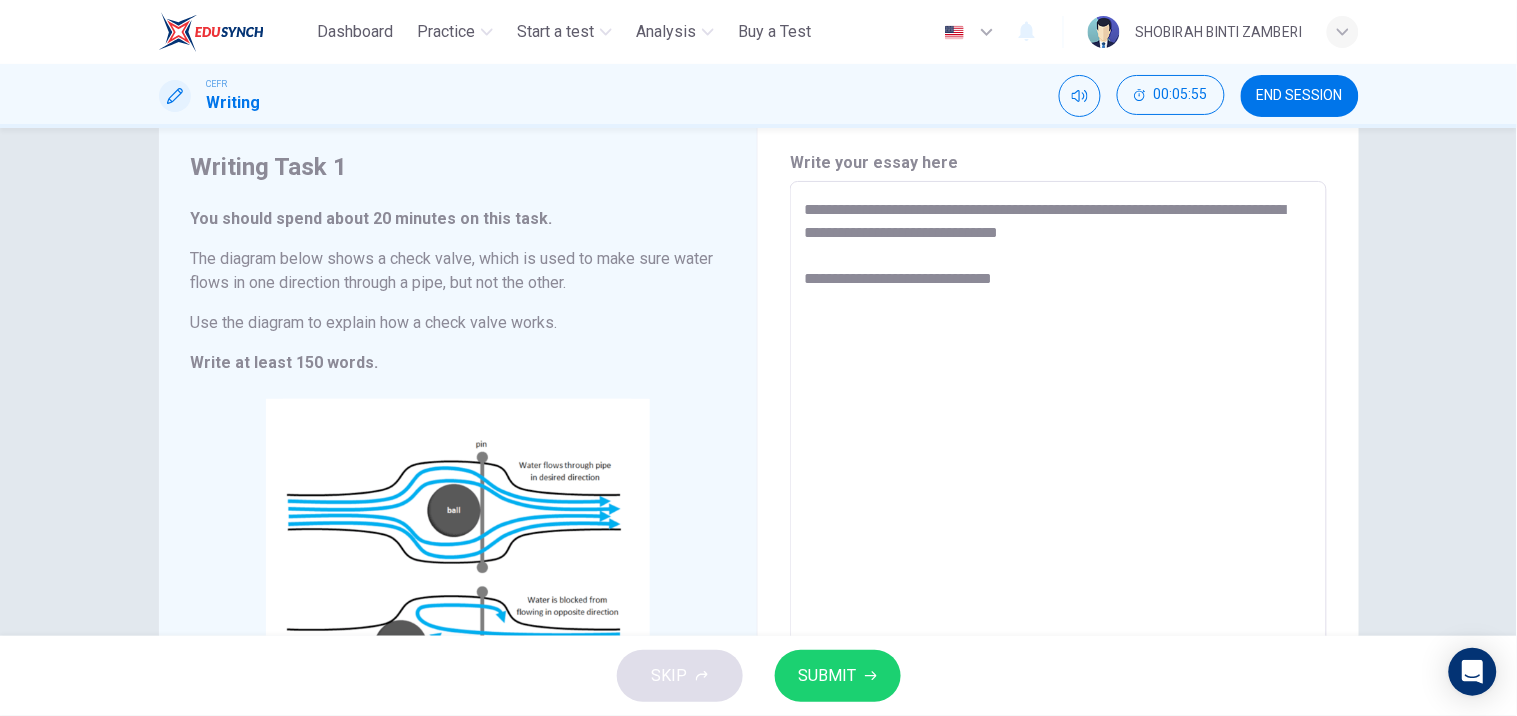 scroll, scrollTop: 13, scrollLeft: 0, axis: vertical 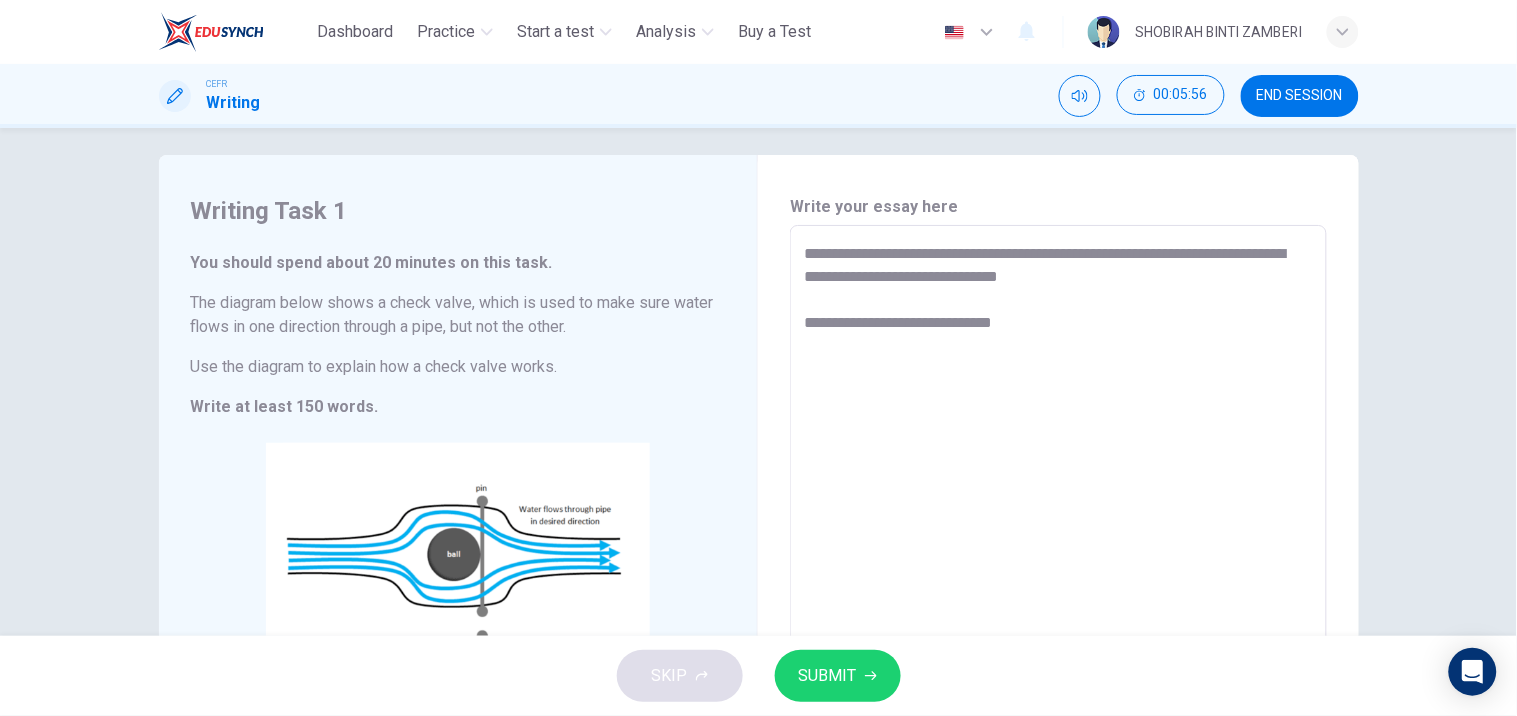 drag, startPoint x: 1017, startPoint y: 155, endPoint x: 882, endPoint y: 330, distance: 221.02036 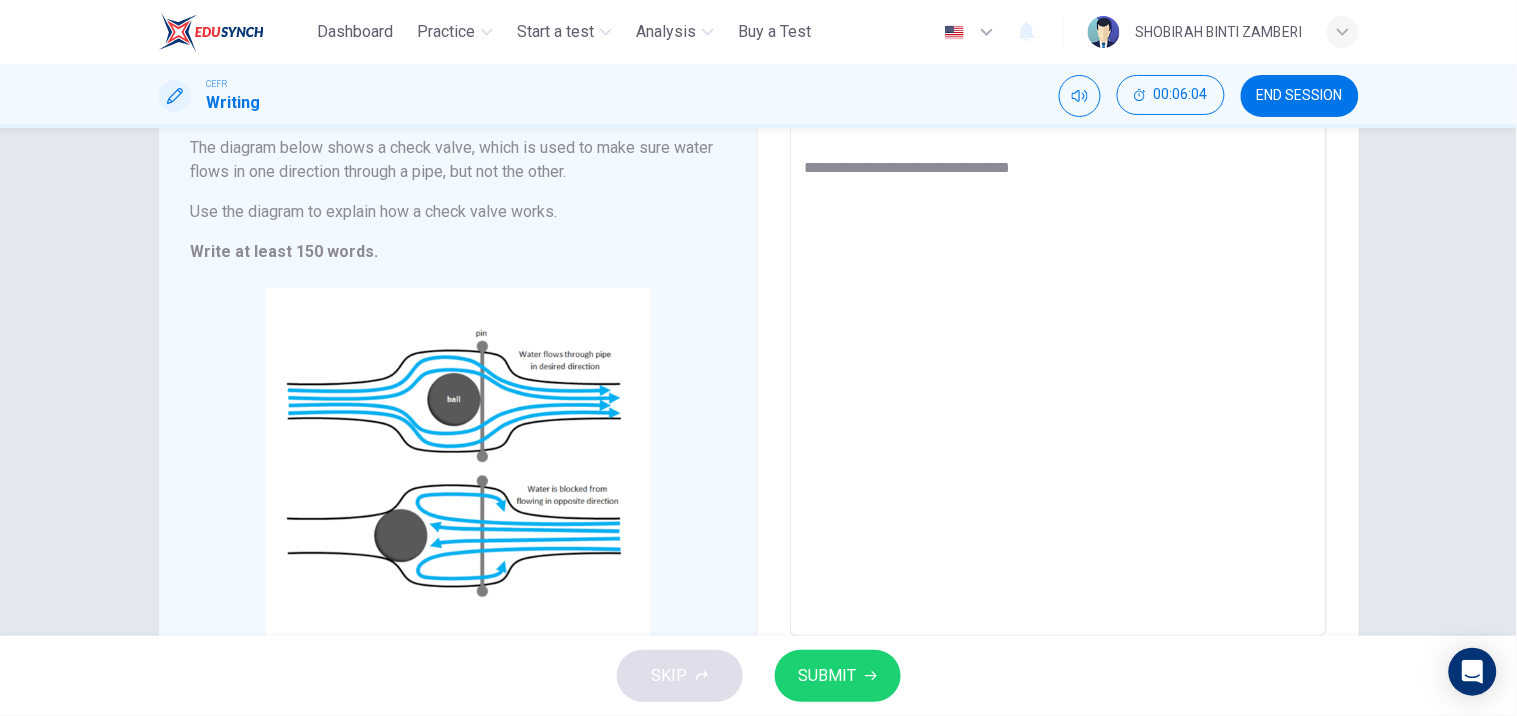 scroll, scrollTop: 171, scrollLeft: 0, axis: vertical 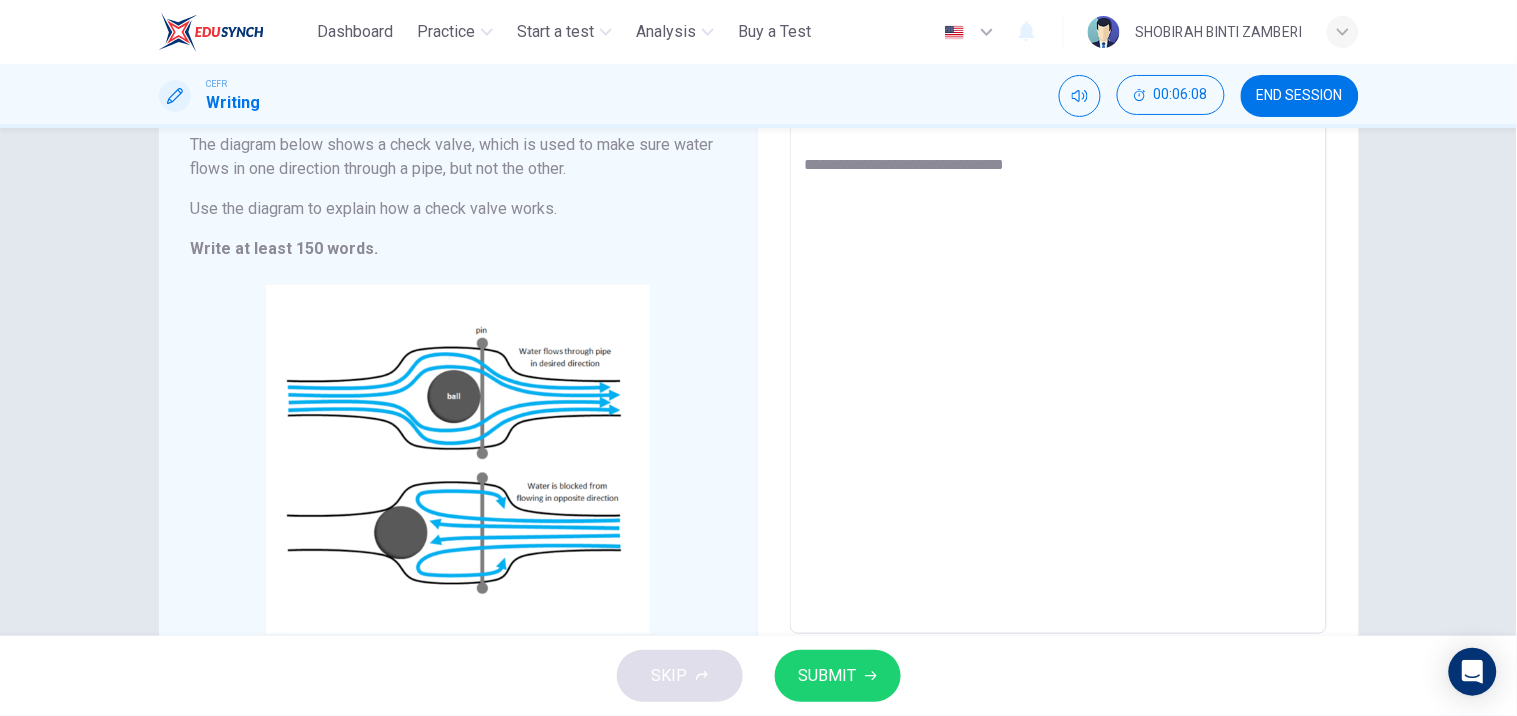 click on "**********" at bounding box center (1058, 351) 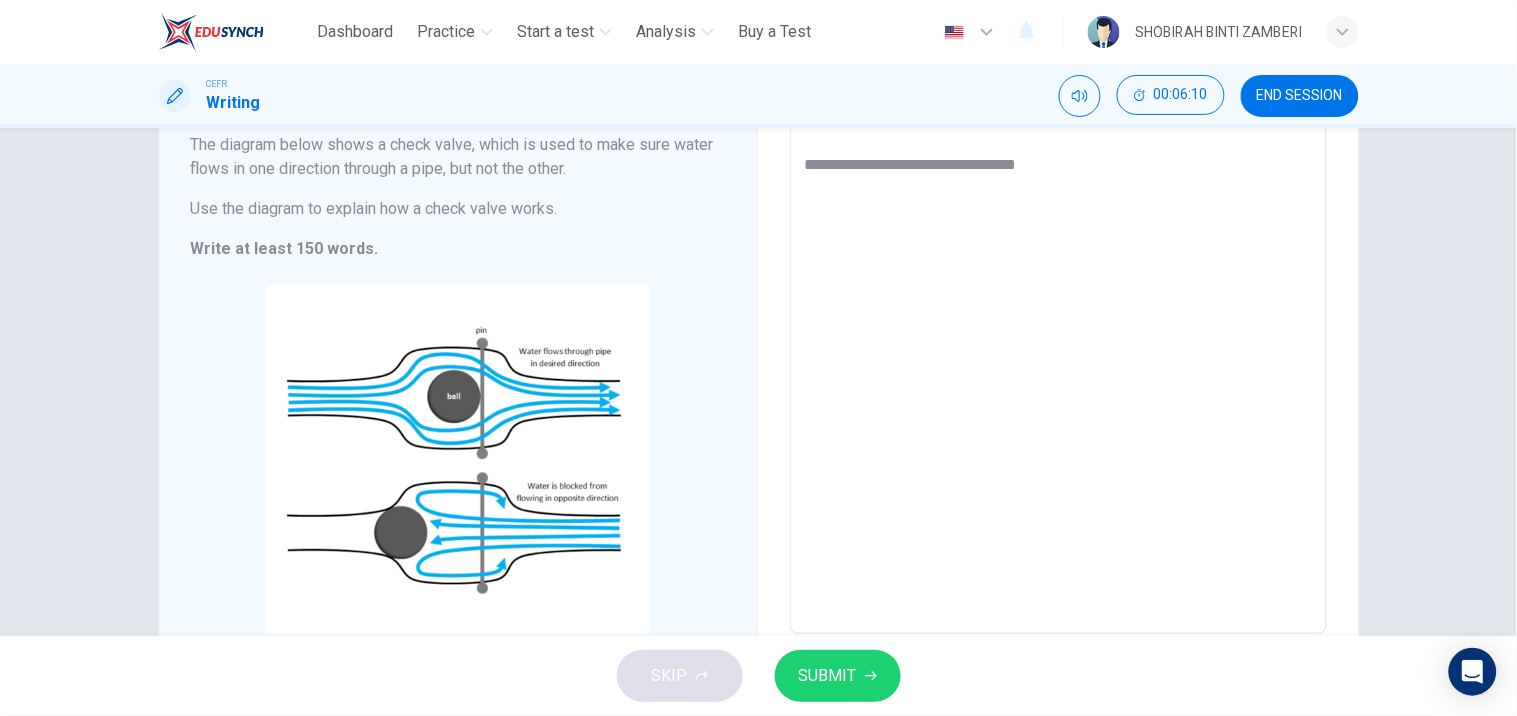 click on "**********" at bounding box center (1058, 351) 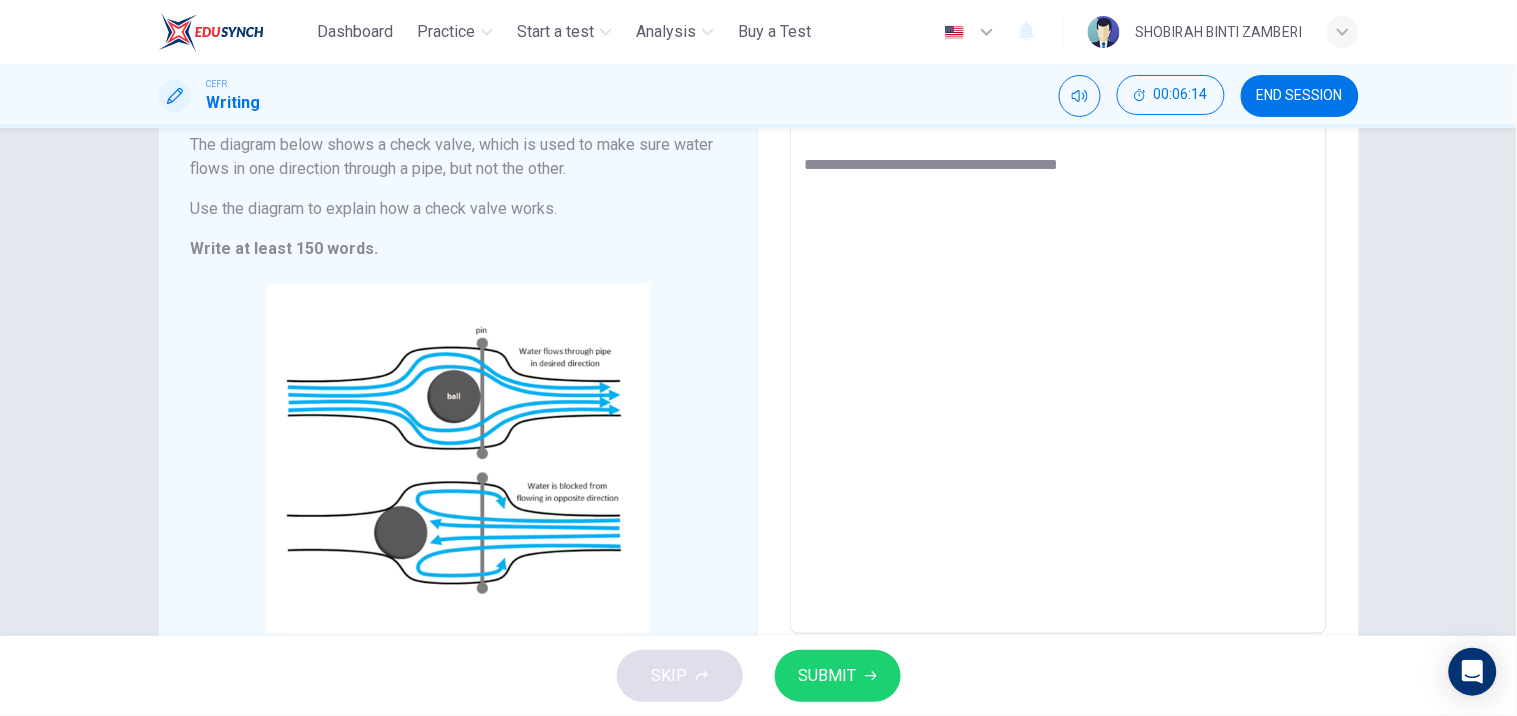 drag, startPoint x: 1124, startPoint y: 156, endPoint x: 1038, endPoint y: 156, distance: 86 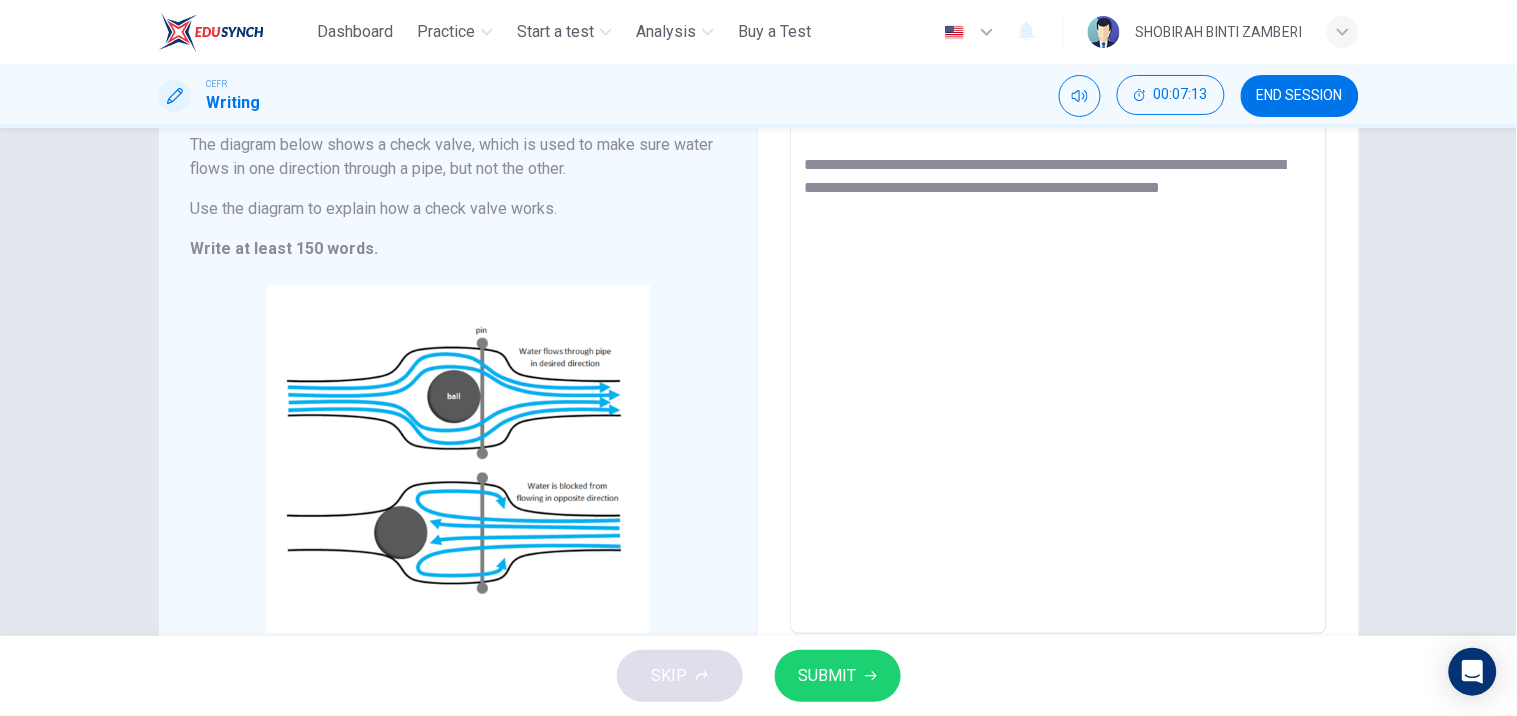 drag, startPoint x: 1288, startPoint y: 194, endPoint x: 1190, endPoint y: 190, distance: 98.0816 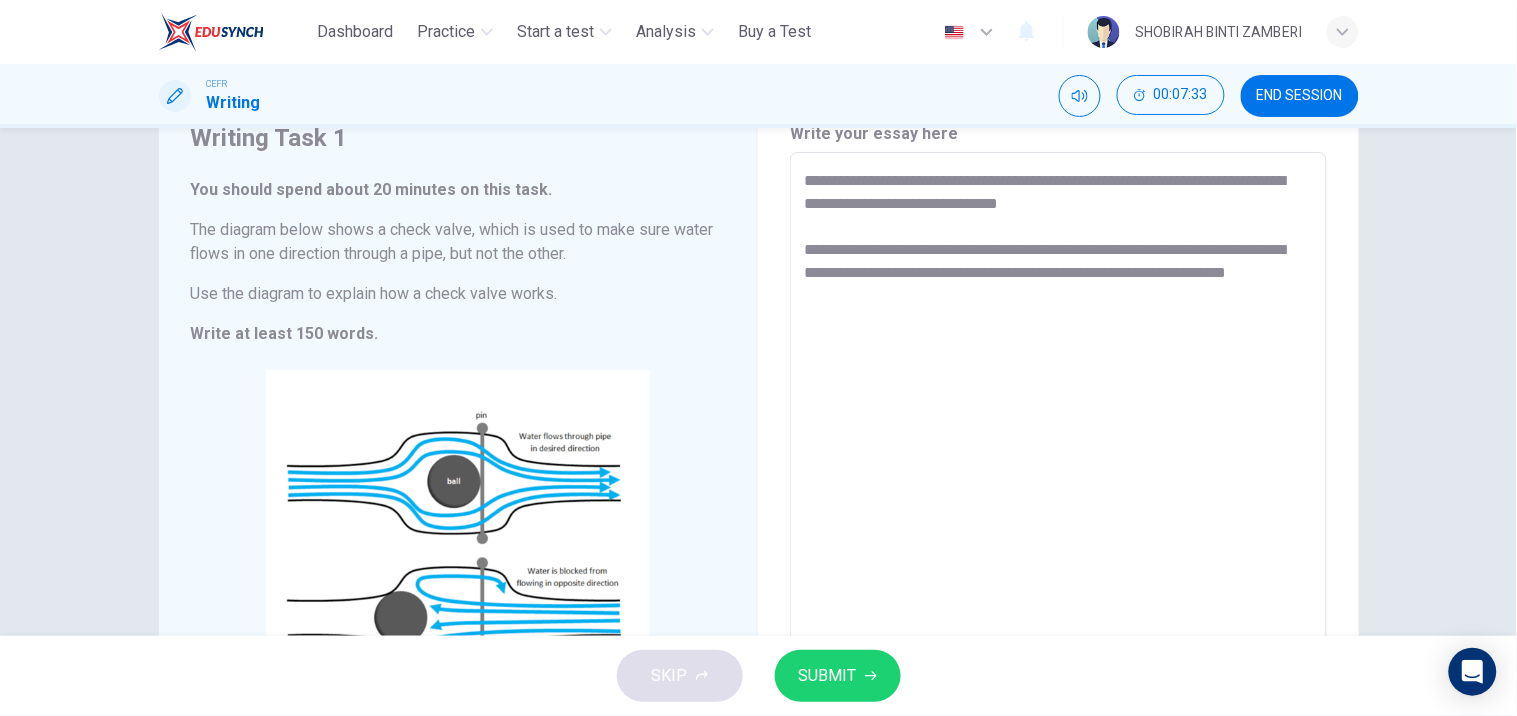 scroll, scrollTop: 96, scrollLeft: 0, axis: vertical 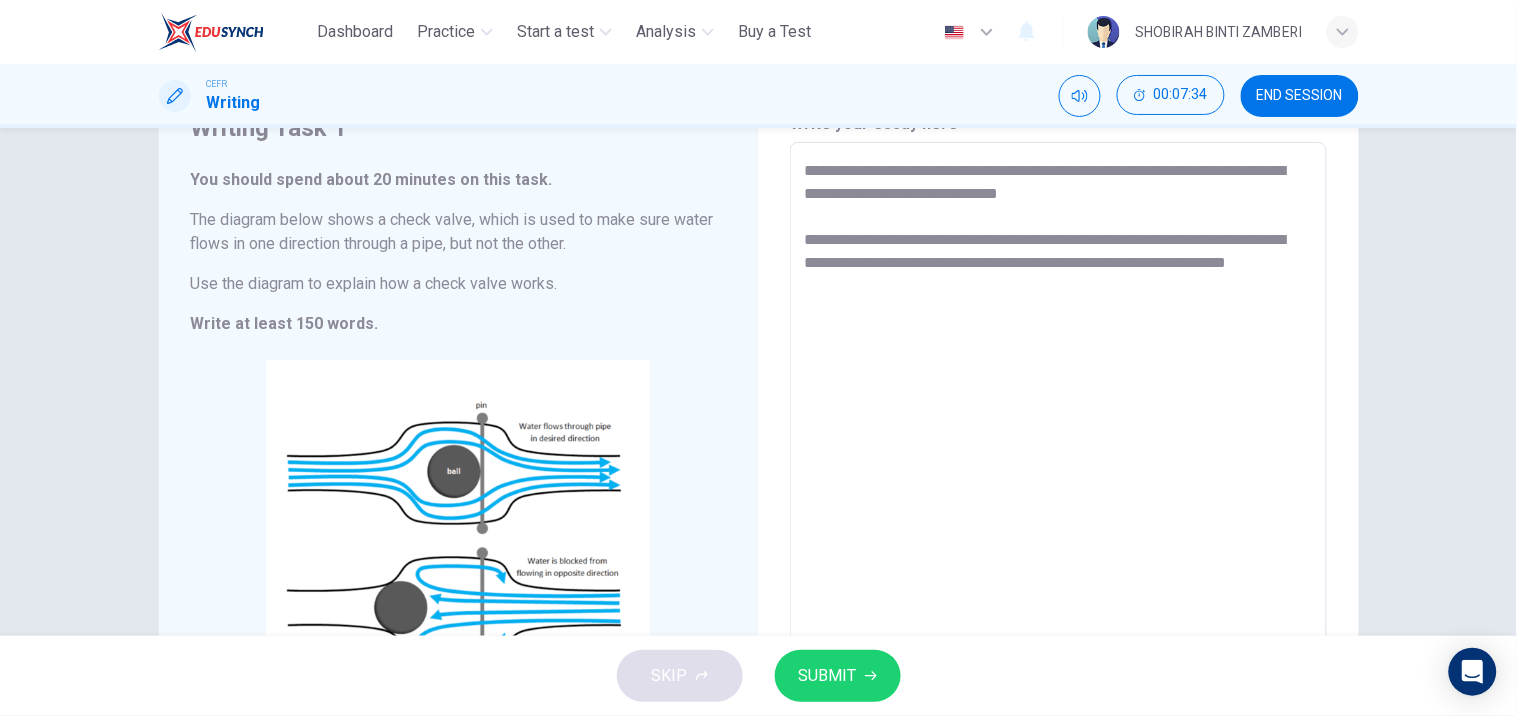 click on "**********" at bounding box center (1058, 425) 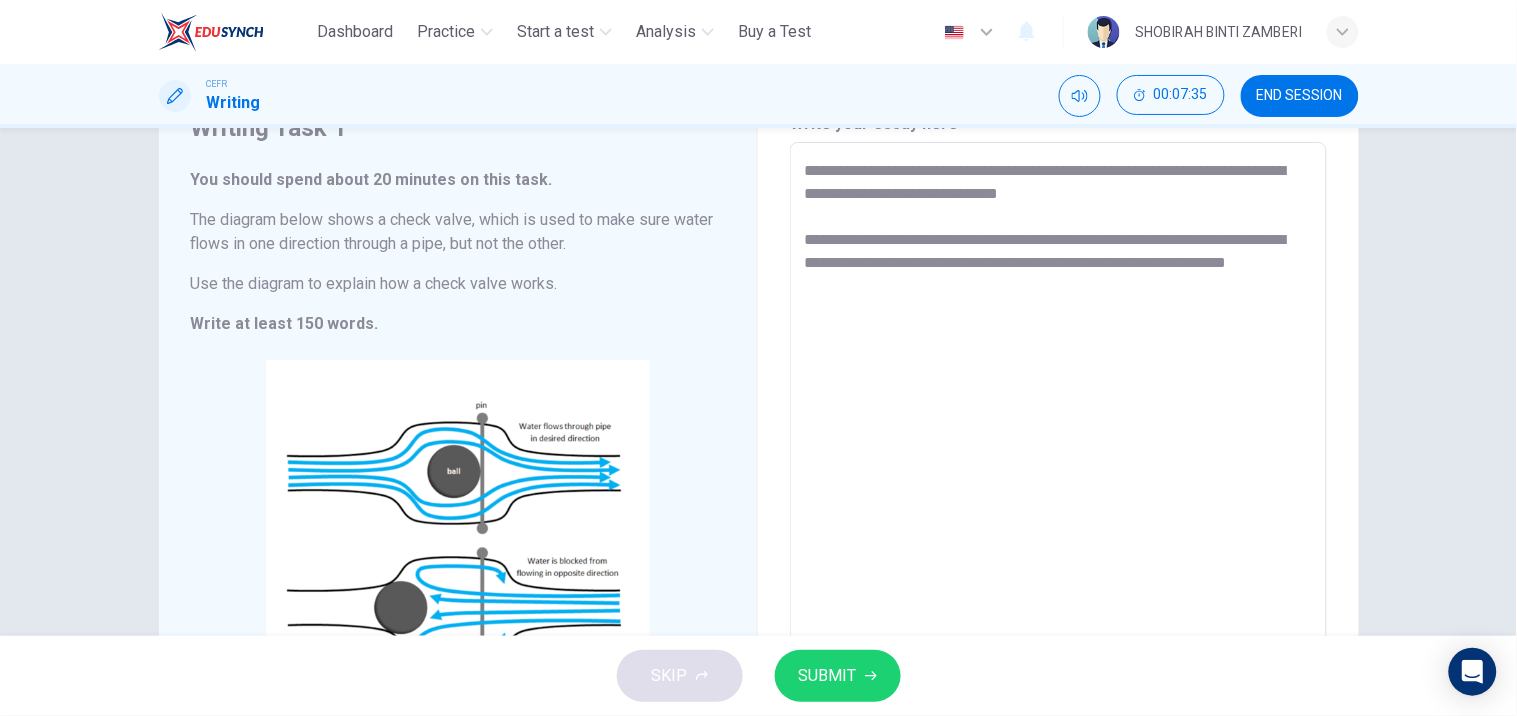 click on "**********" at bounding box center (1058, 426) 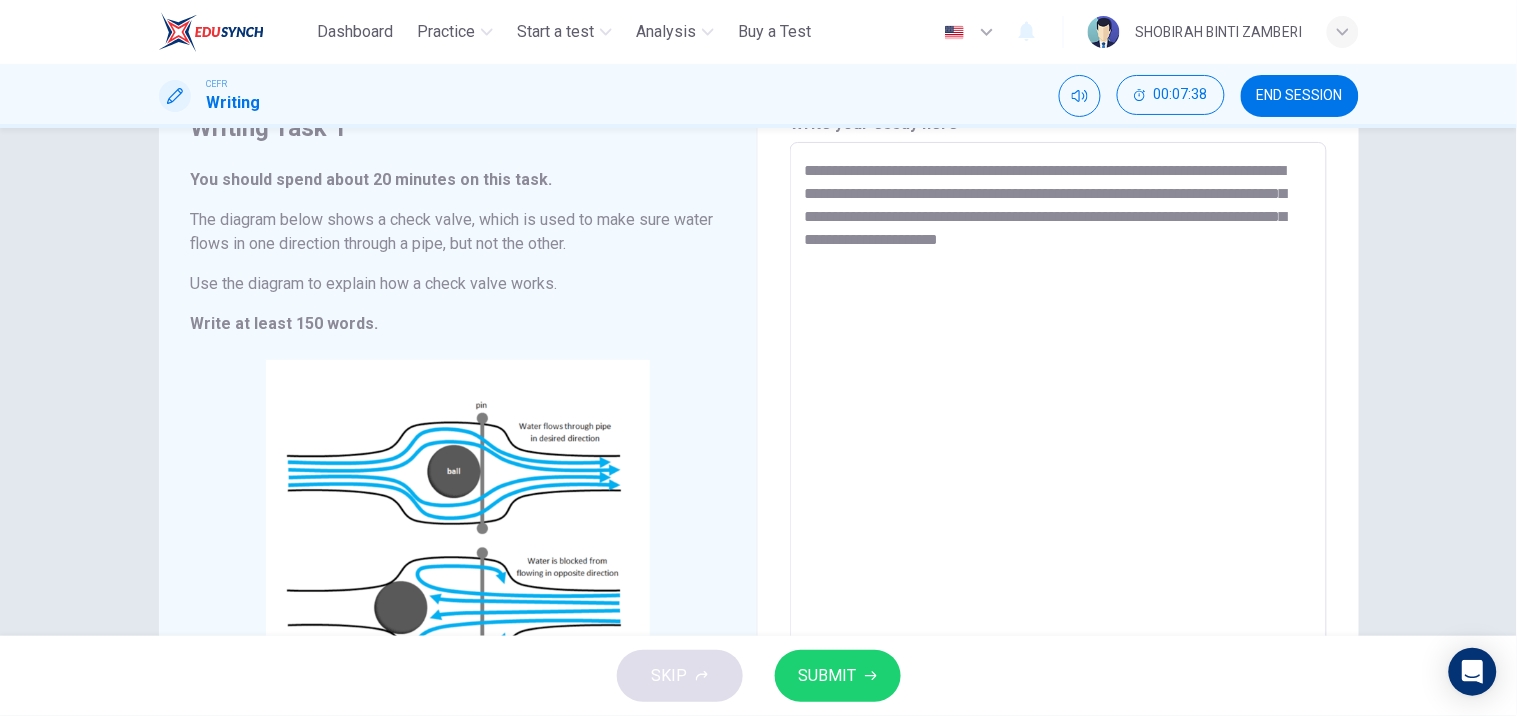 click on "**********" at bounding box center (1058, 426) 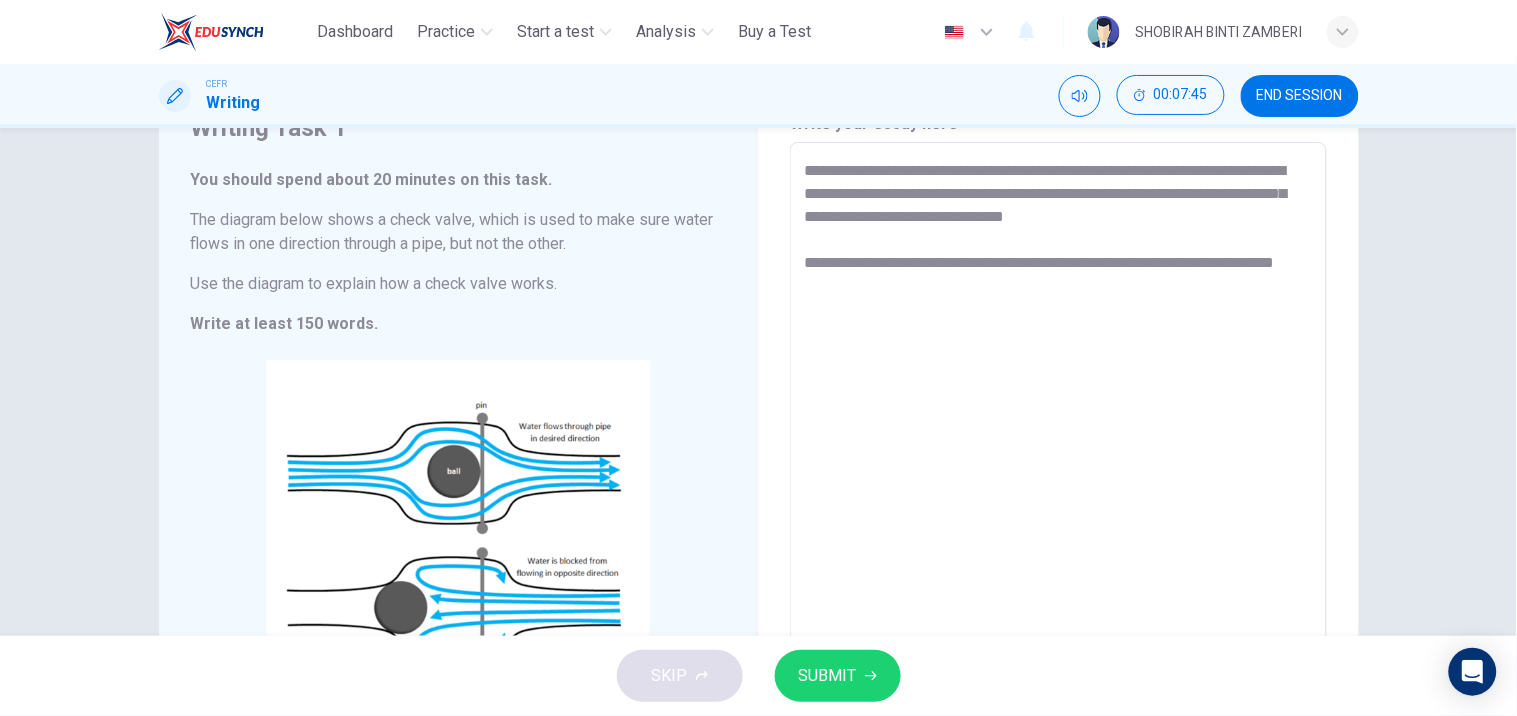 click on "**********" at bounding box center [1058, 426] 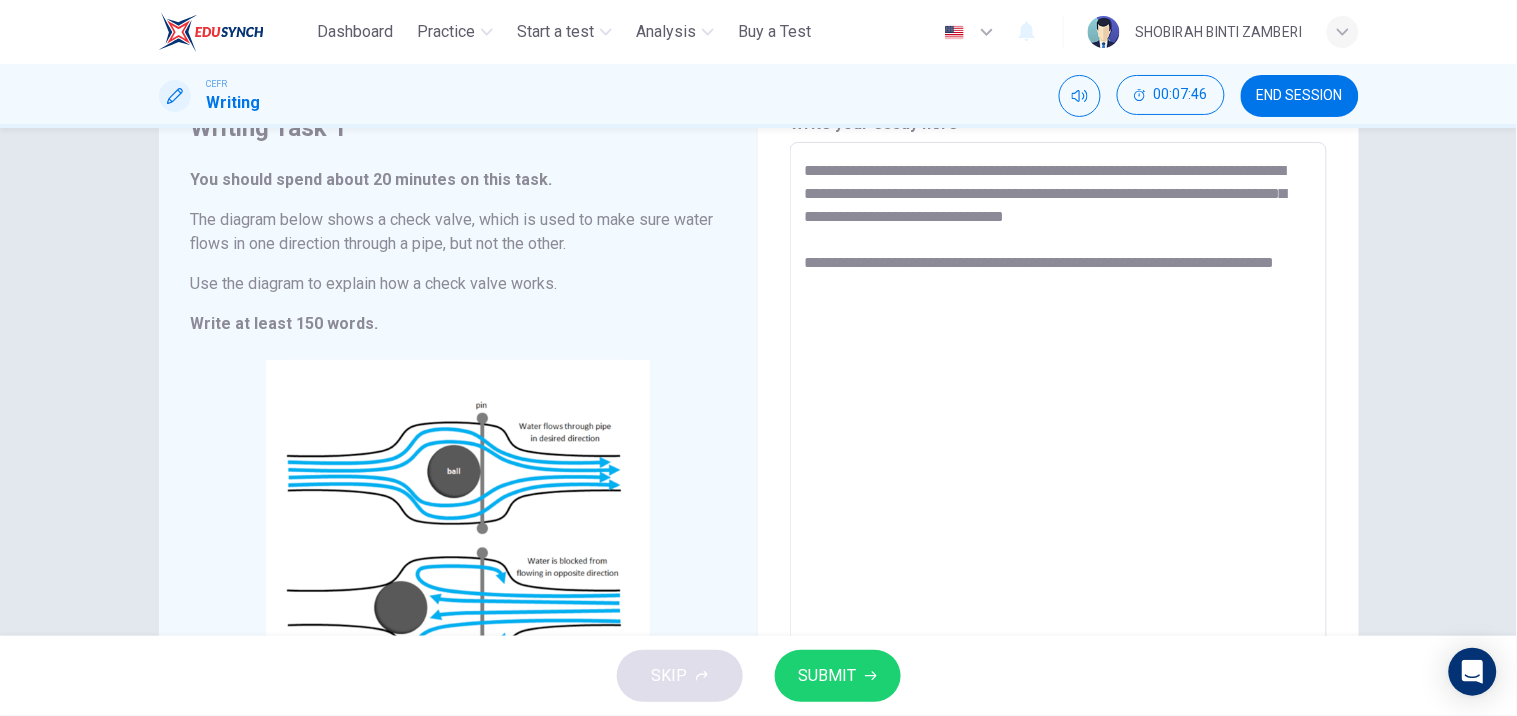 scroll, scrollTop: 101, scrollLeft: 0, axis: vertical 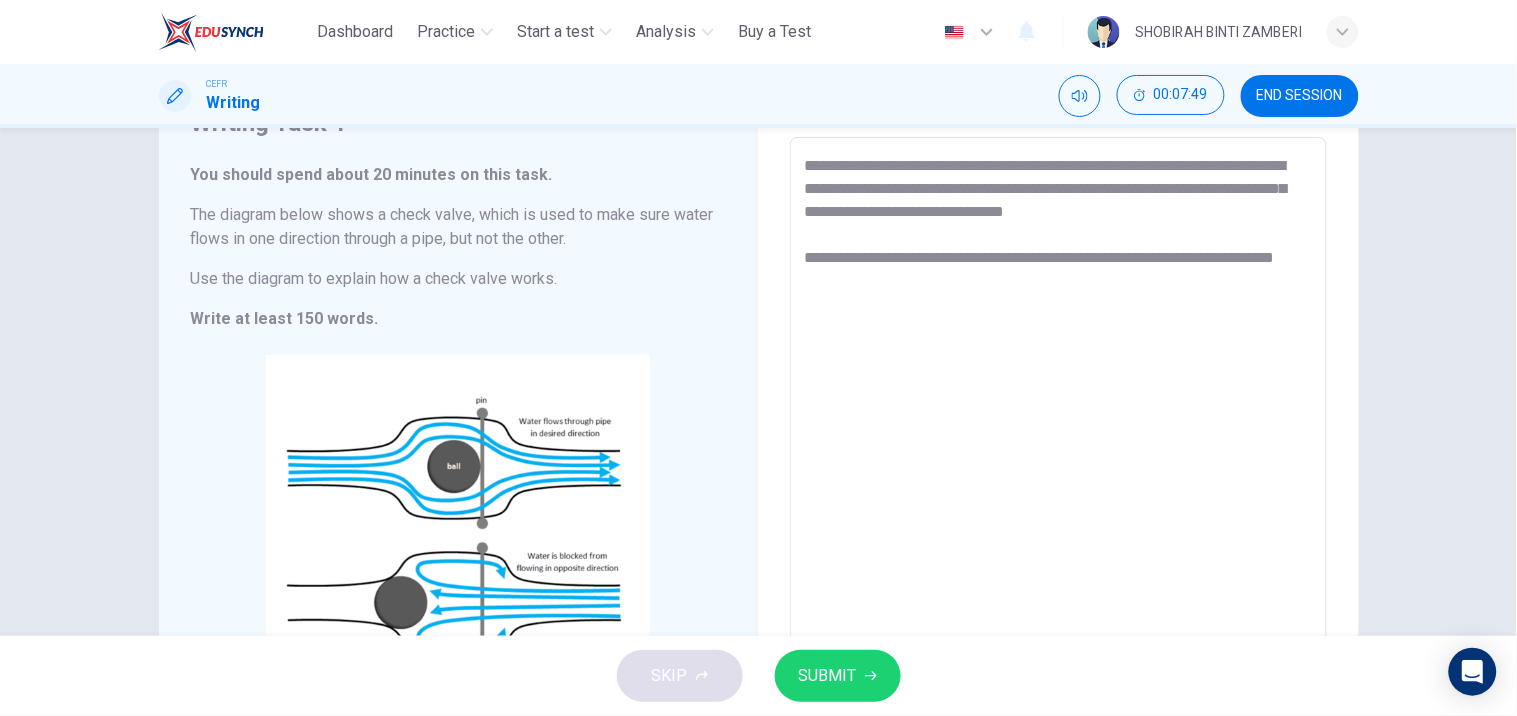 drag, startPoint x: 987, startPoint y: 282, endPoint x: 806, endPoint y: 275, distance: 181.13531 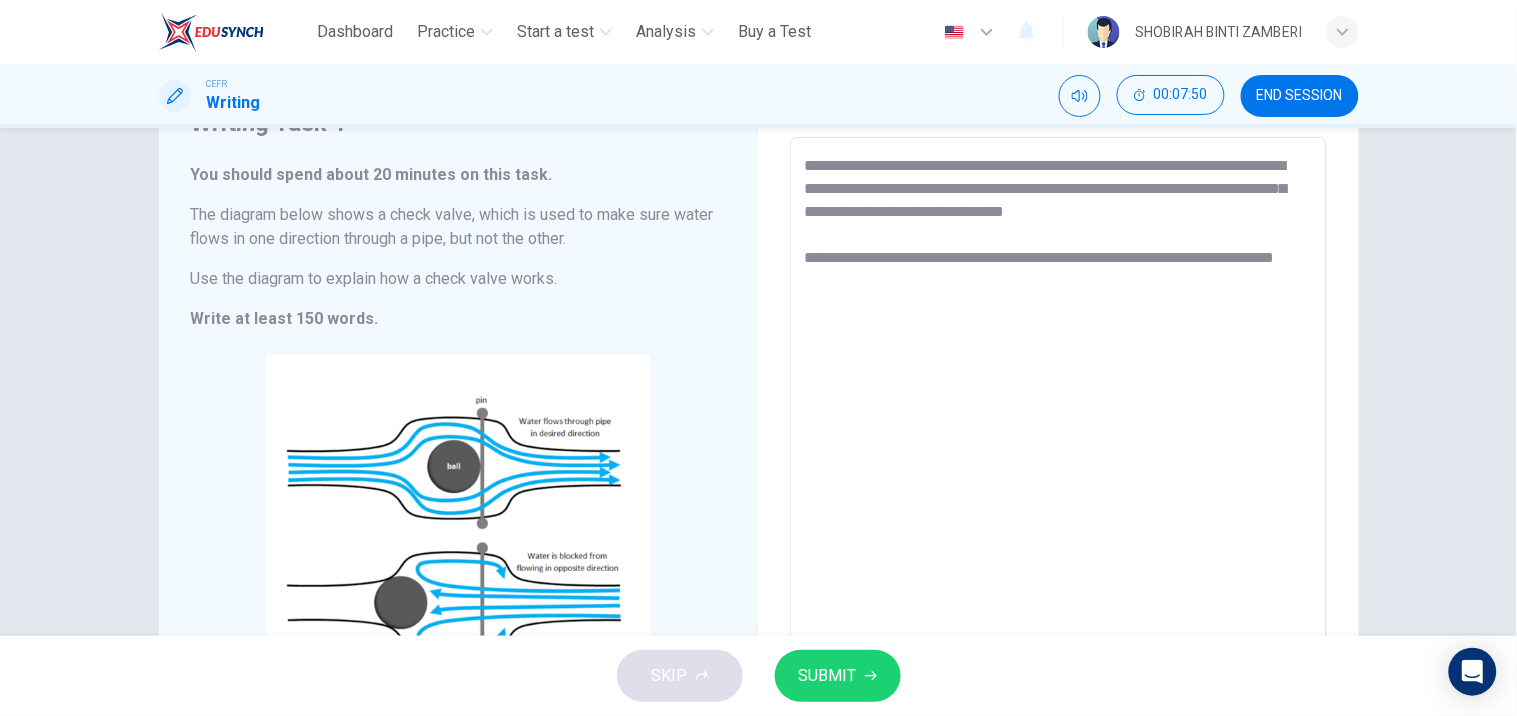 click on "**********" at bounding box center (1058, 421) 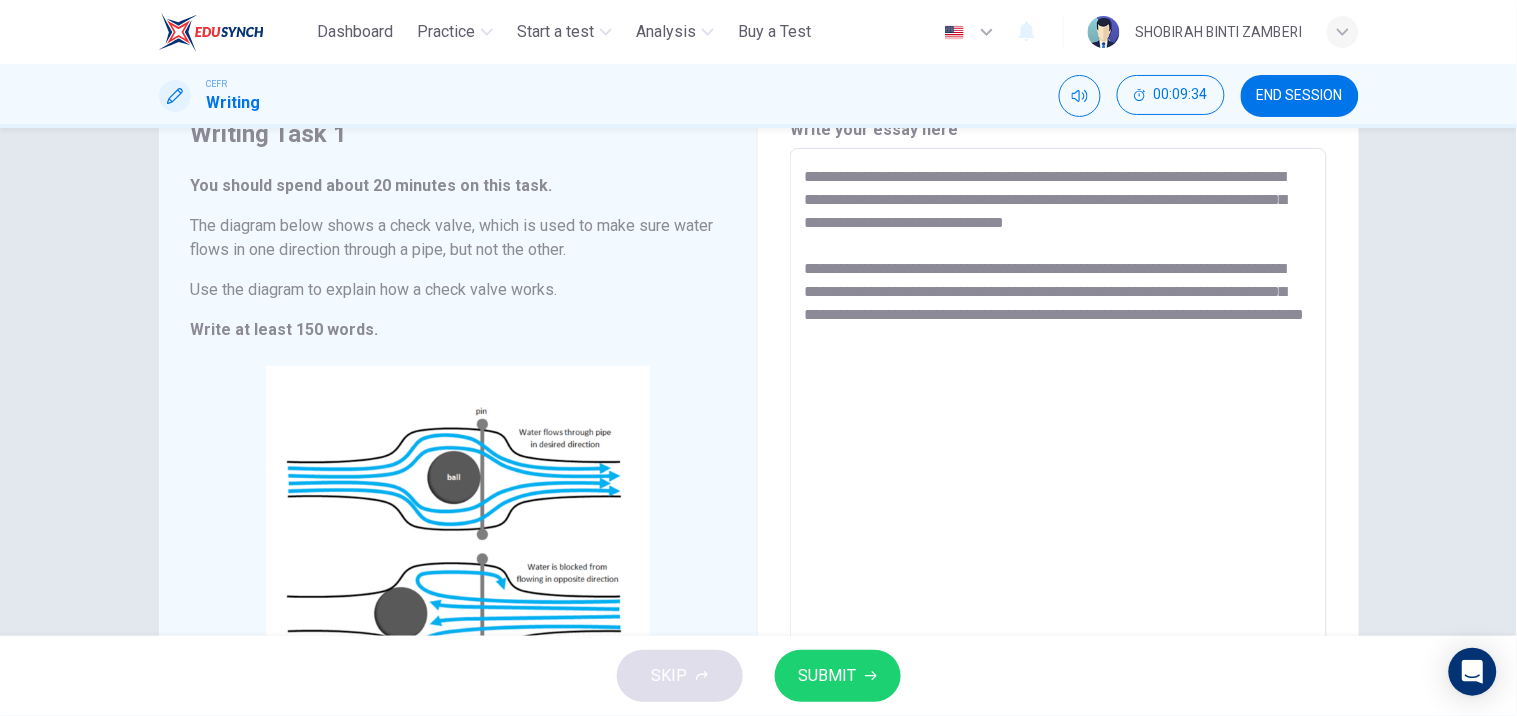 scroll, scrollTop: 90, scrollLeft: 0, axis: vertical 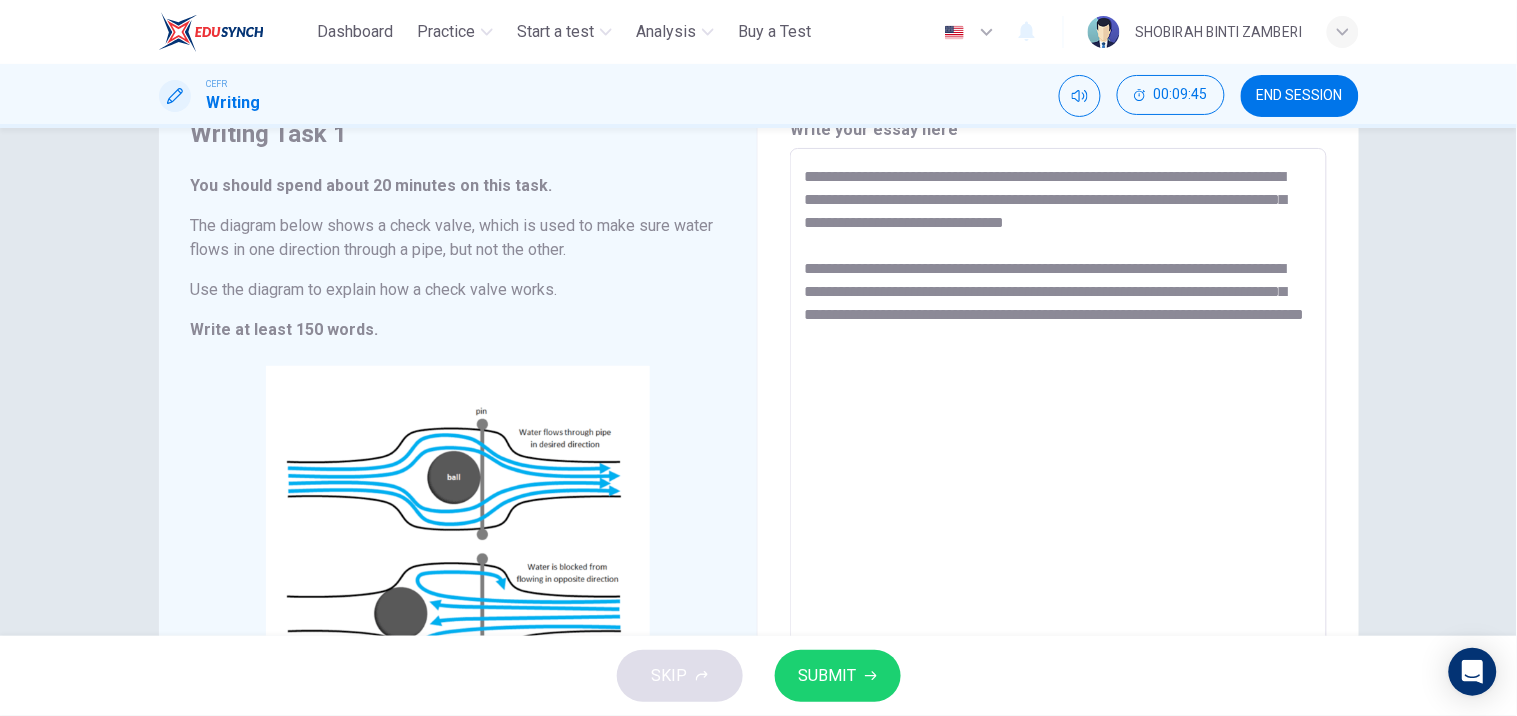 click on "**********" at bounding box center (1058, 432) 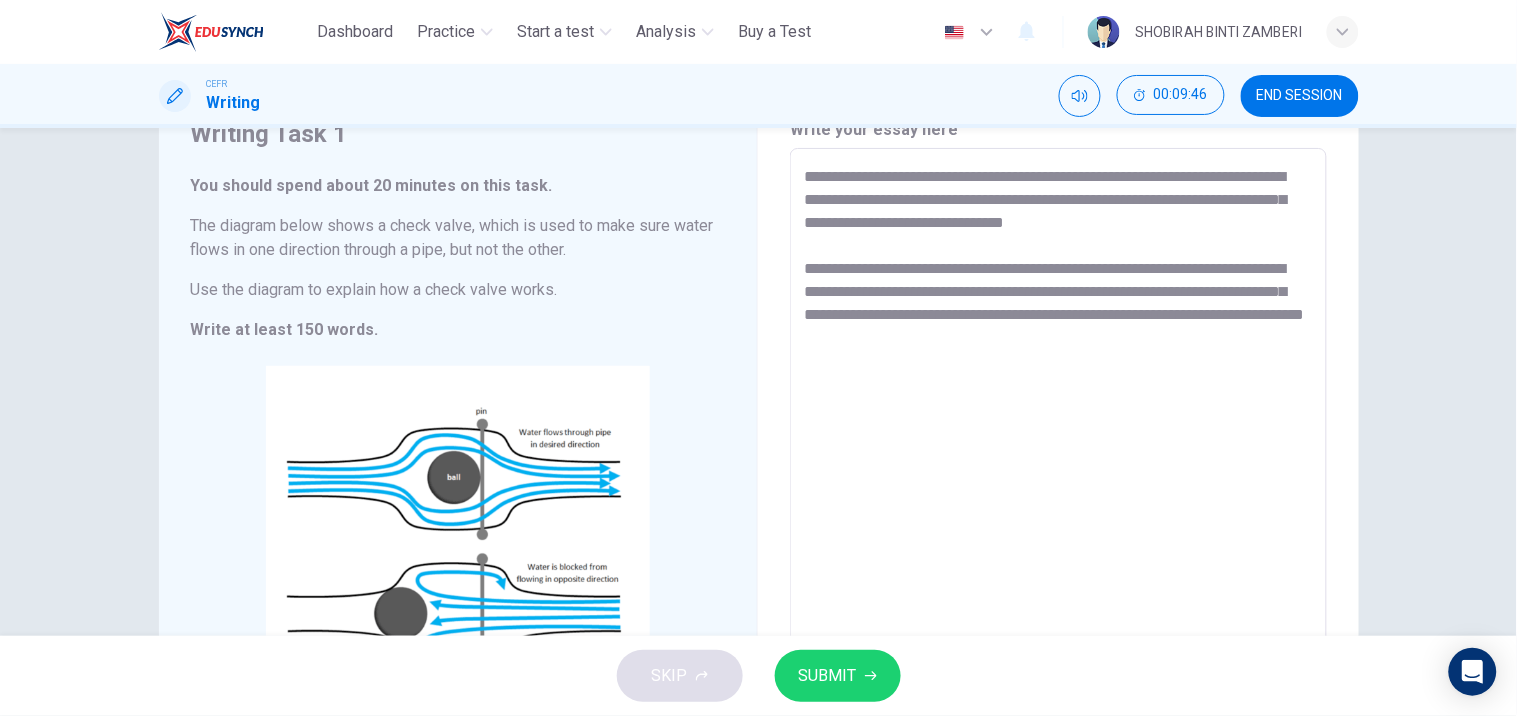 click on "**********" at bounding box center [1058, 432] 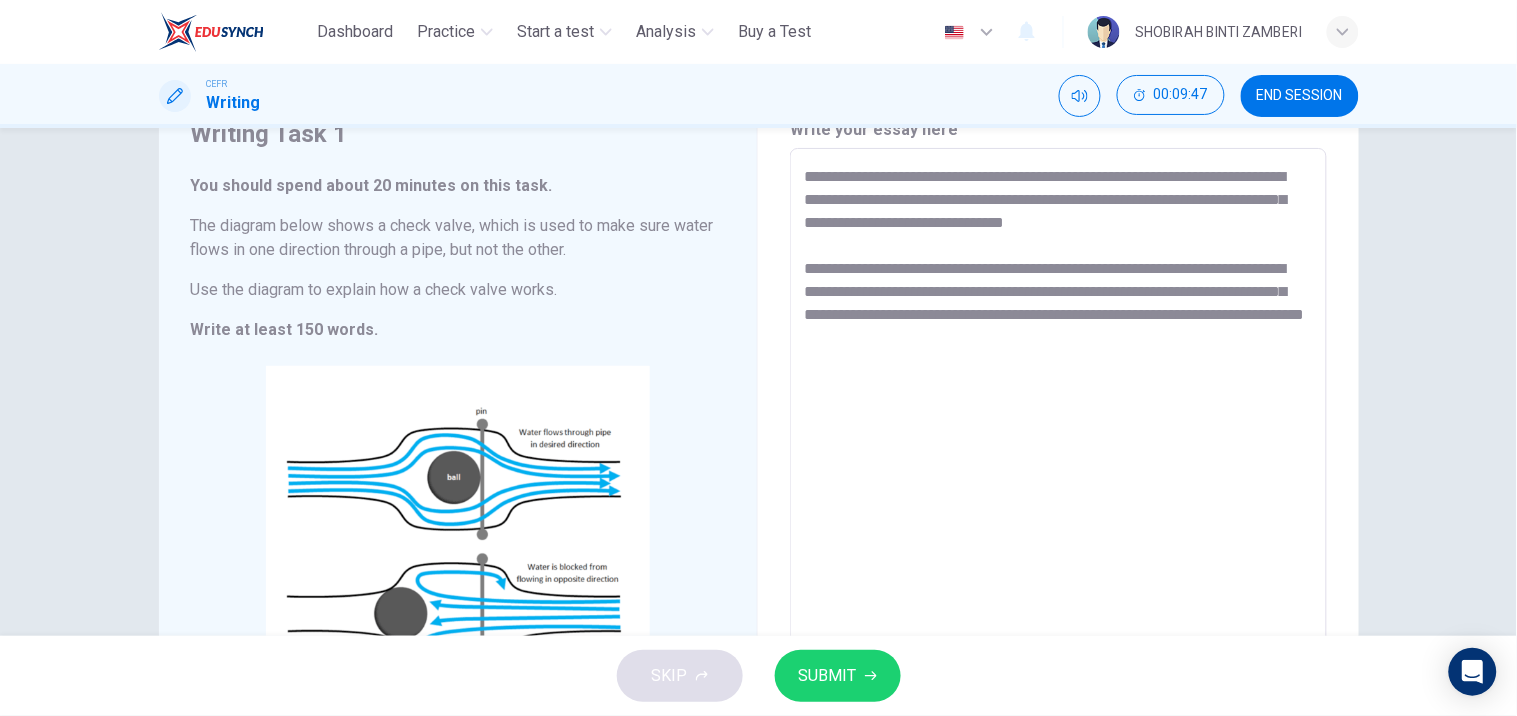 click on "**********" at bounding box center [1058, 432] 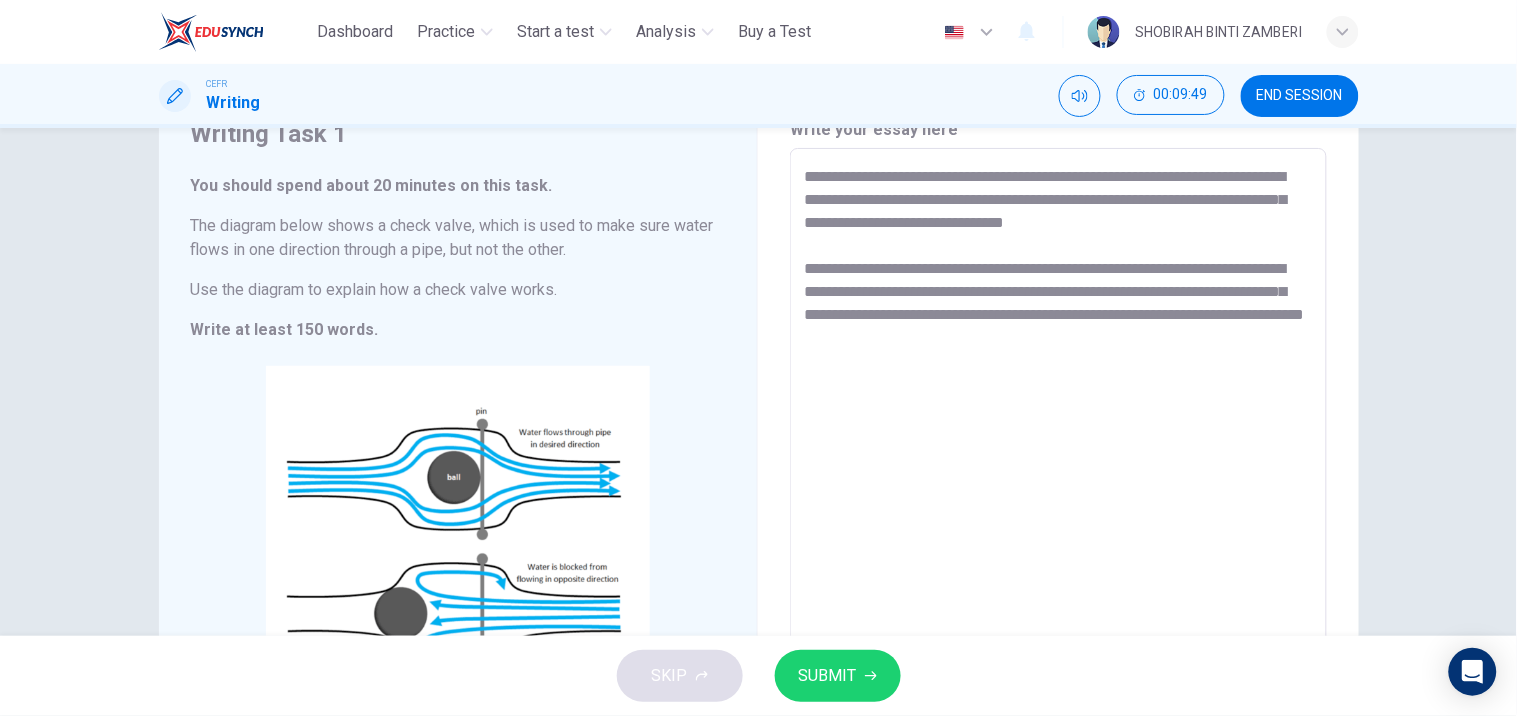 drag, startPoint x: 993, startPoint y: 337, endPoint x: 856, endPoint y: 341, distance: 137.05838 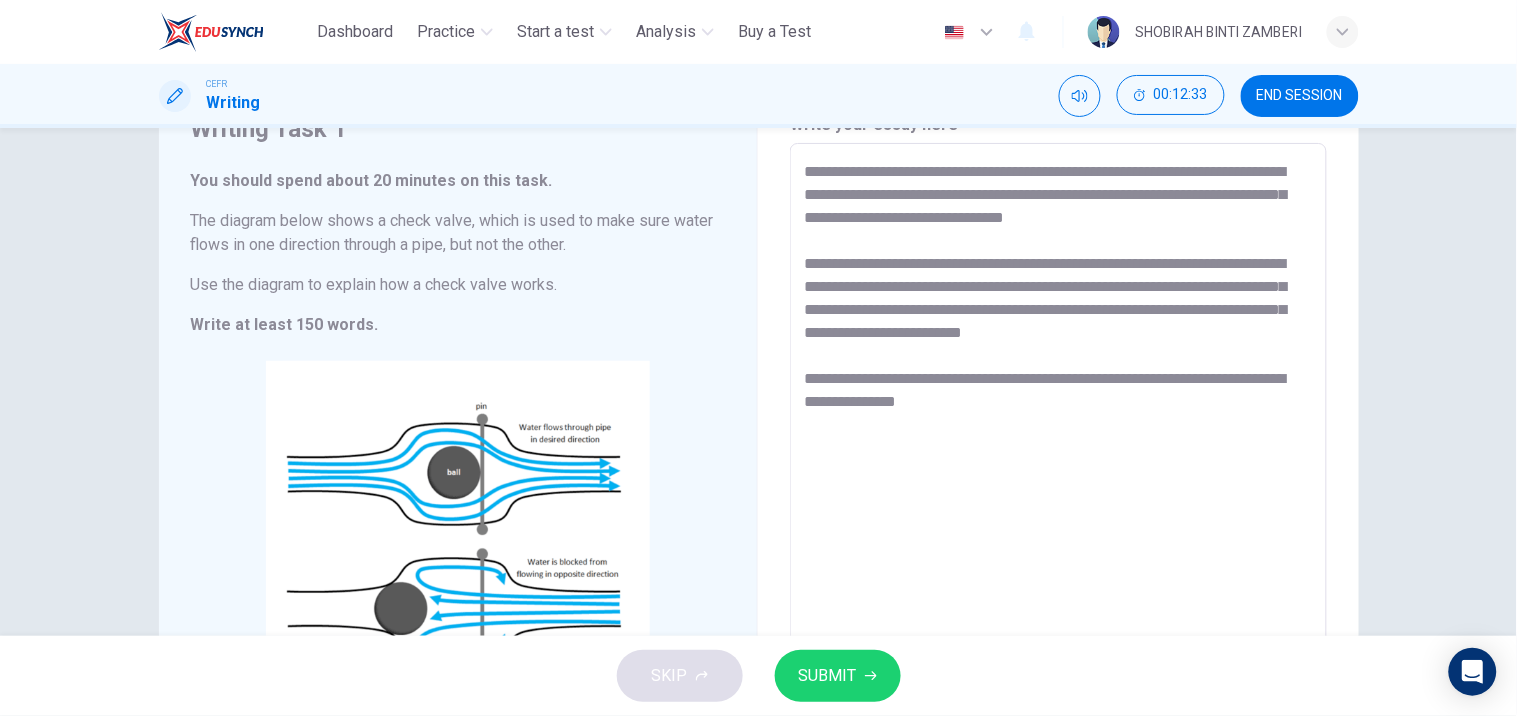 scroll, scrollTop: 94, scrollLeft: 0, axis: vertical 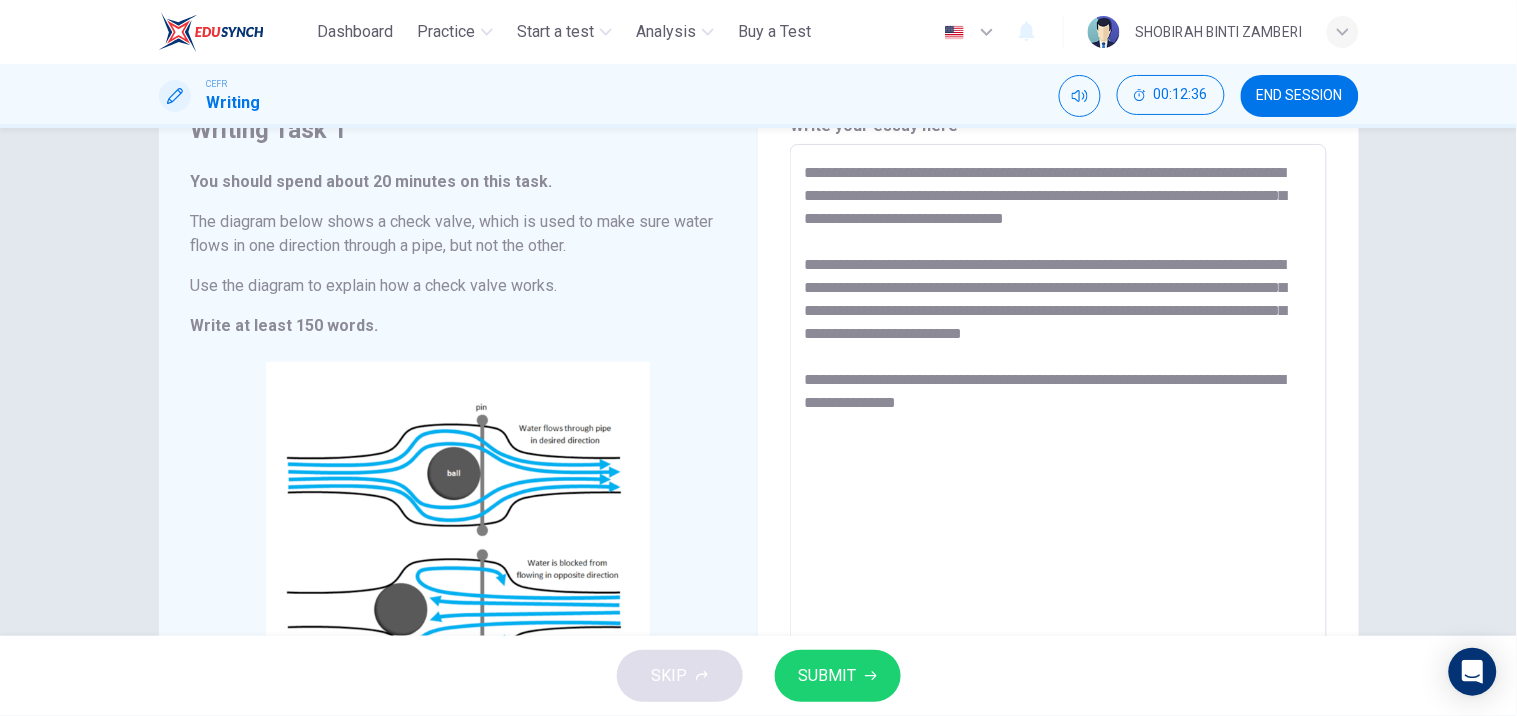 click on "**********" at bounding box center (1058, 428) 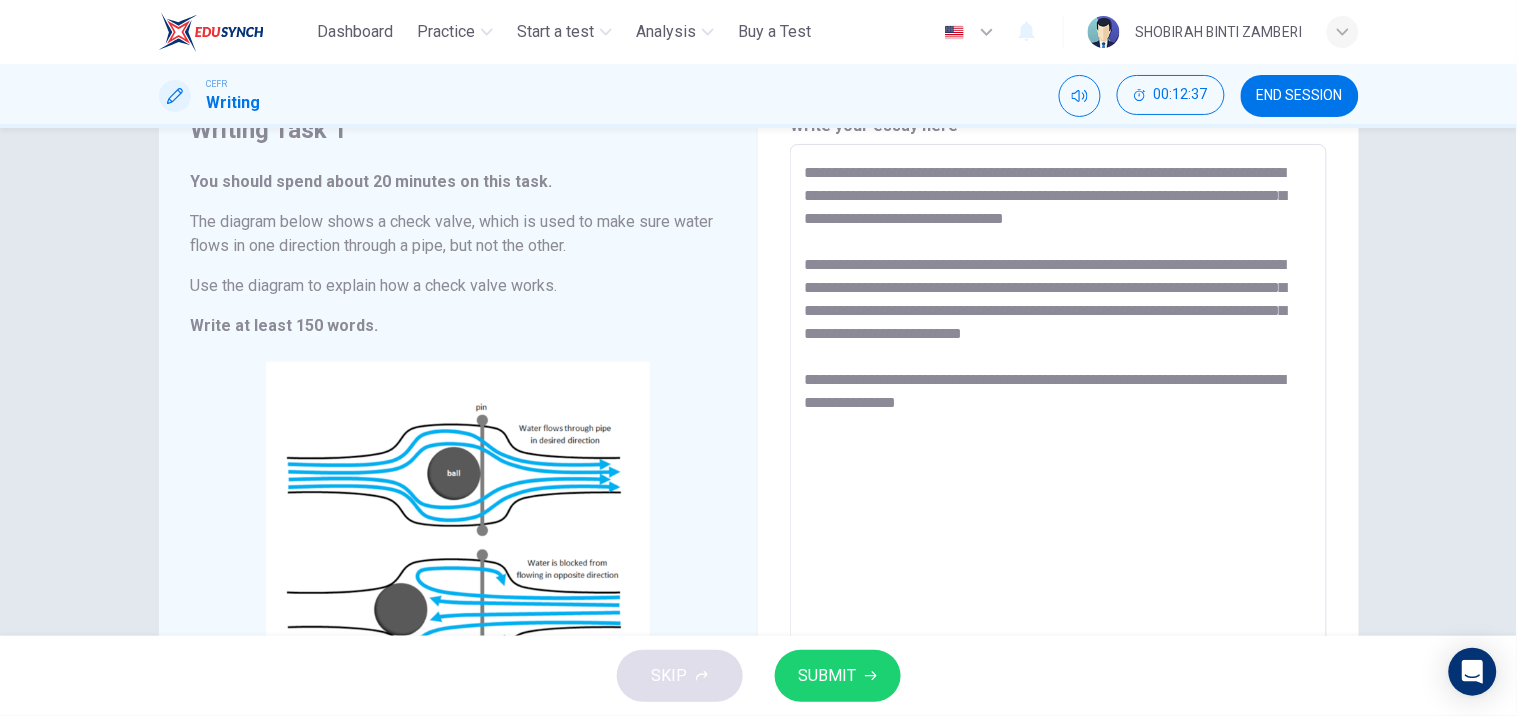 click on "**********" at bounding box center (1058, 428) 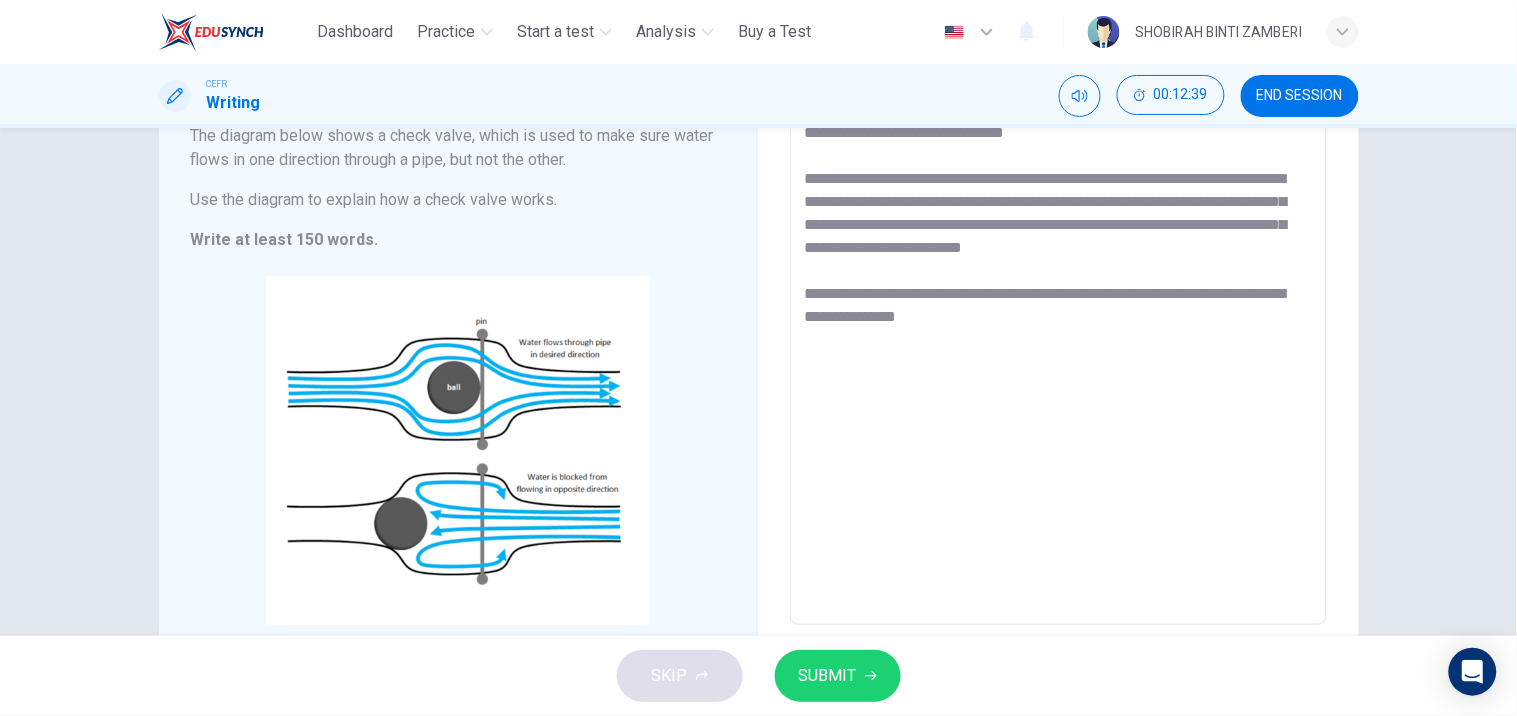 scroll, scrollTop: 120, scrollLeft: 0, axis: vertical 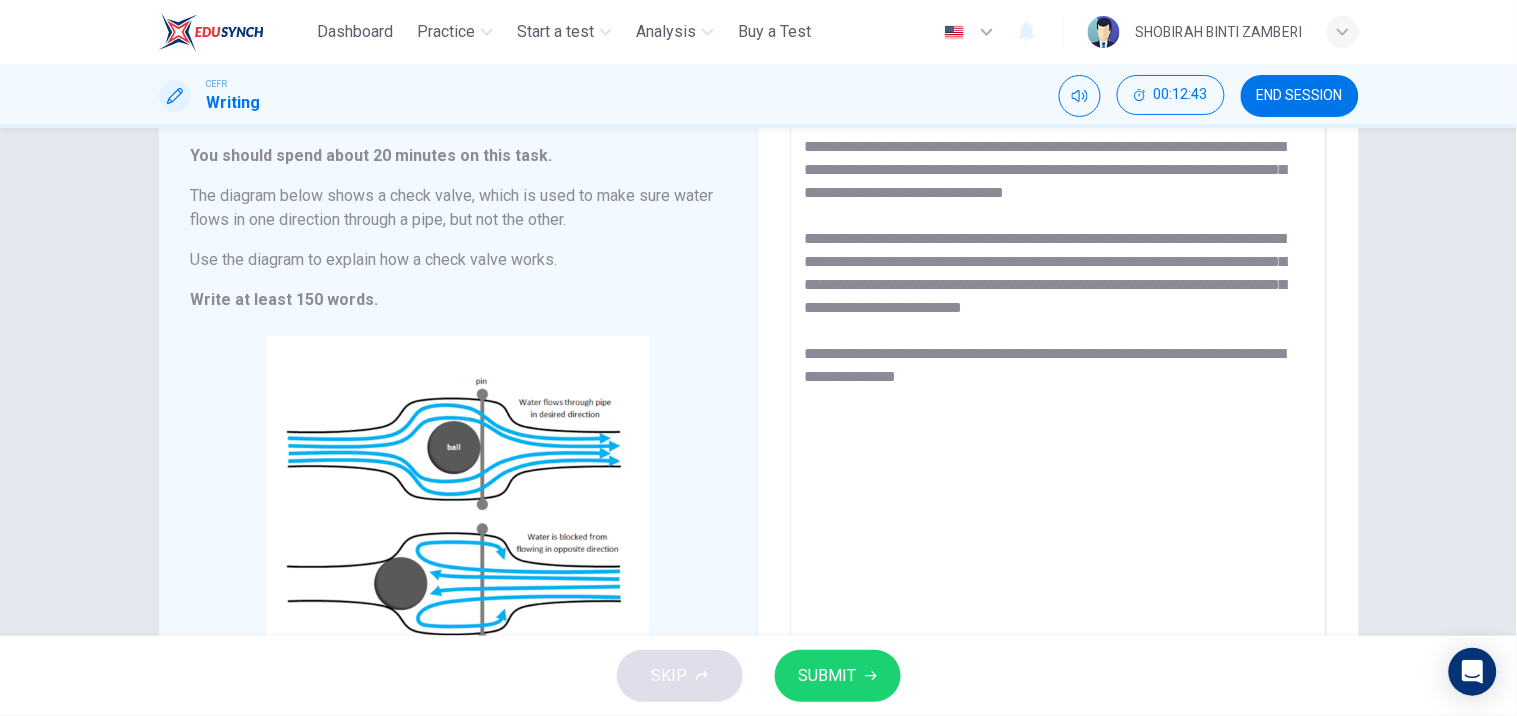 drag, startPoint x: 1024, startPoint y: 375, endPoint x: 944, endPoint y: 374, distance: 80.00625 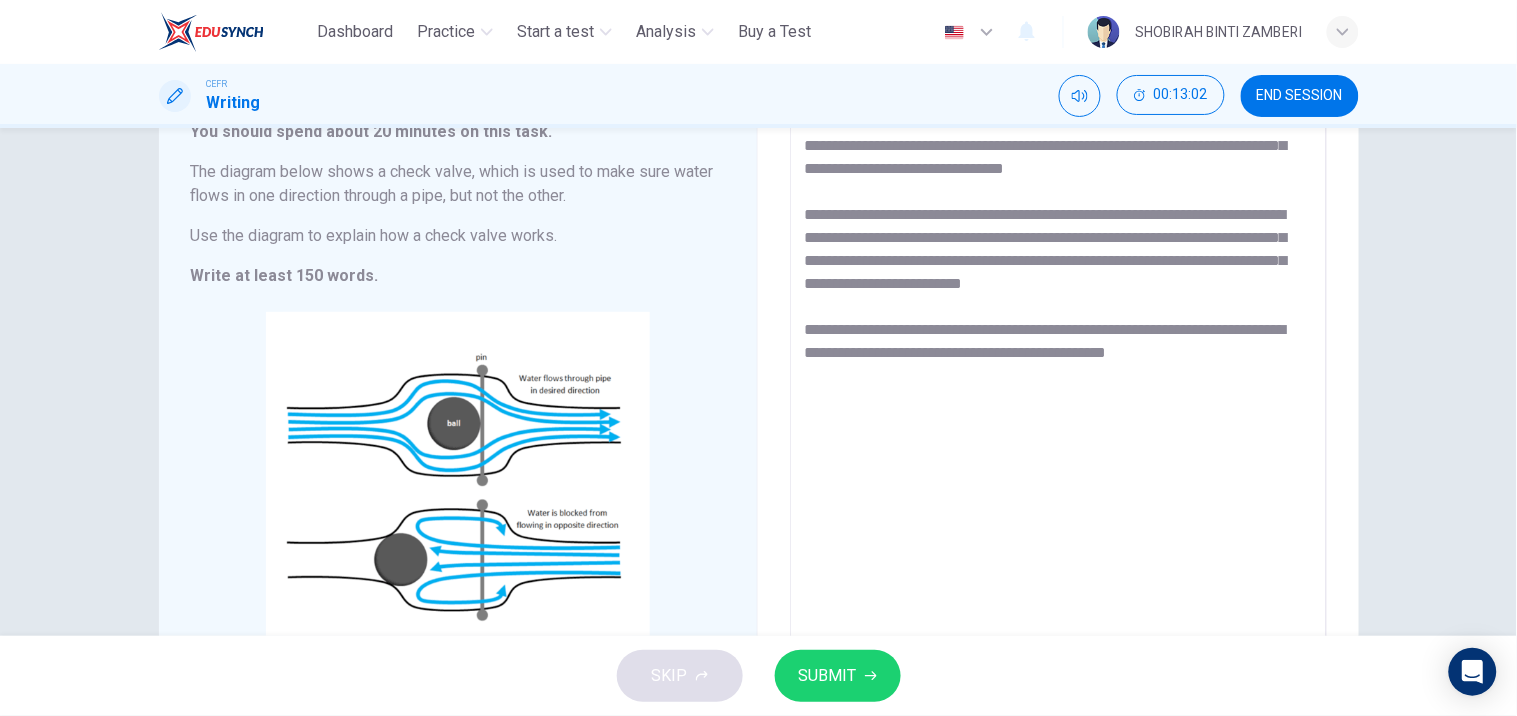 scroll, scrollTop: 142, scrollLeft: 0, axis: vertical 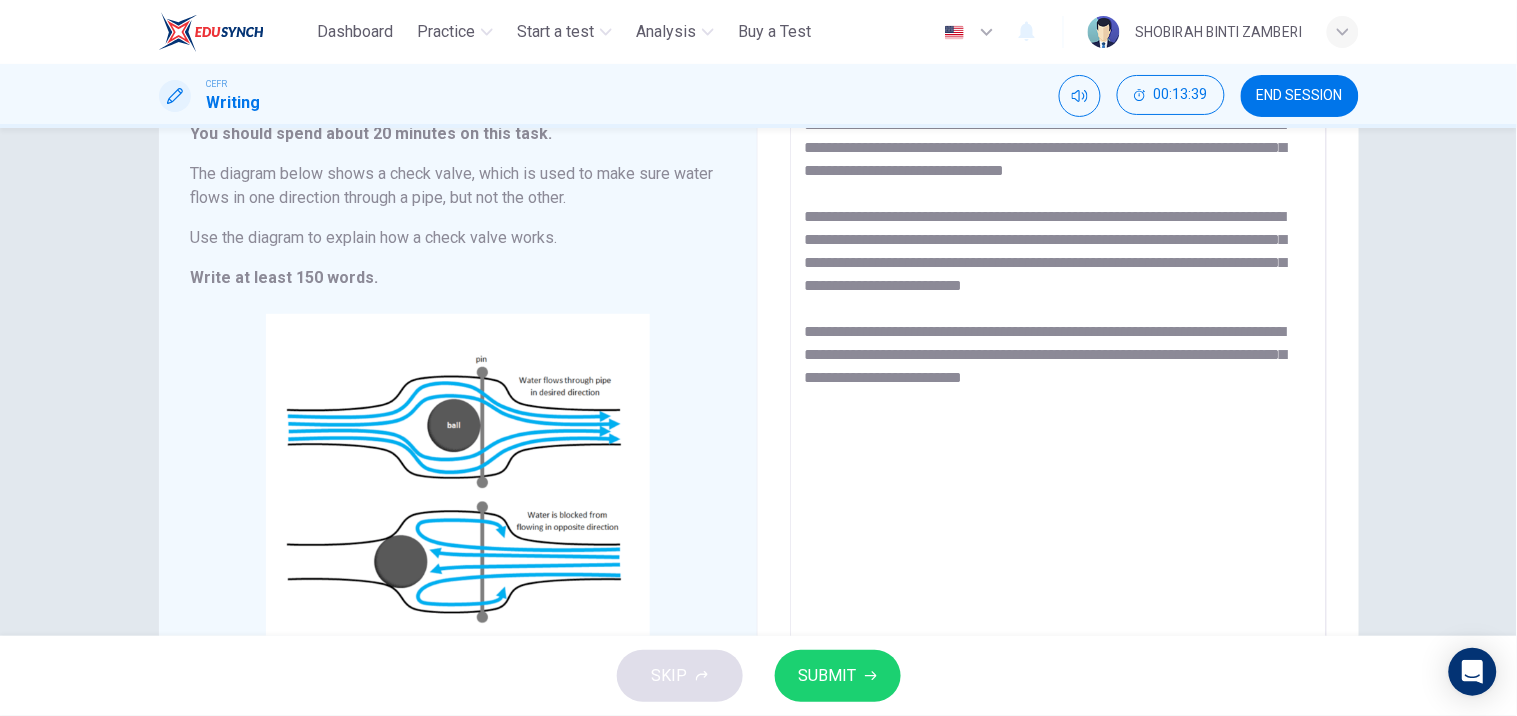 drag, startPoint x: 1060, startPoint y: 355, endPoint x: 1016, endPoint y: 356, distance: 44.011364 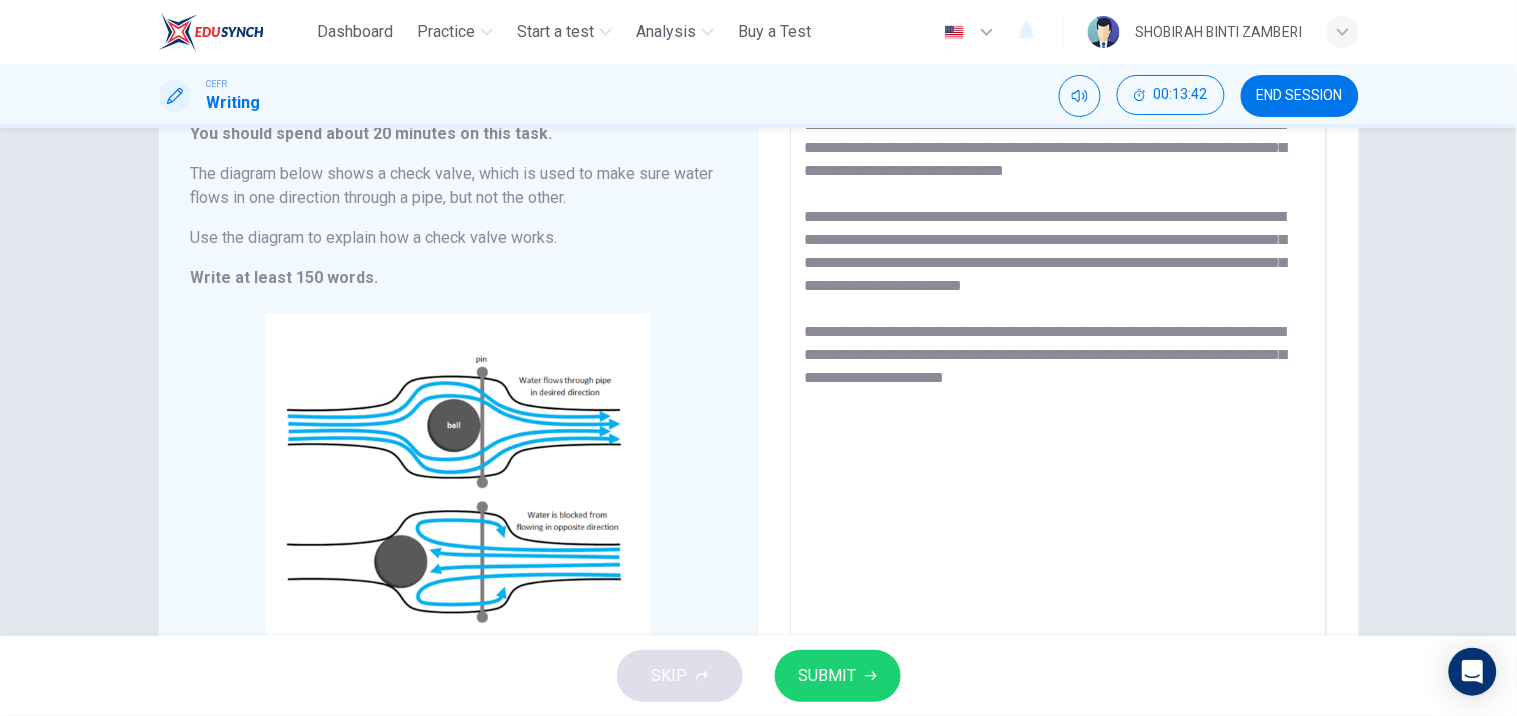 click on "**********" at bounding box center (1058, 380) 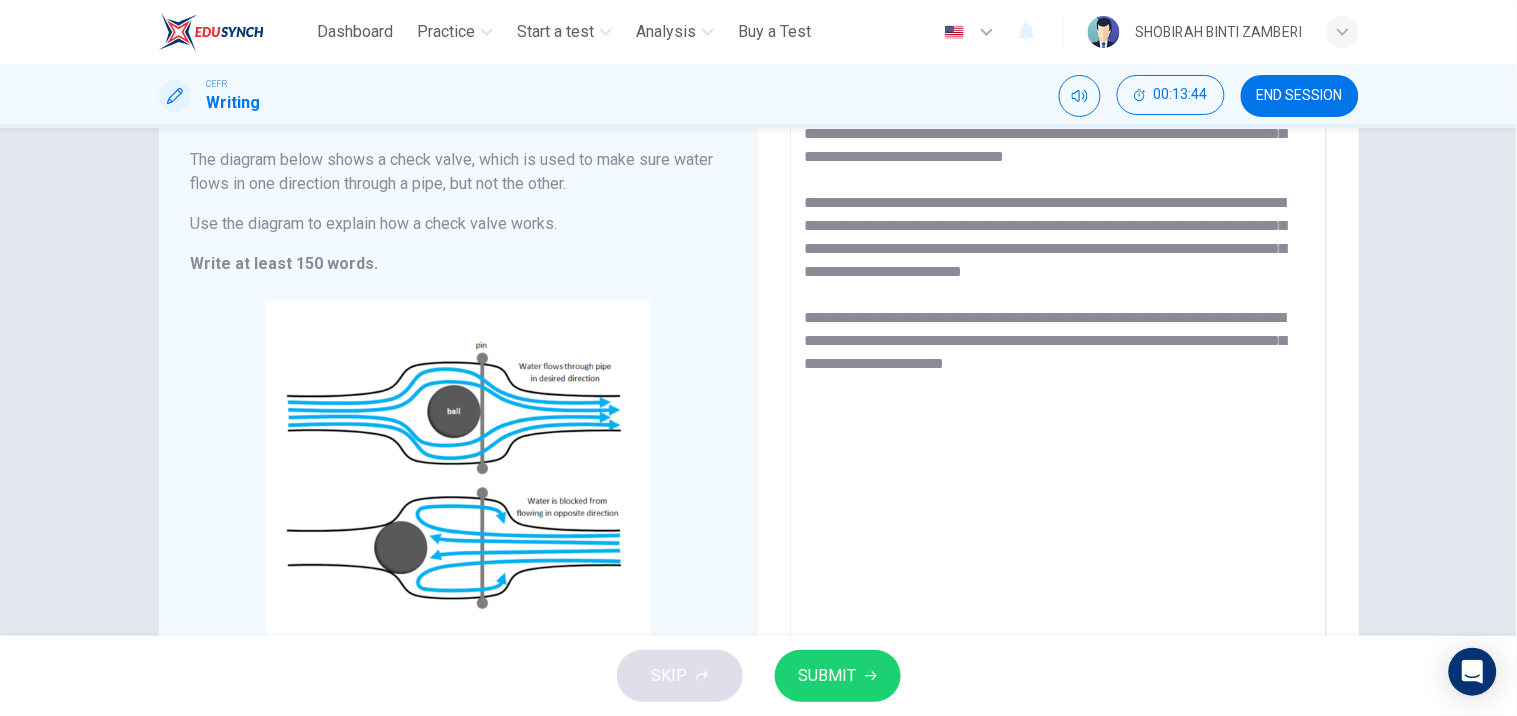scroll, scrollTop: 96, scrollLeft: 0, axis: vertical 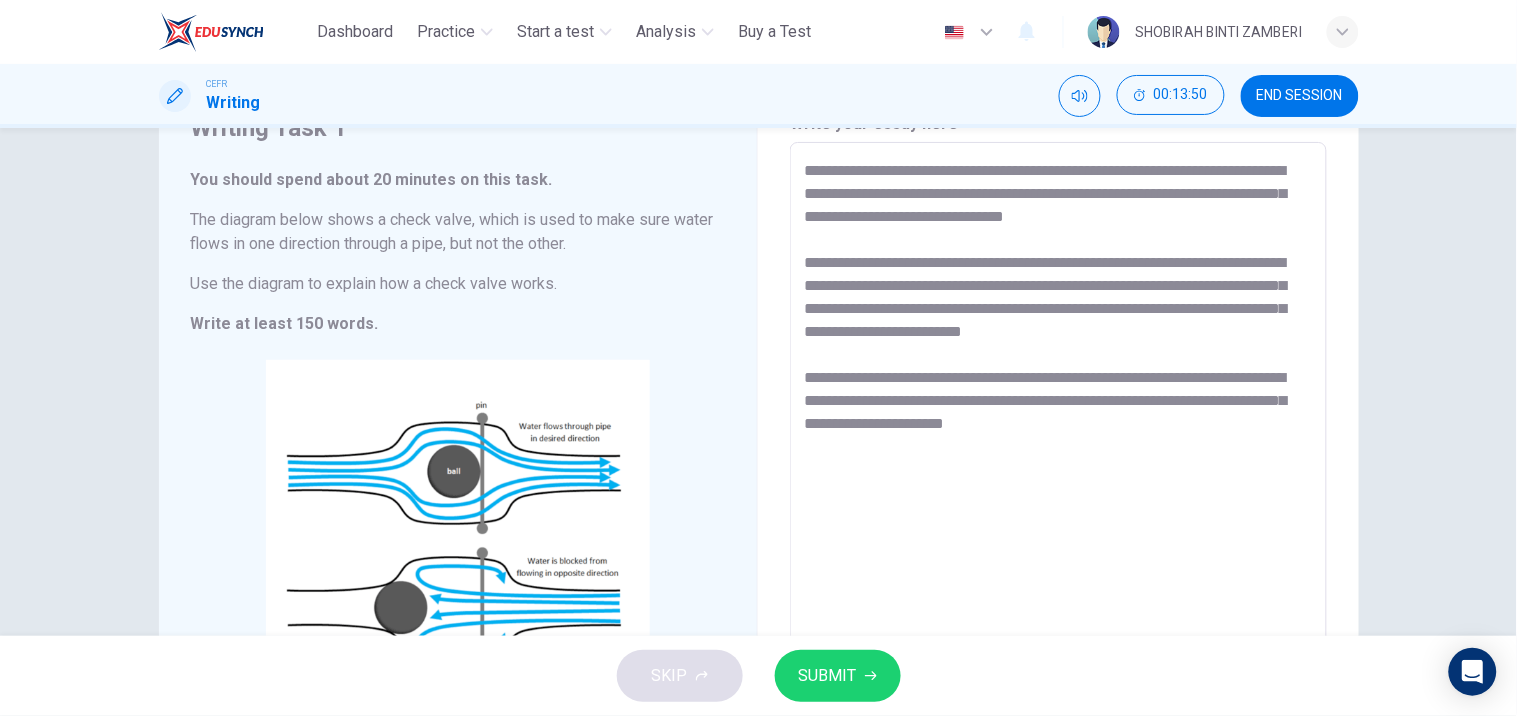 drag, startPoint x: 1135, startPoint y: 401, endPoint x: 1123, endPoint y: 403, distance: 12.165525 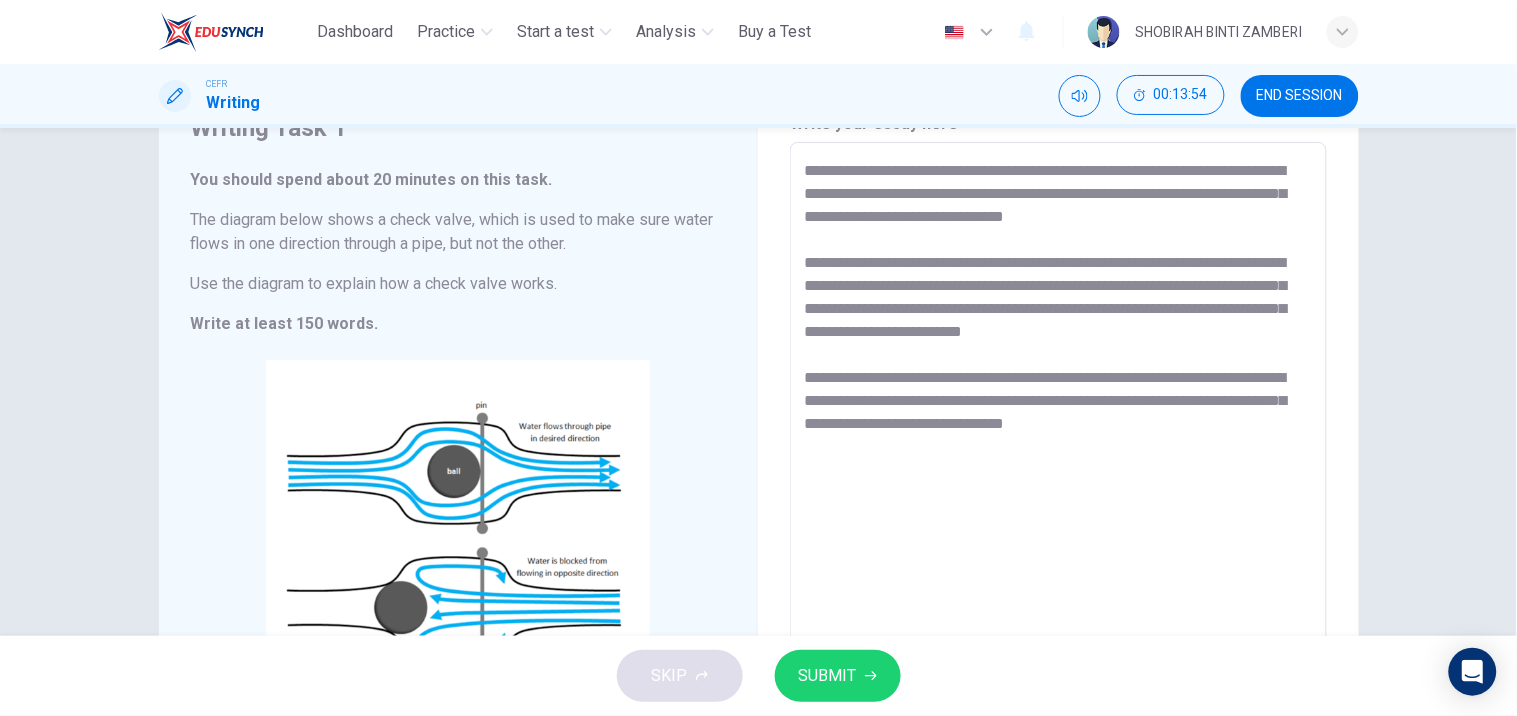 click on "**********" at bounding box center (1058, 426) 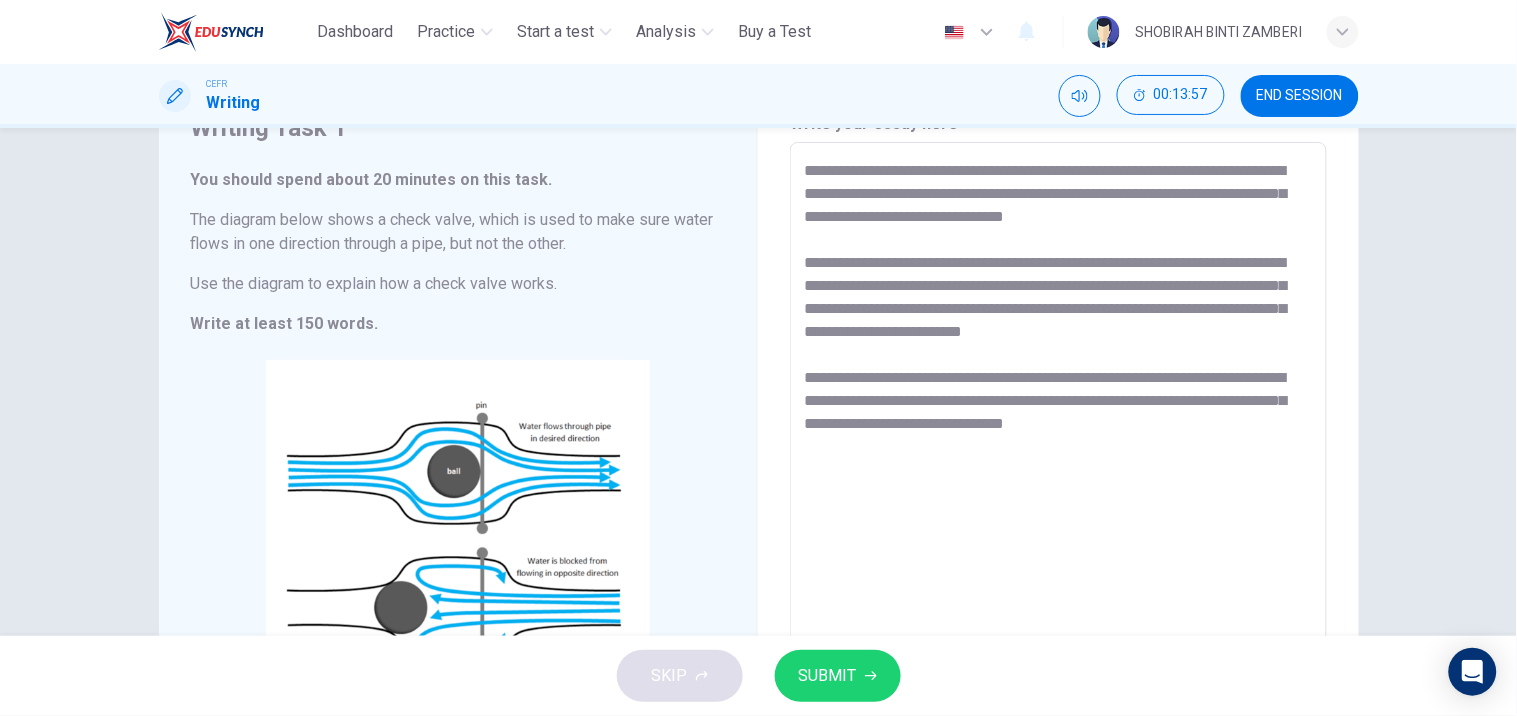drag, startPoint x: 821, startPoint y: 431, endPoint x: 803, endPoint y: 428, distance: 18.248287 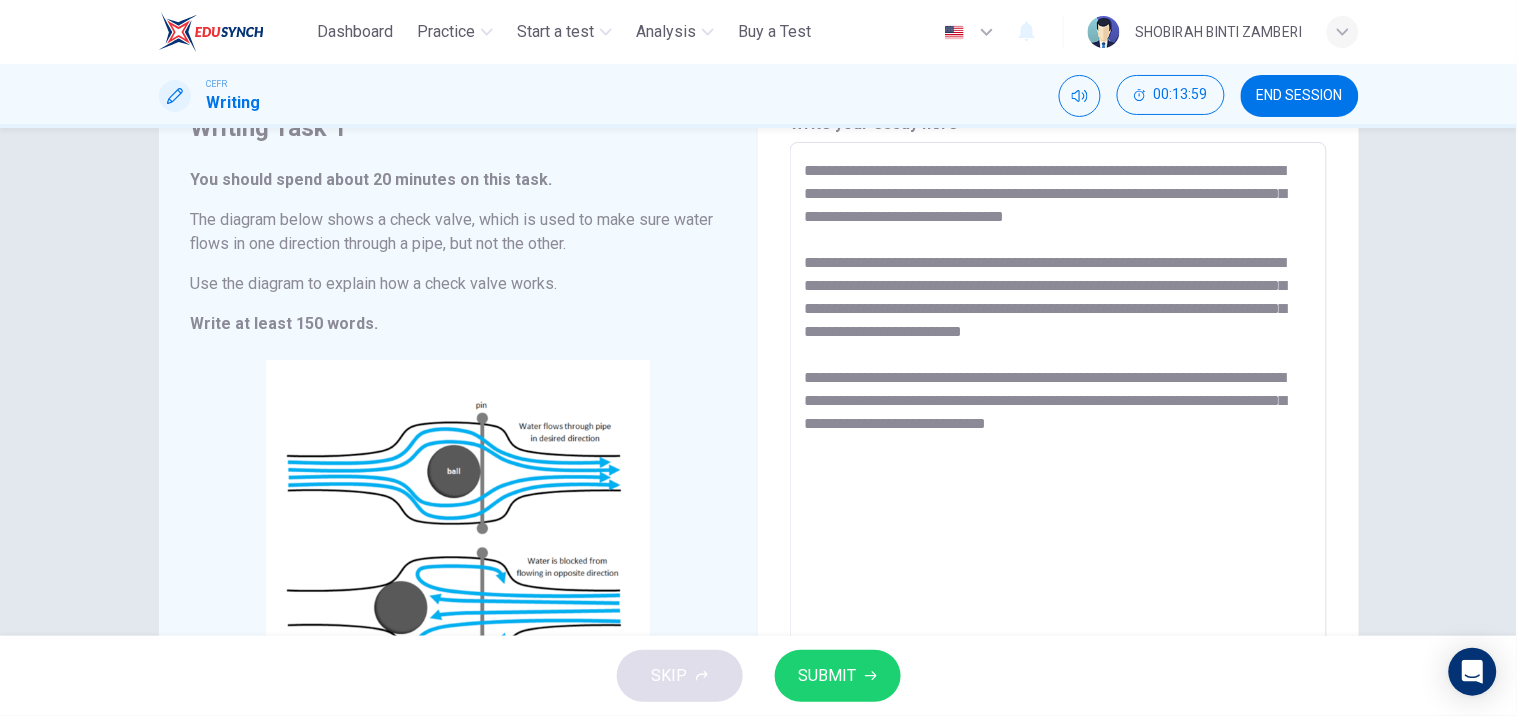 click on "**********" at bounding box center [1058, 426] 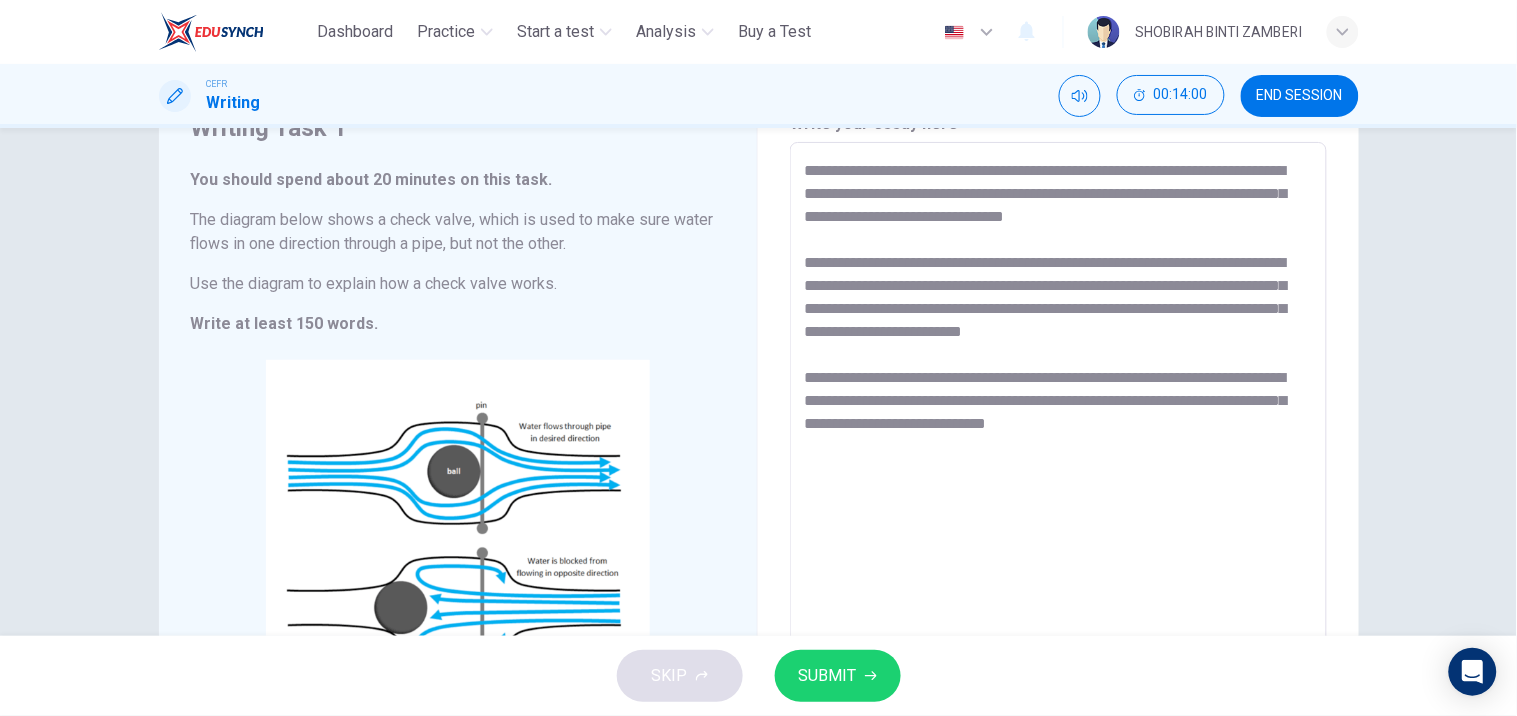click on "**********" at bounding box center (1058, 426) 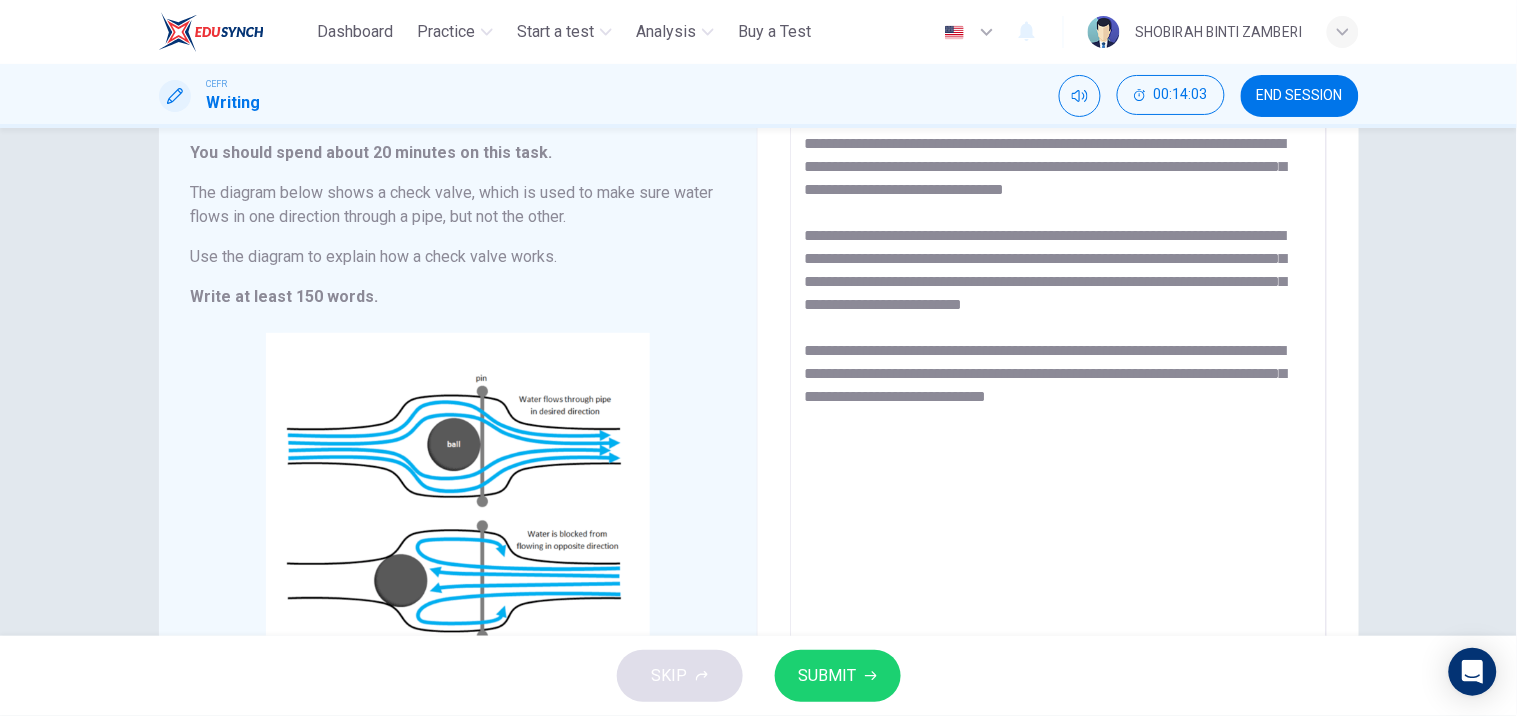 scroll, scrollTop: 166, scrollLeft: 0, axis: vertical 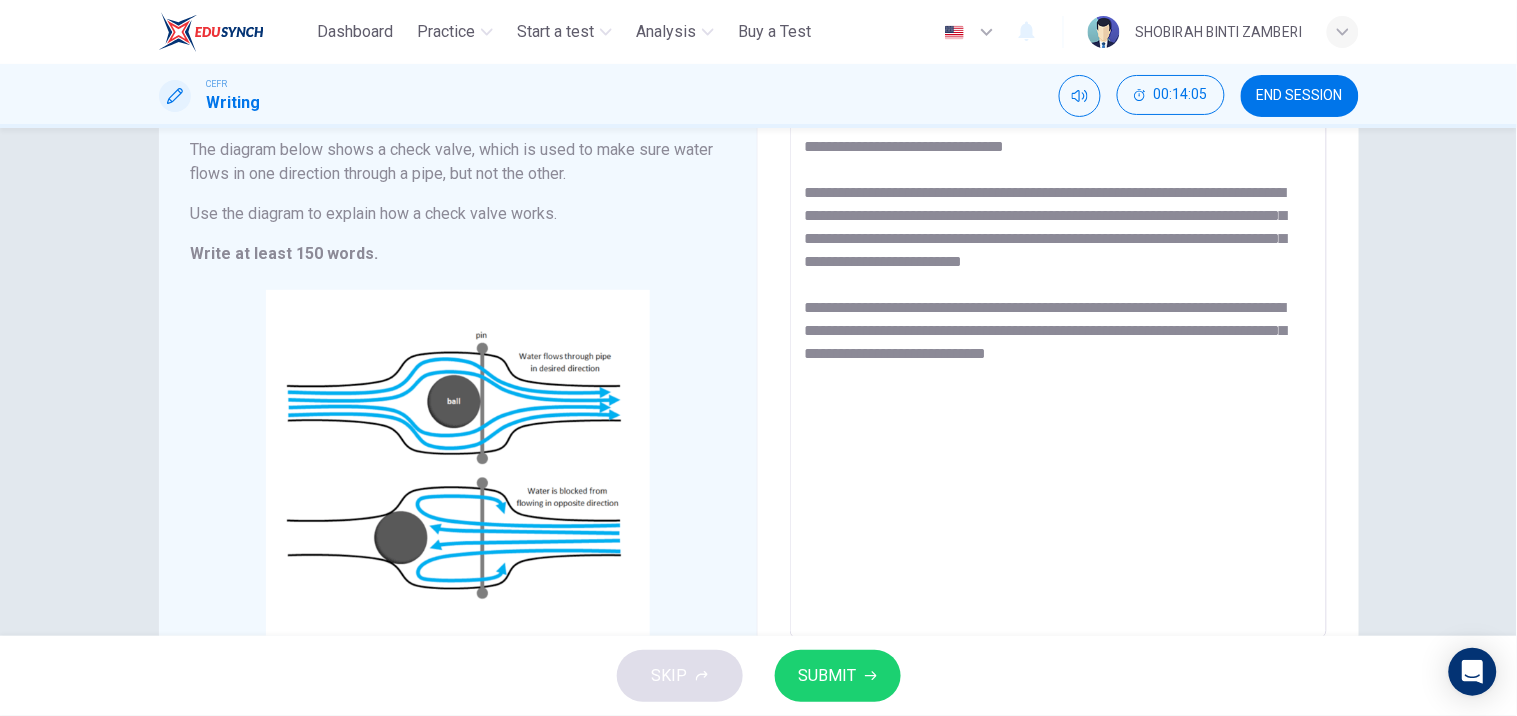 drag, startPoint x: 1154, startPoint y: 360, endPoint x: 1090, endPoint y: 353, distance: 64.381676 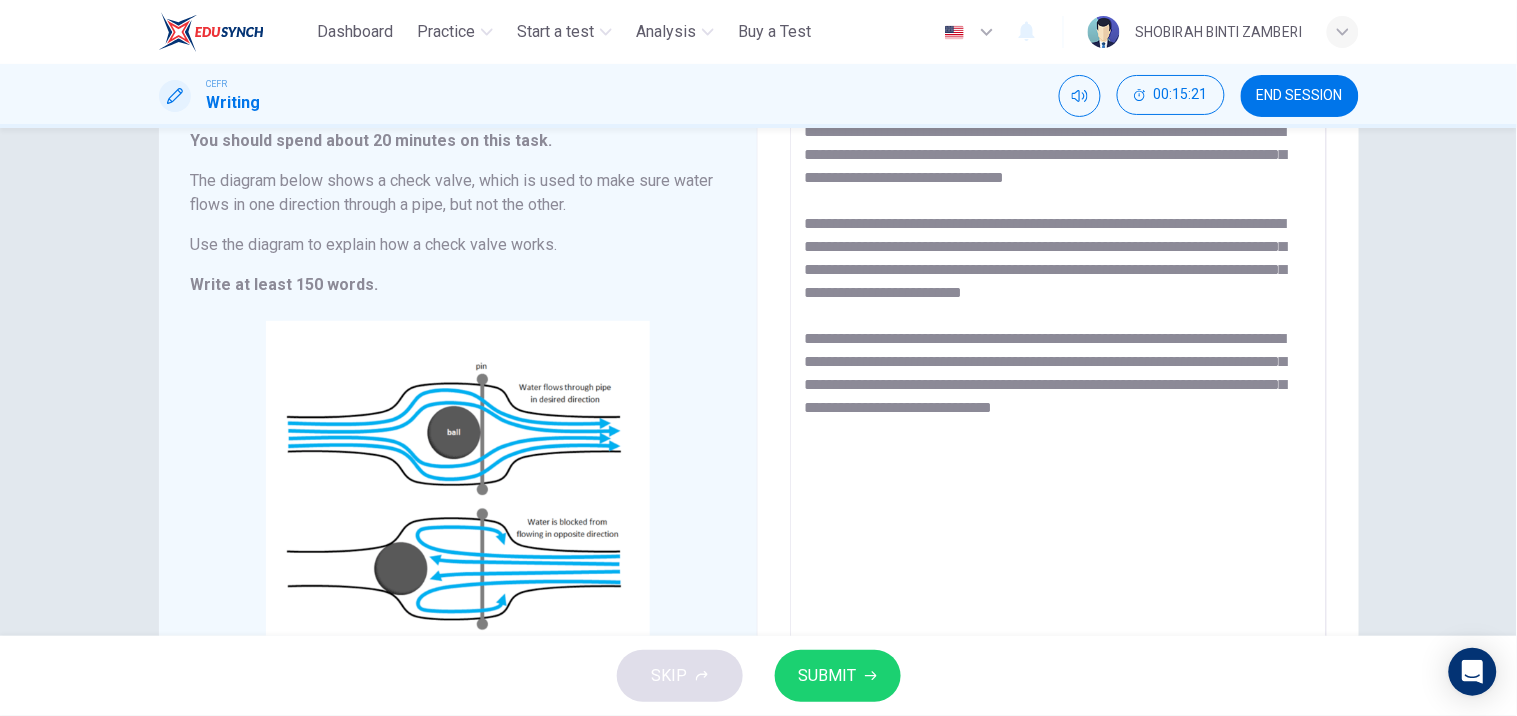 scroll, scrollTop: 136, scrollLeft: 0, axis: vertical 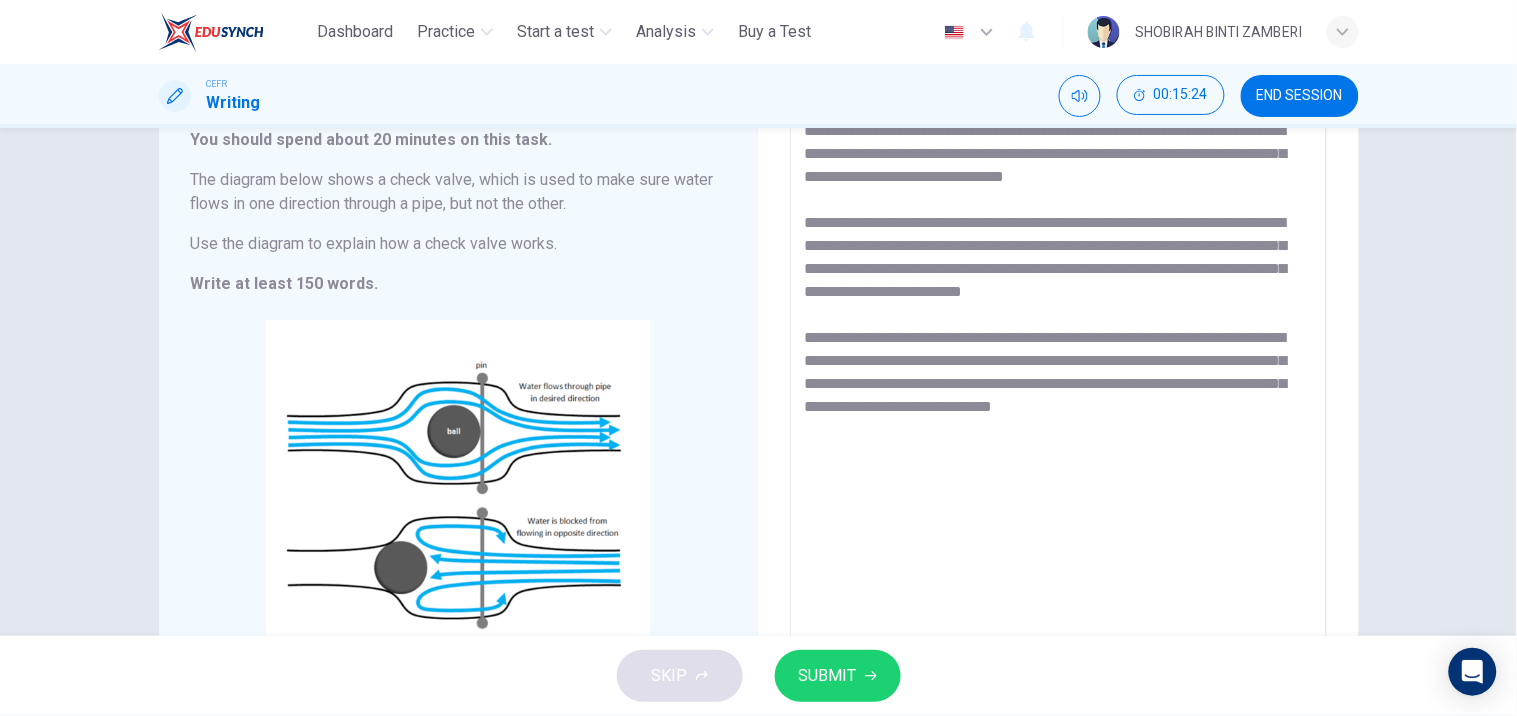 click on "**********" at bounding box center (1058, 386) 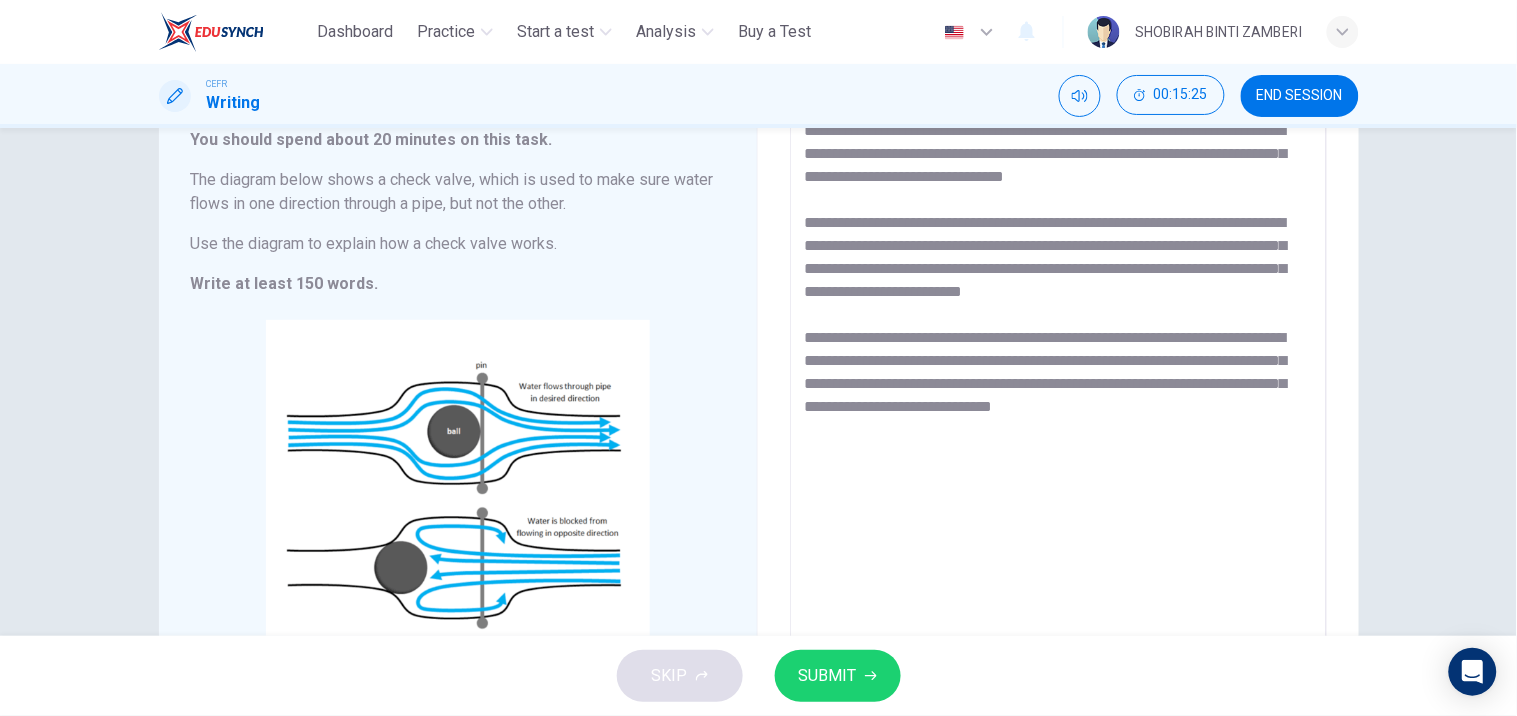 click on "**********" at bounding box center (1058, 386) 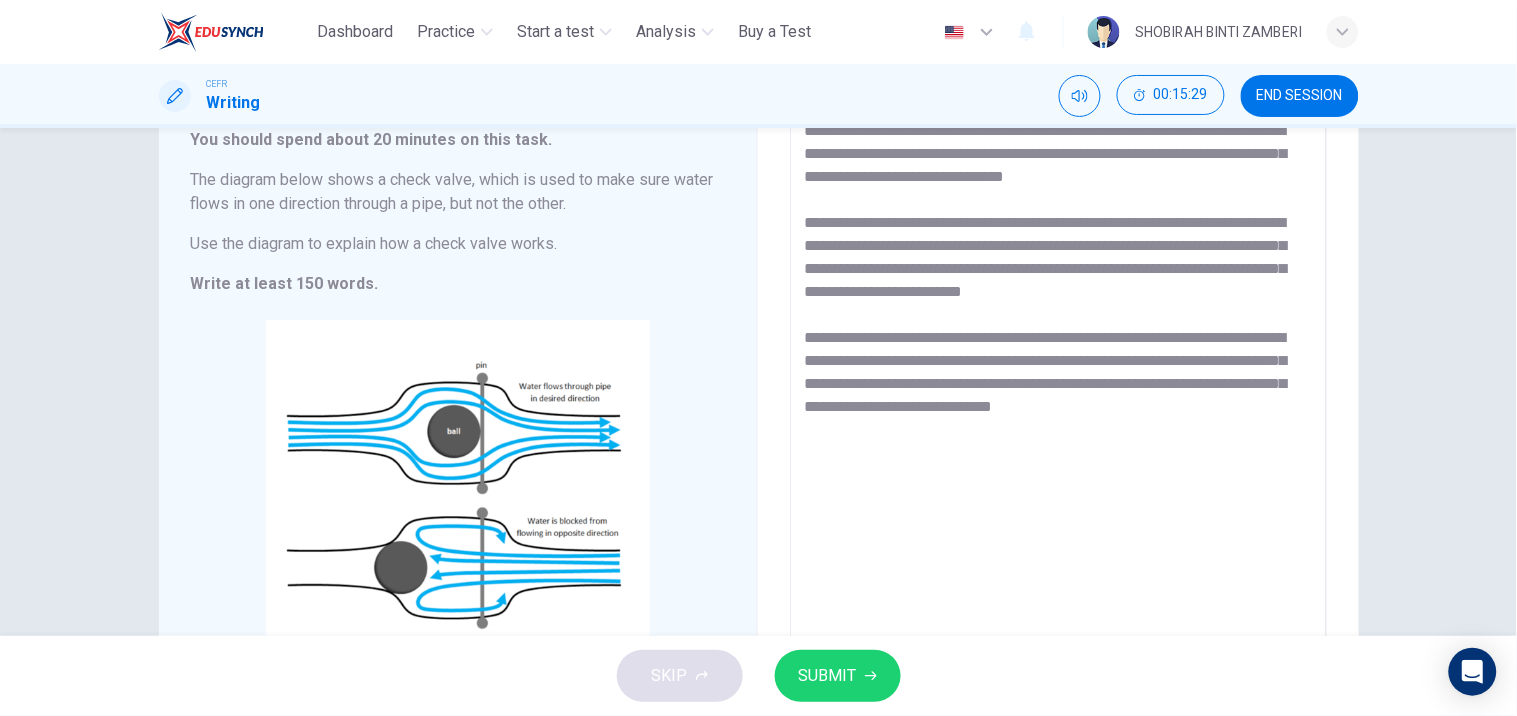 click on "**********" at bounding box center [1058, 386] 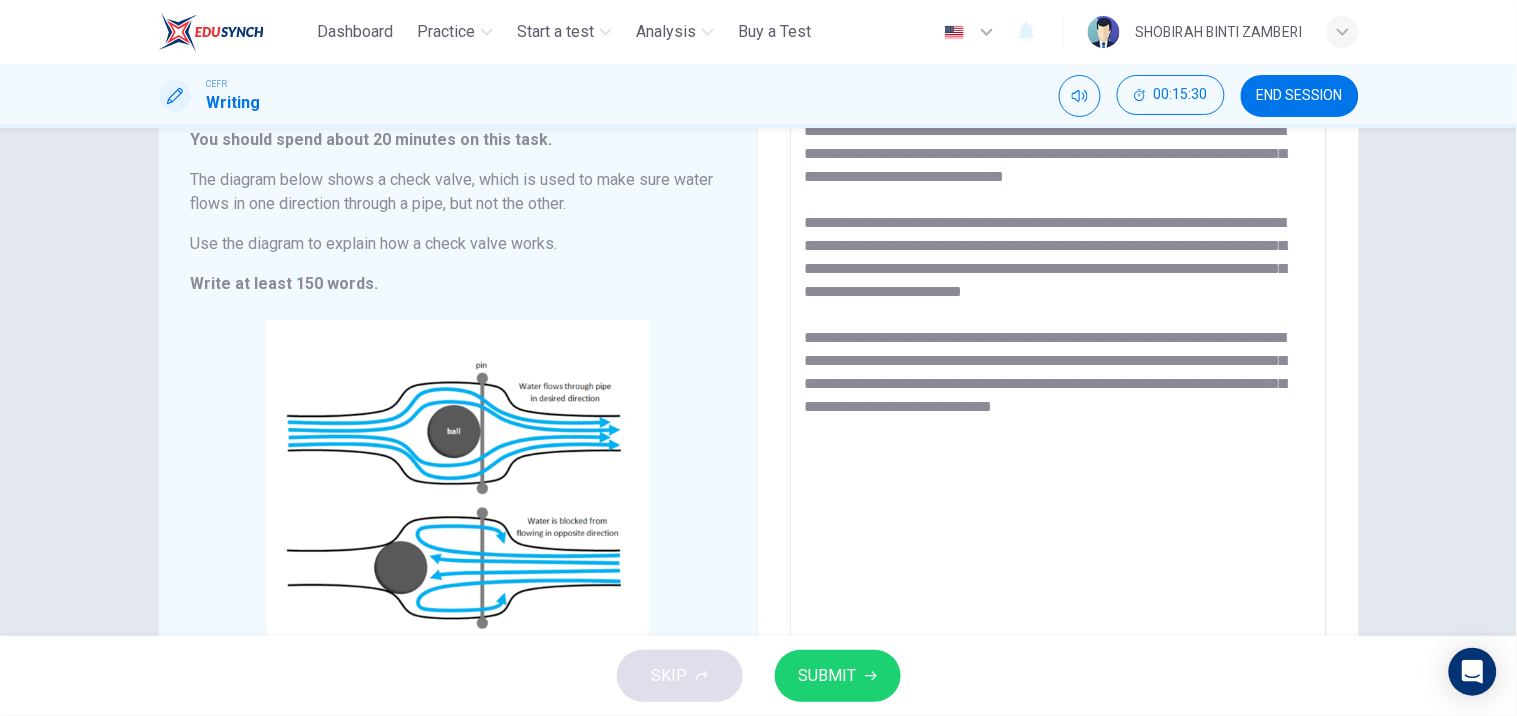 click on "**********" at bounding box center [1058, 386] 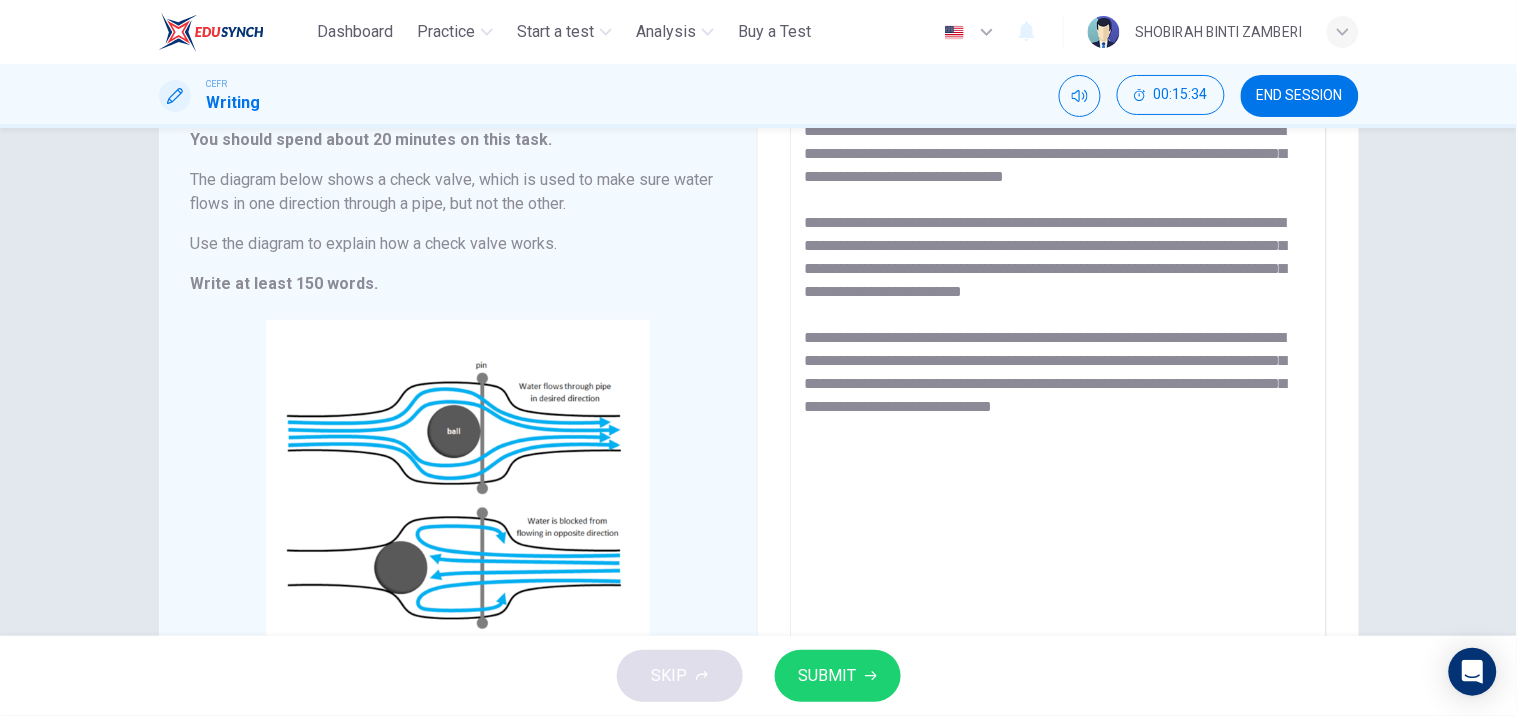 click on "**********" at bounding box center (1058, 386) 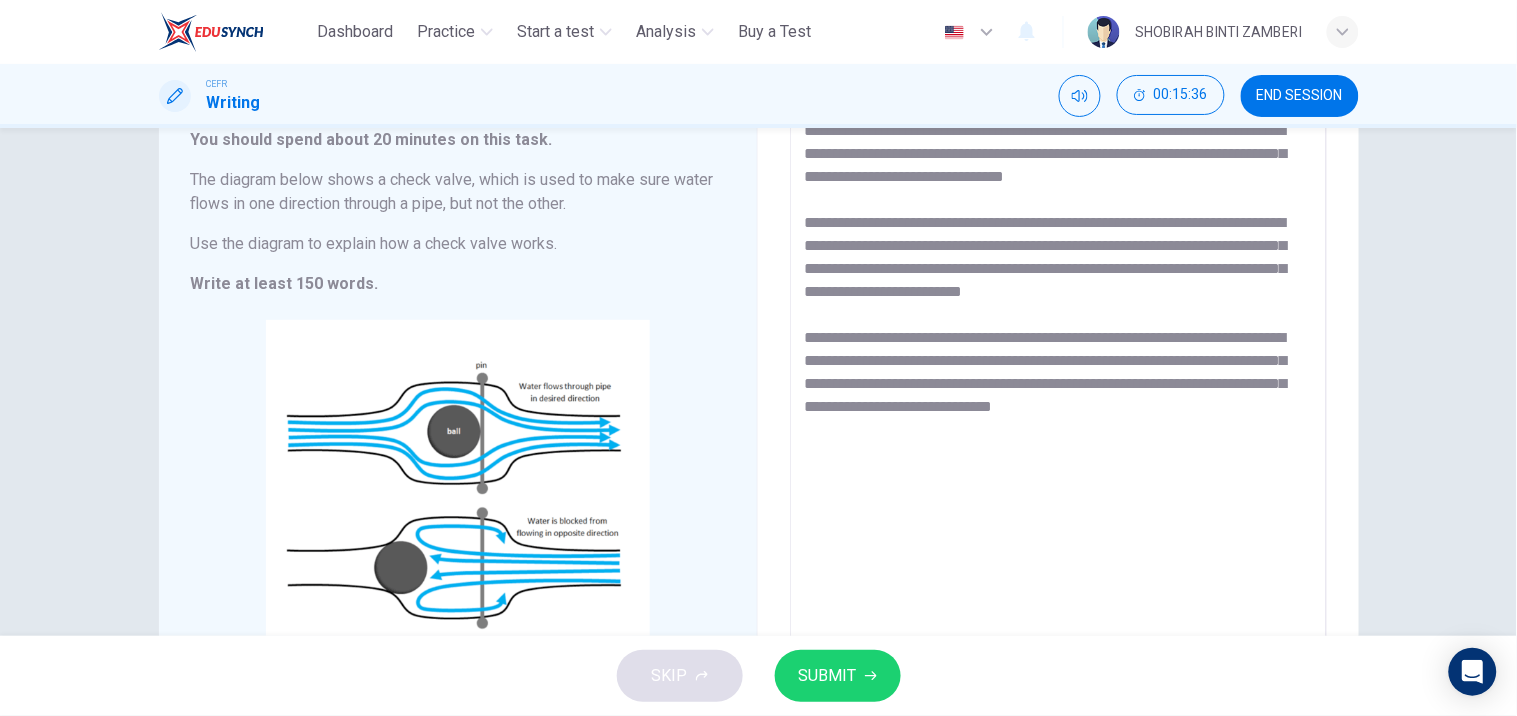 click on "**********" at bounding box center (1058, 386) 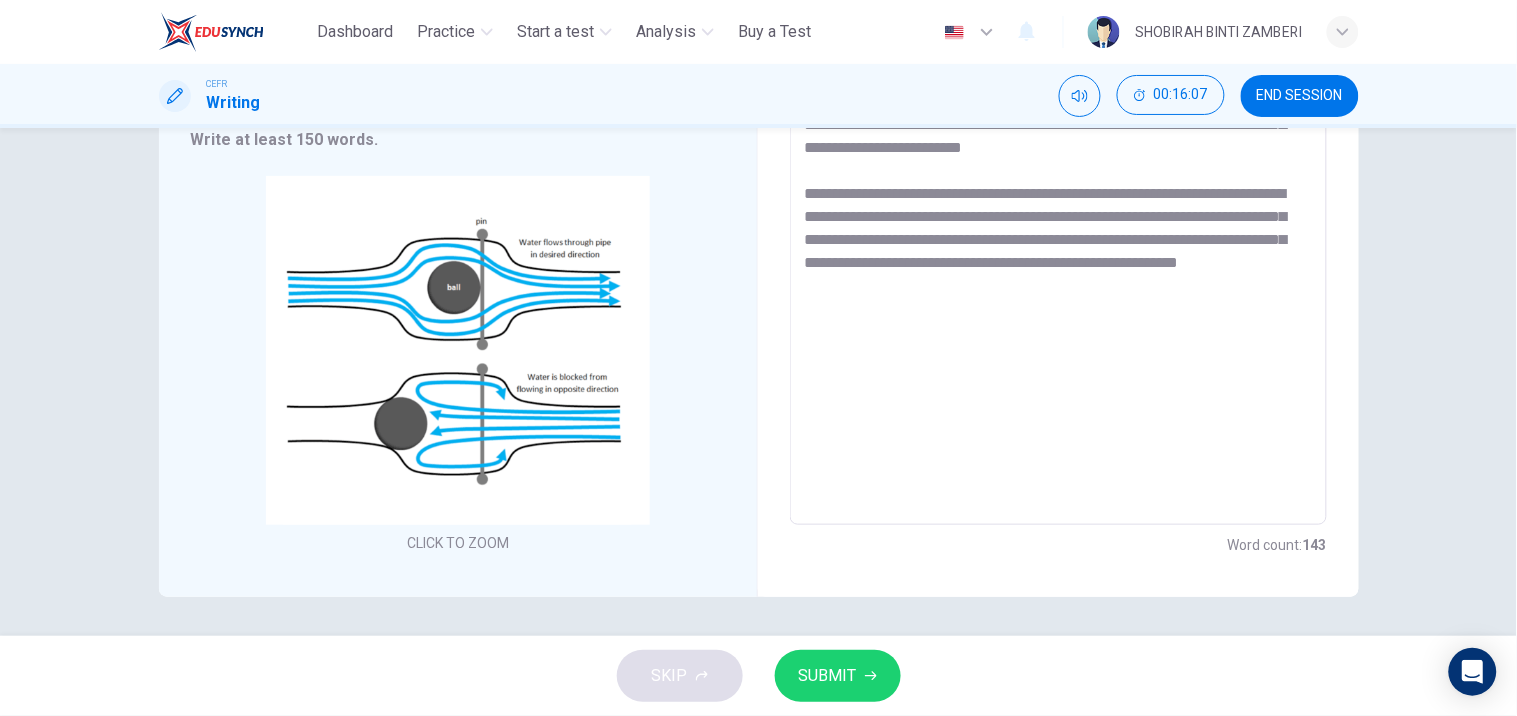 scroll, scrollTop: 141, scrollLeft: 0, axis: vertical 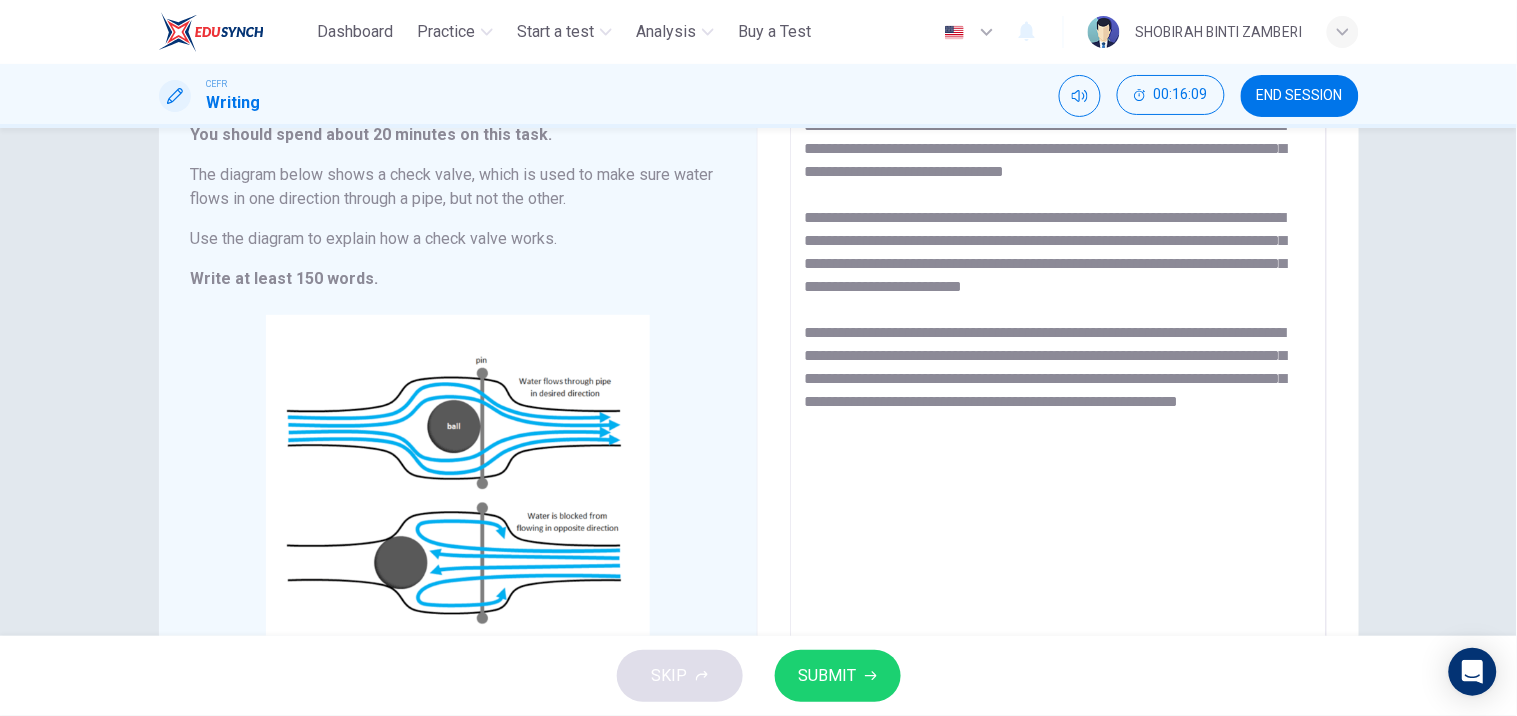 drag, startPoint x: 1077, startPoint y: 421, endPoint x: 1047, endPoint y: 403, distance: 34.98571 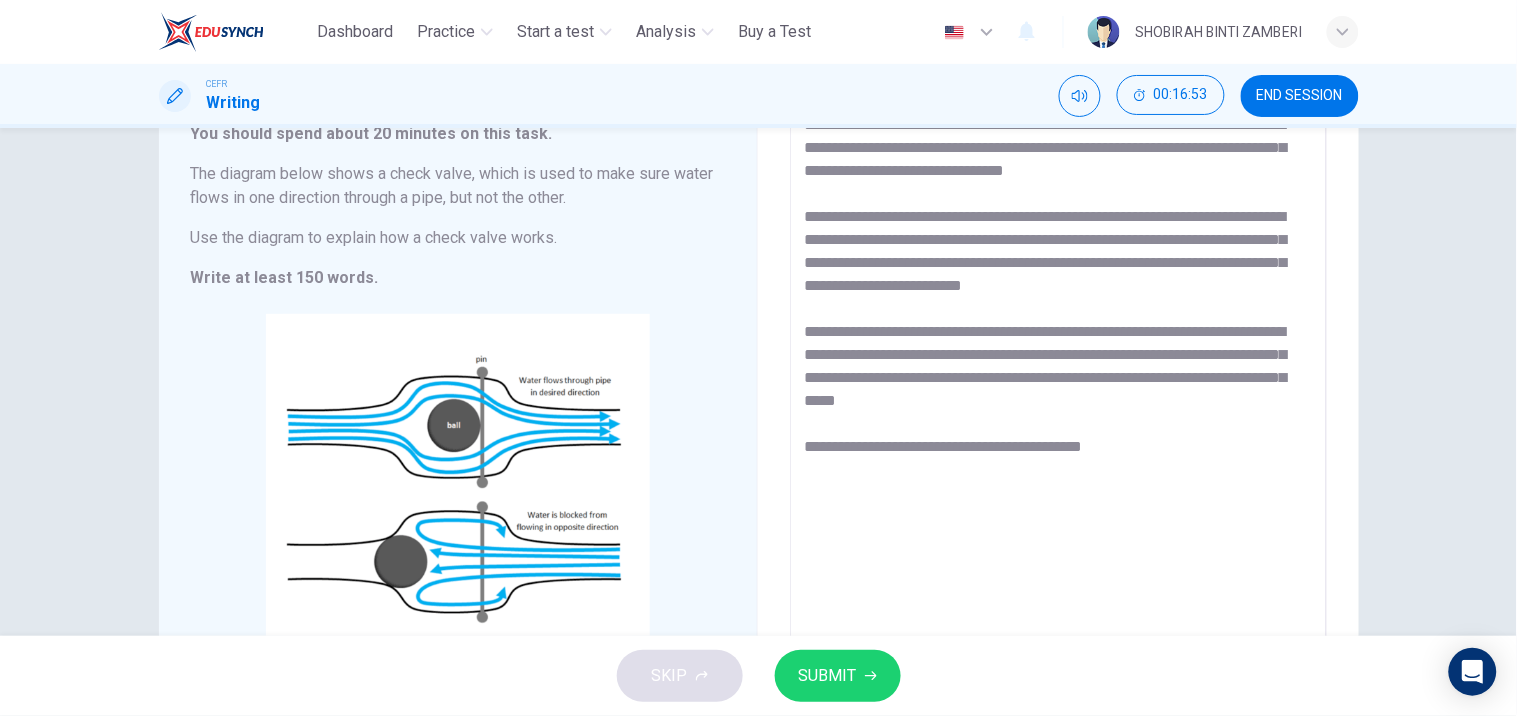 scroll, scrollTop: 145, scrollLeft: 0, axis: vertical 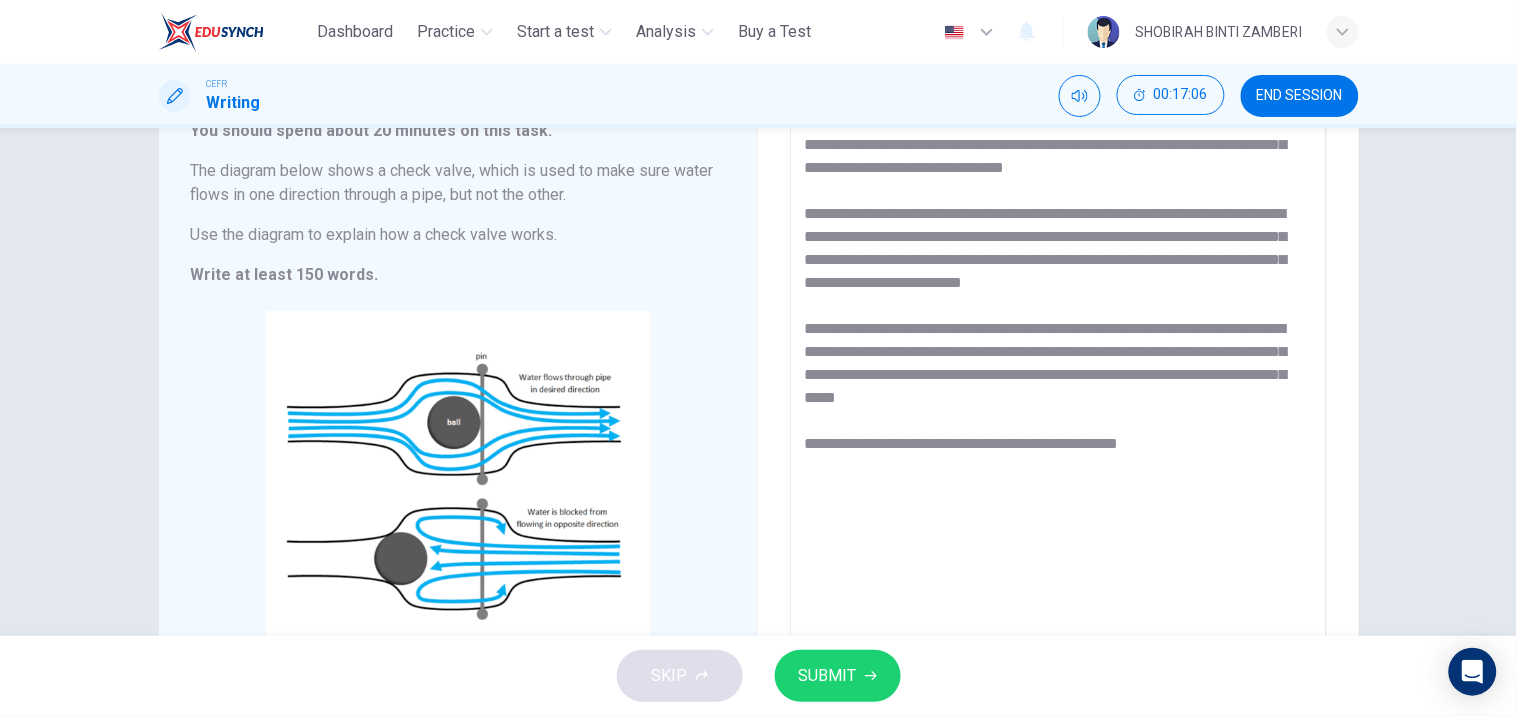 click on "**********" at bounding box center (1058, 377) 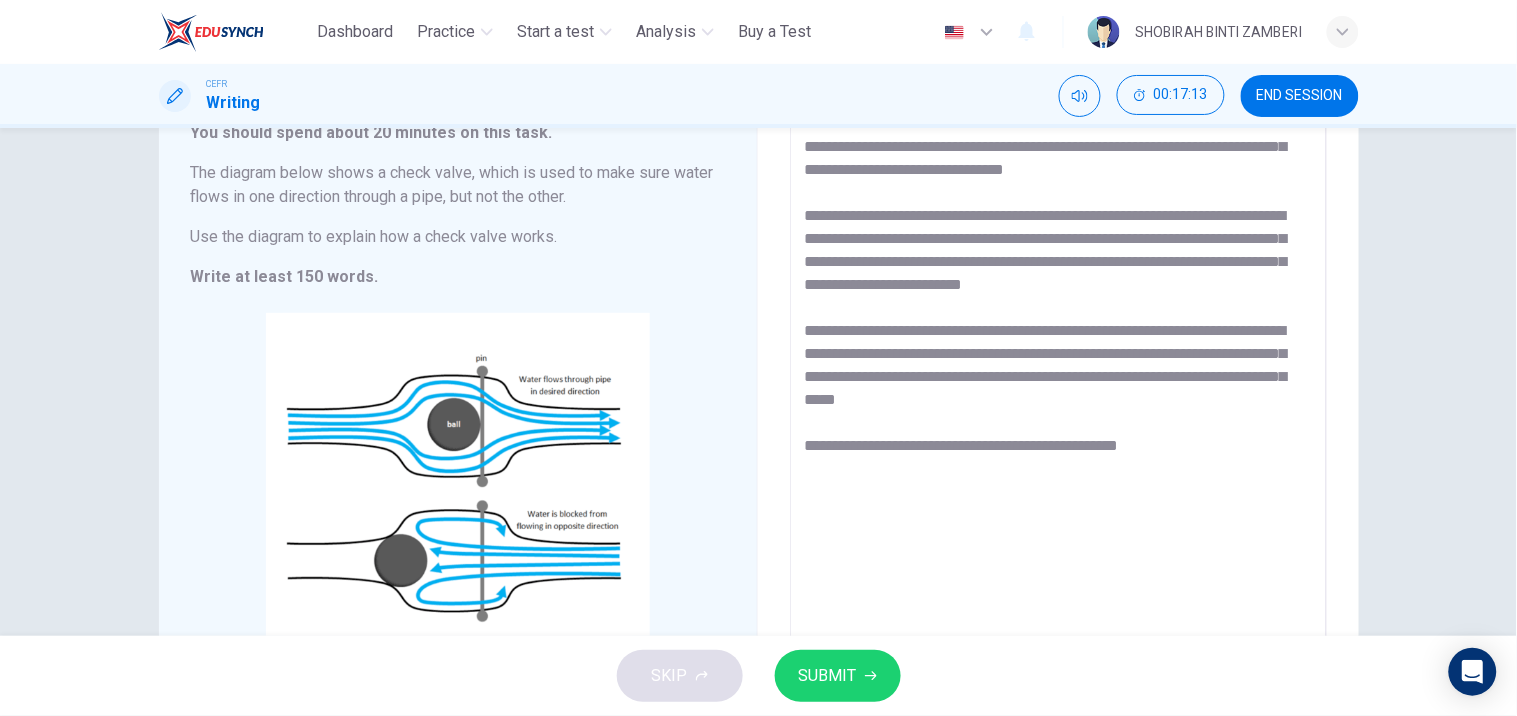 scroll, scrollTop: 144, scrollLeft: 0, axis: vertical 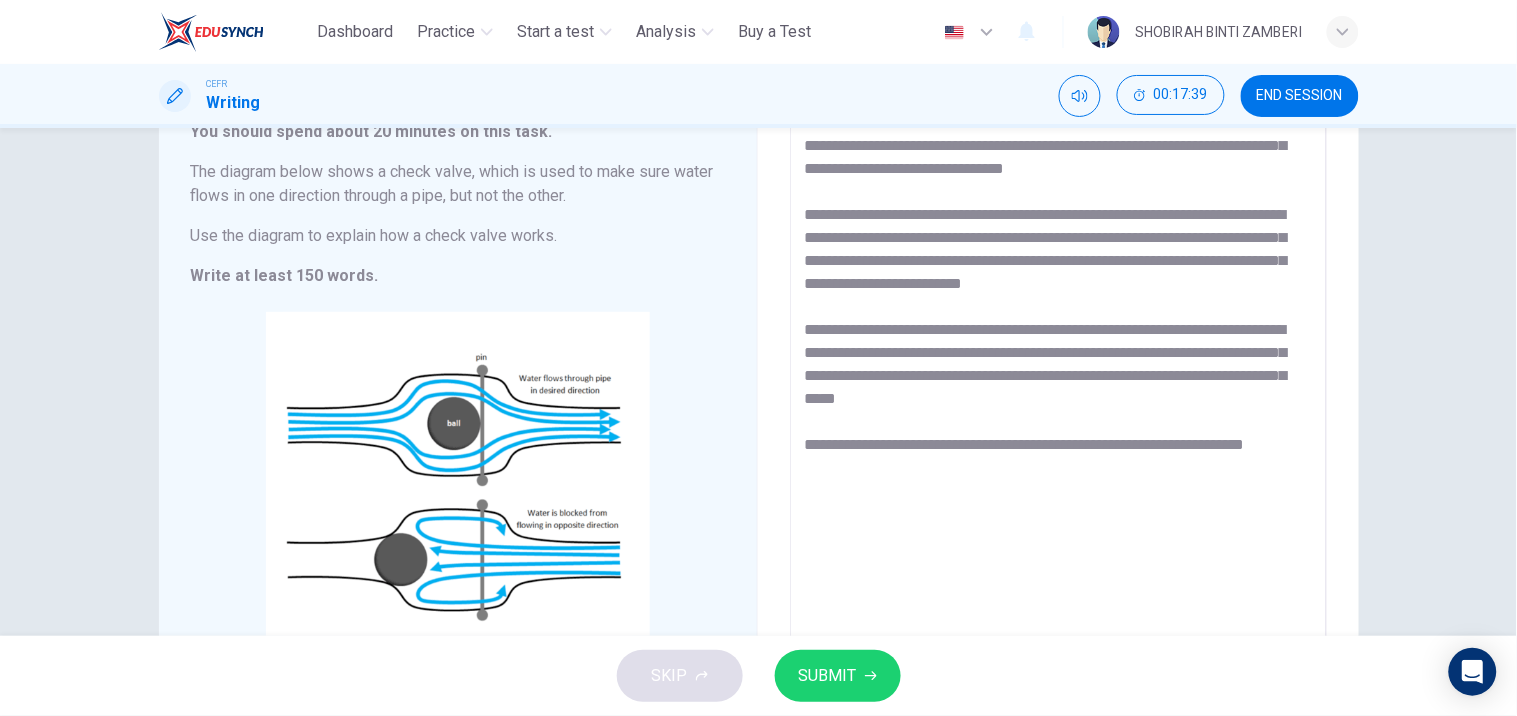 drag, startPoint x: 1308, startPoint y: 440, endPoint x: 1285, endPoint y: 445, distance: 23.537205 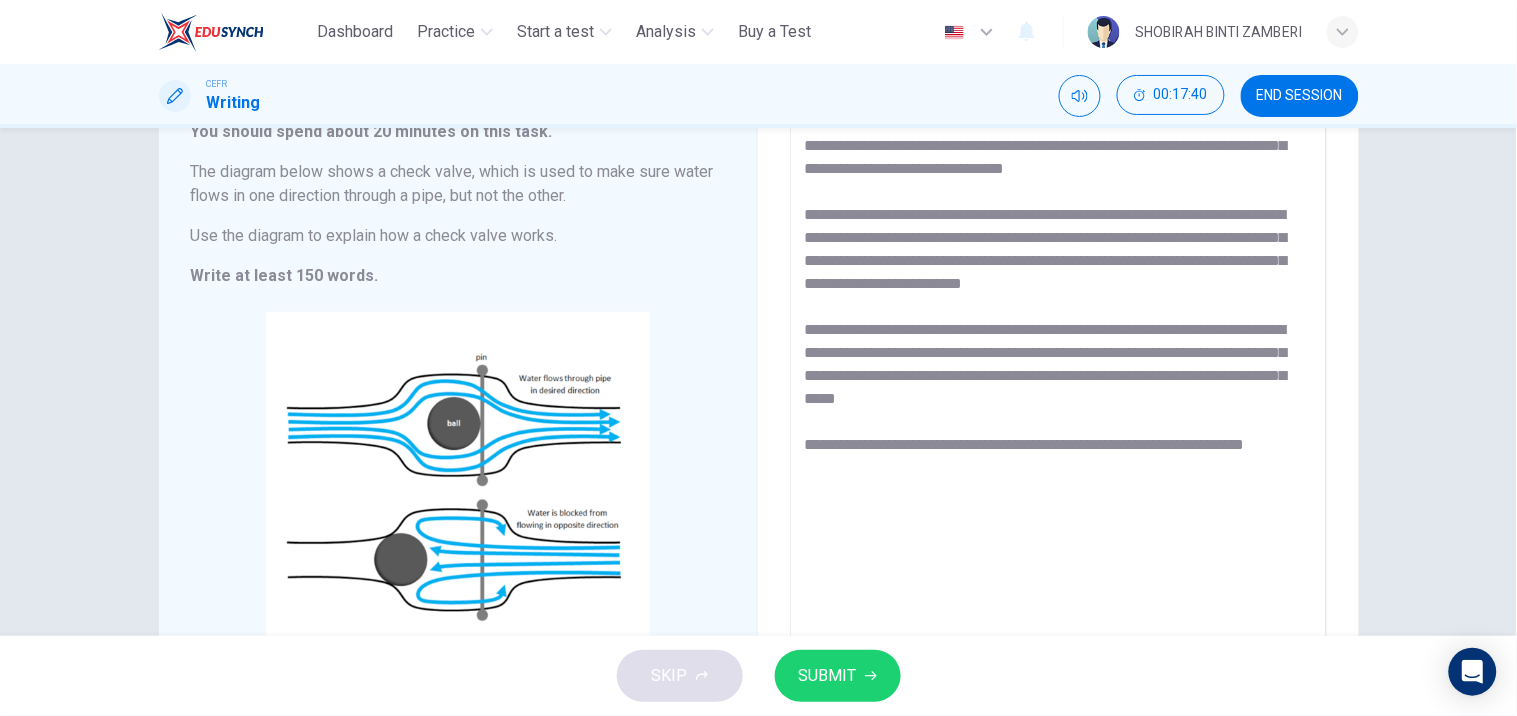 drag, startPoint x: 1285, startPoint y: 445, endPoint x: 1091, endPoint y: 448, distance: 194.0232 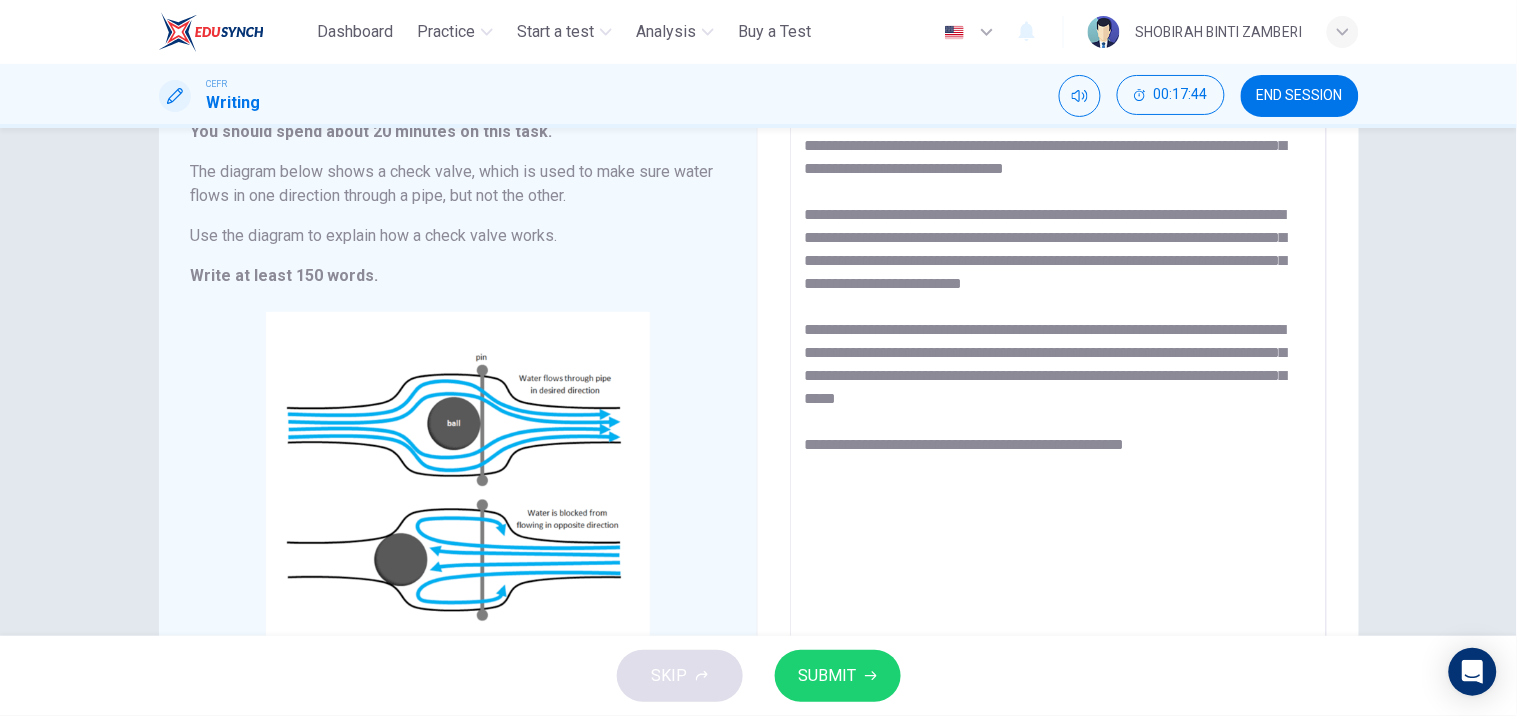 click on "**********" at bounding box center [1058, 378] 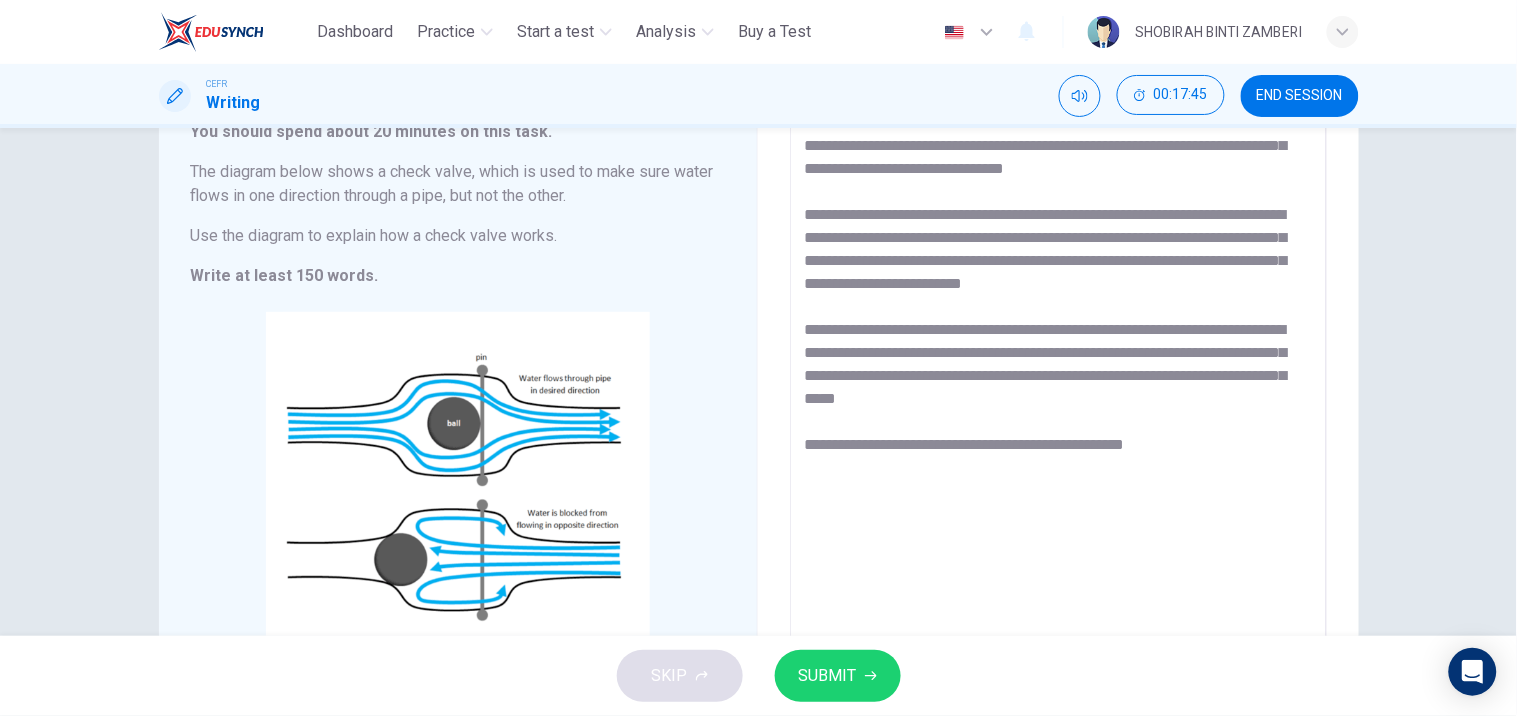 click on "**********" at bounding box center [1058, 378] 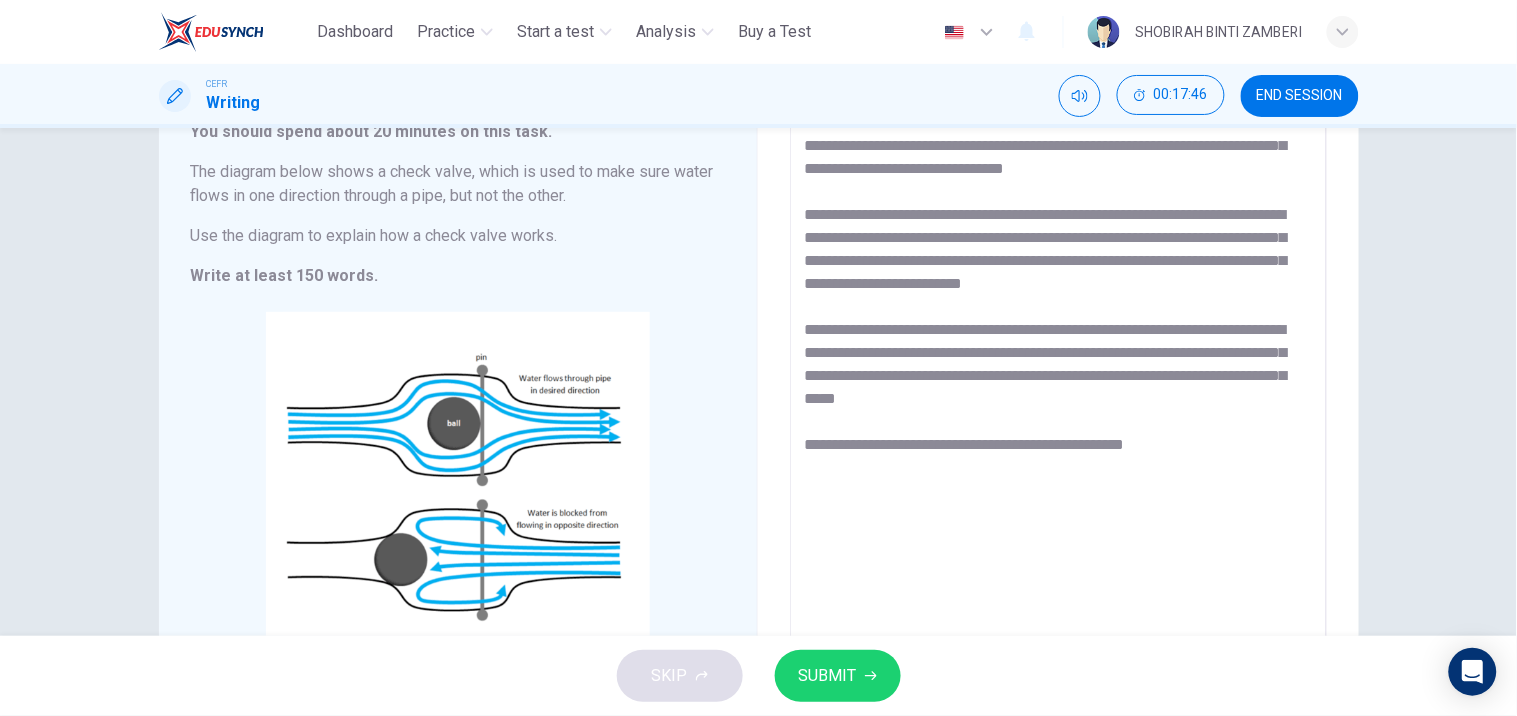 click on "**********" at bounding box center [1058, 378] 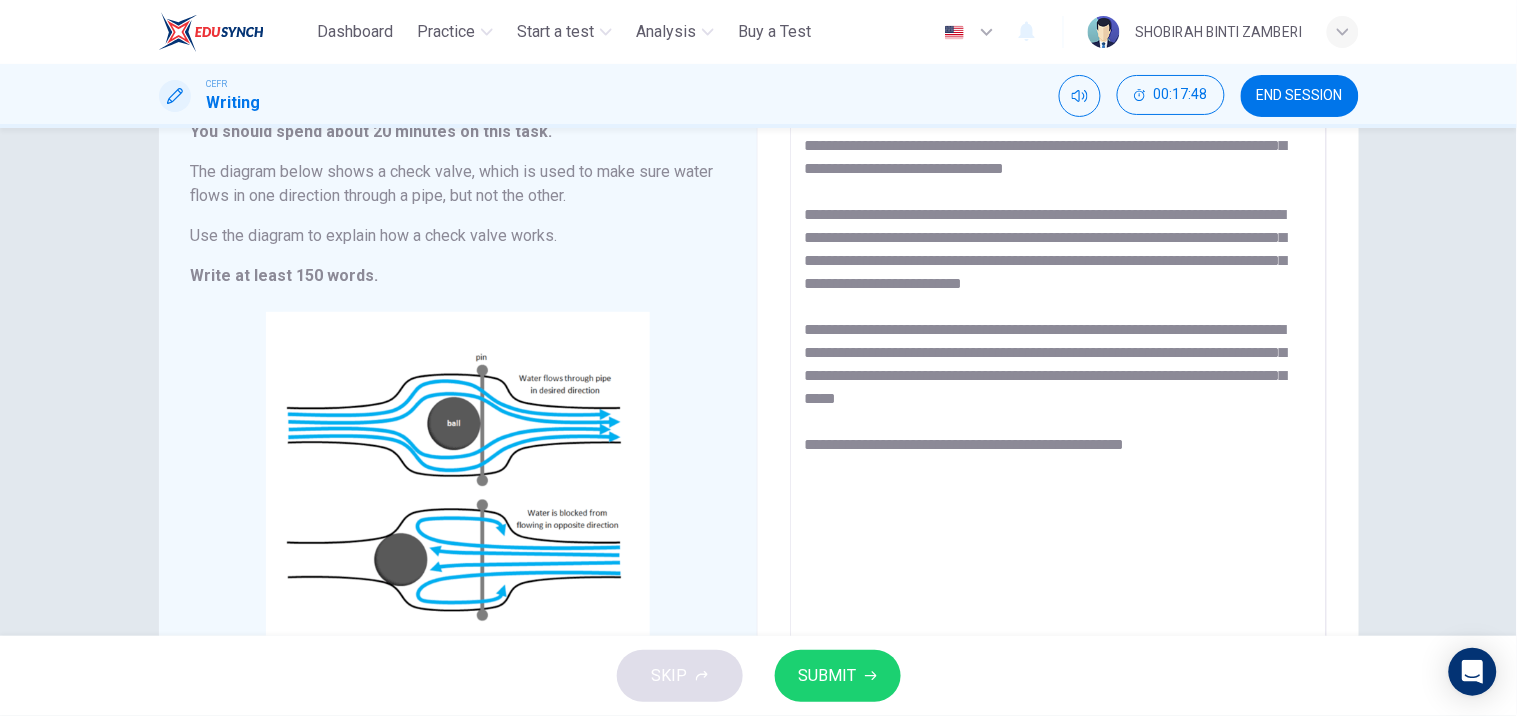 drag, startPoint x: 1175, startPoint y: 457, endPoint x: 980, endPoint y: 452, distance: 195.06409 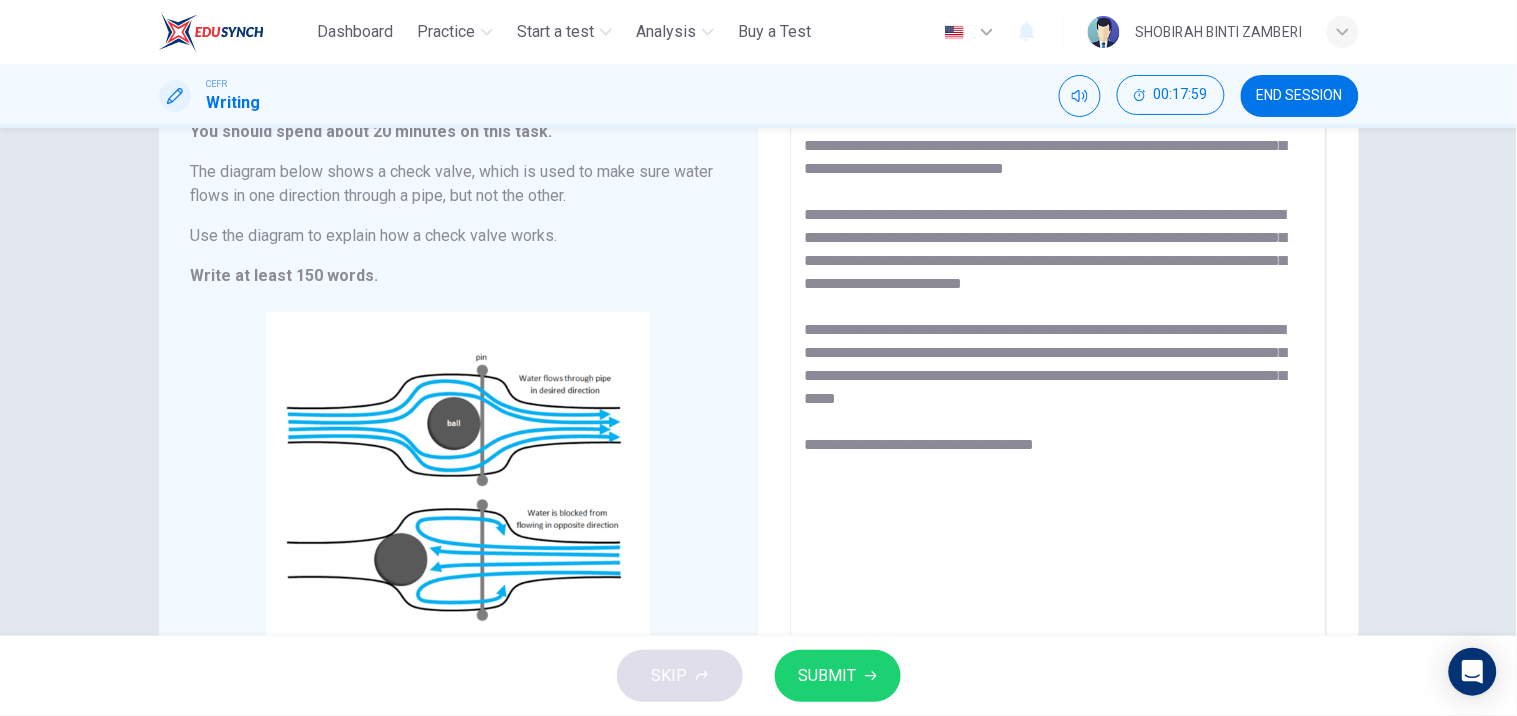 drag, startPoint x: 1076, startPoint y: 451, endPoint x: 942, endPoint y: 447, distance: 134.0597 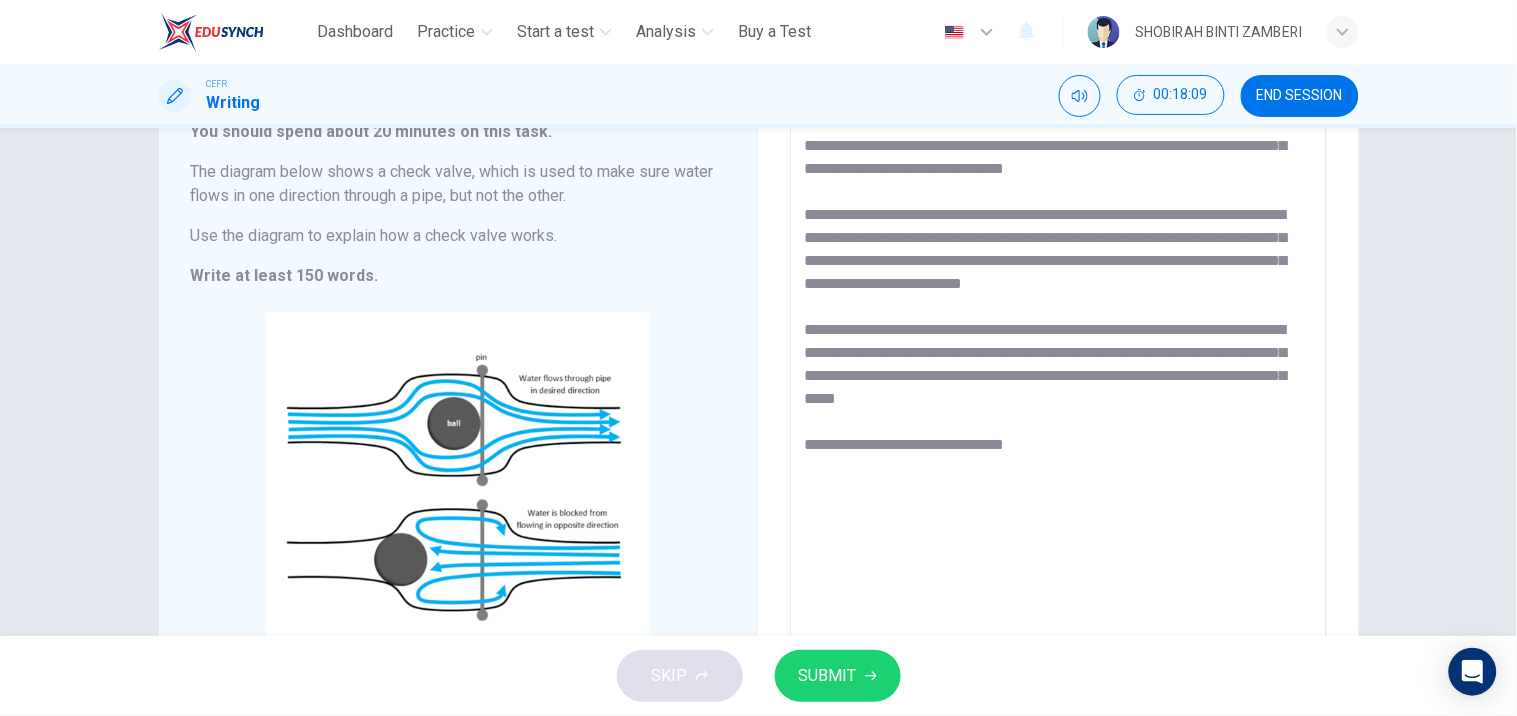 click on "**********" at bounding box center (1058, 378) 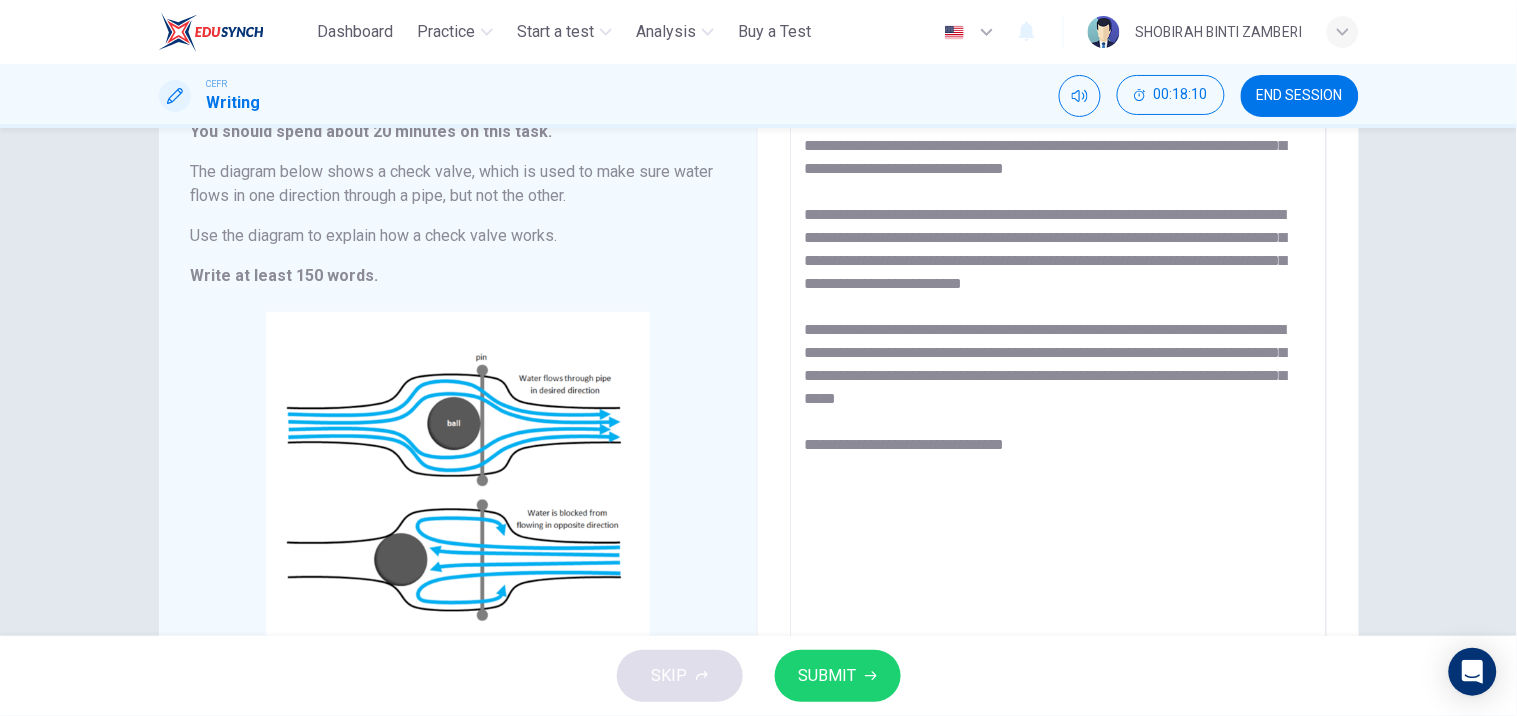 click on "**********" at bounding box center [1058, 378] 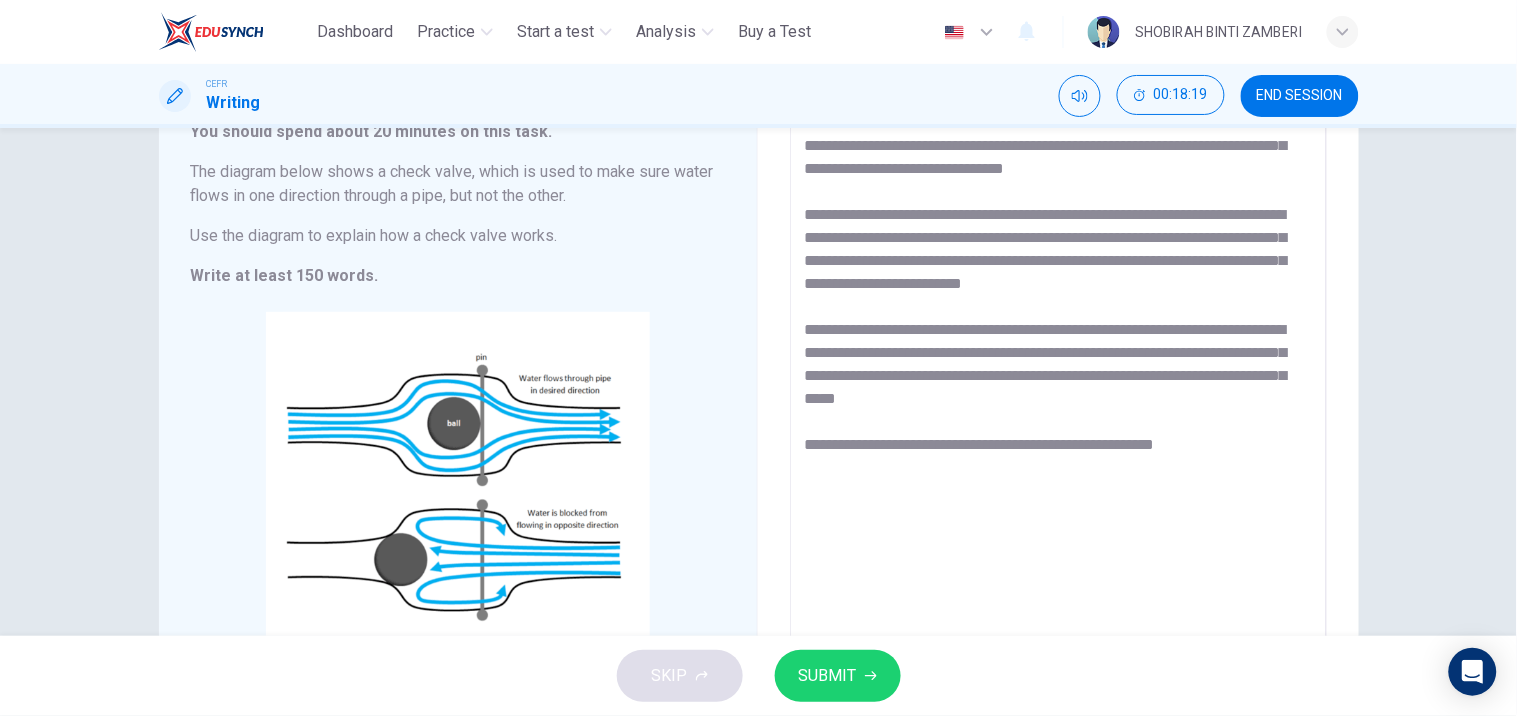 drag, startPoint x: 1061, startPoint y: 446, endPoint x: 1024, endPoint y: 444, distance: 37.054016 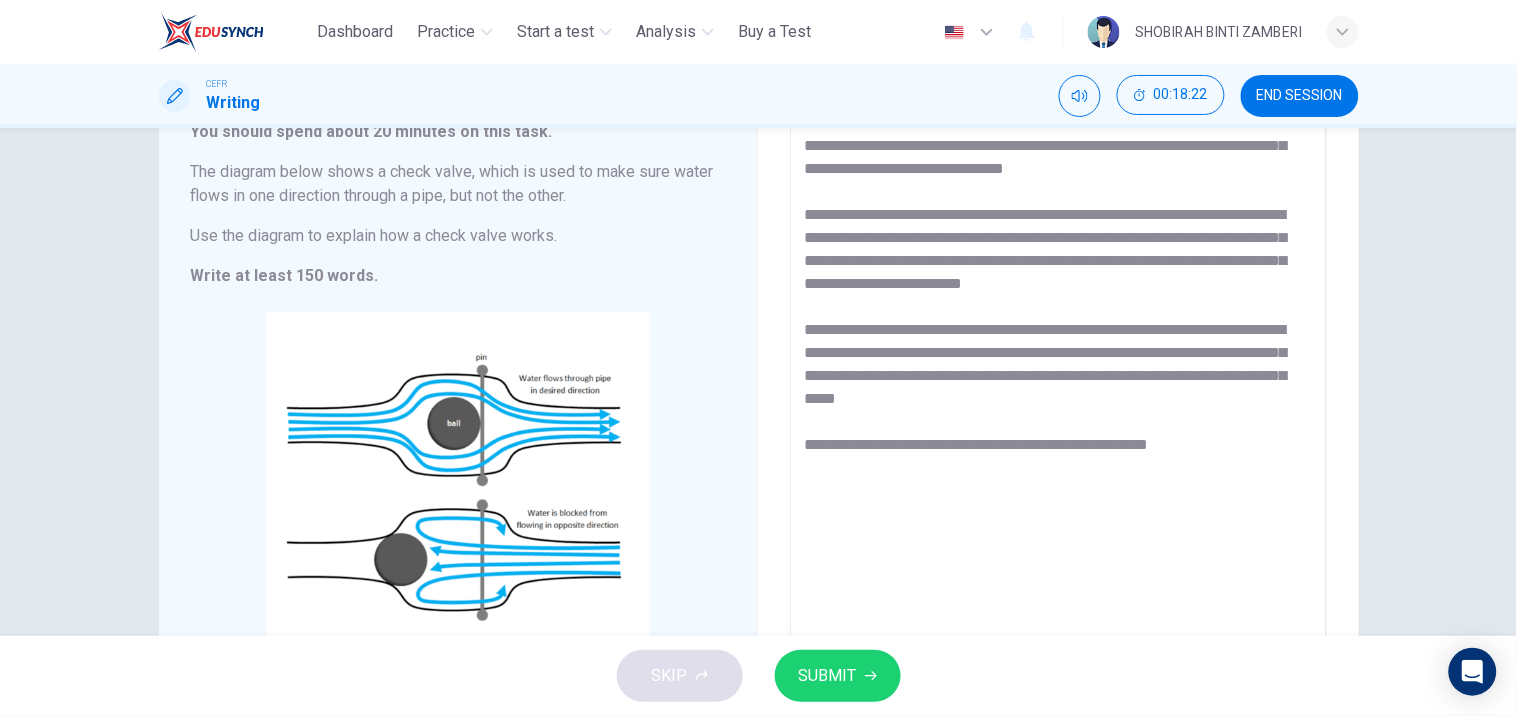 click on "**********" at bounding box center (1058, 378) 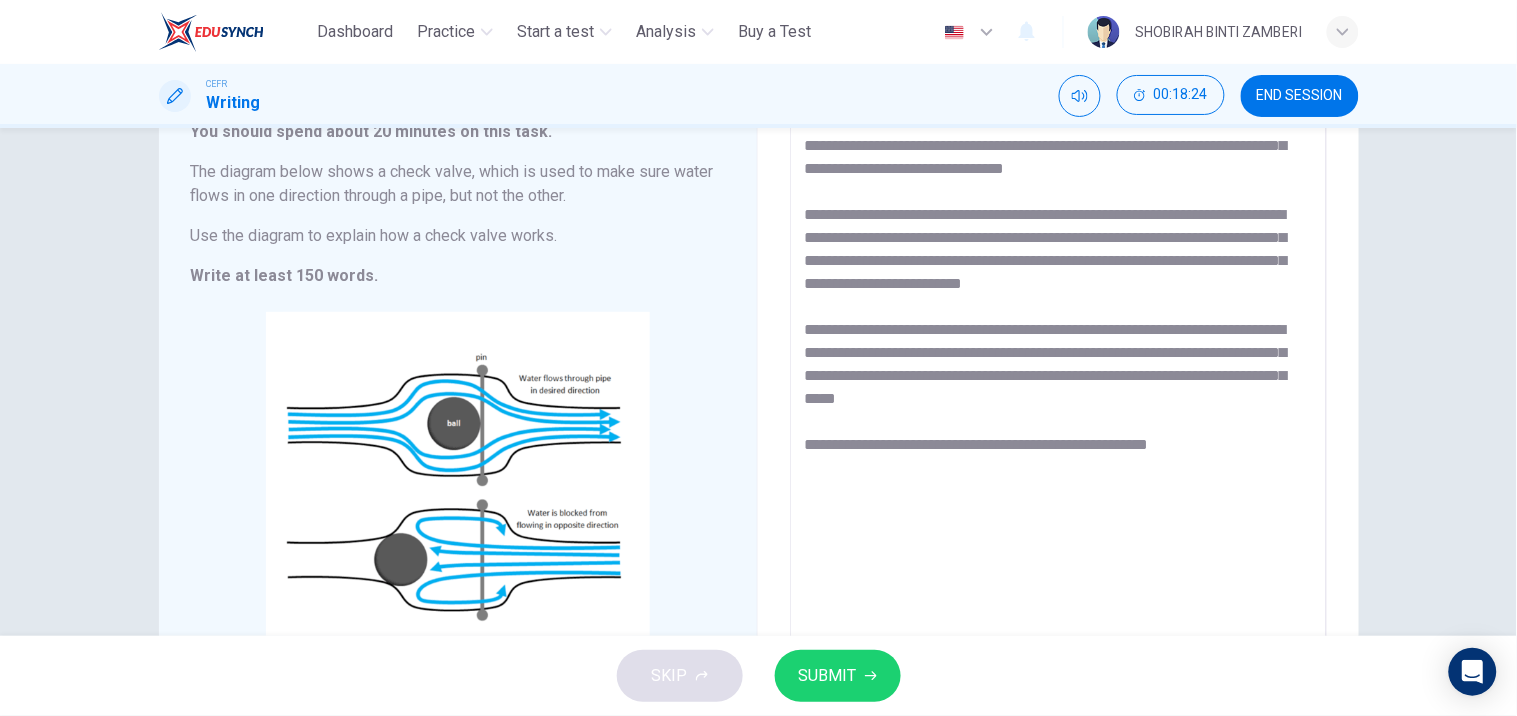 drag, startPoint x: 1017, startPoint y: 450, endPoint x: 973, endPoint y: 454, distance: 44.181442 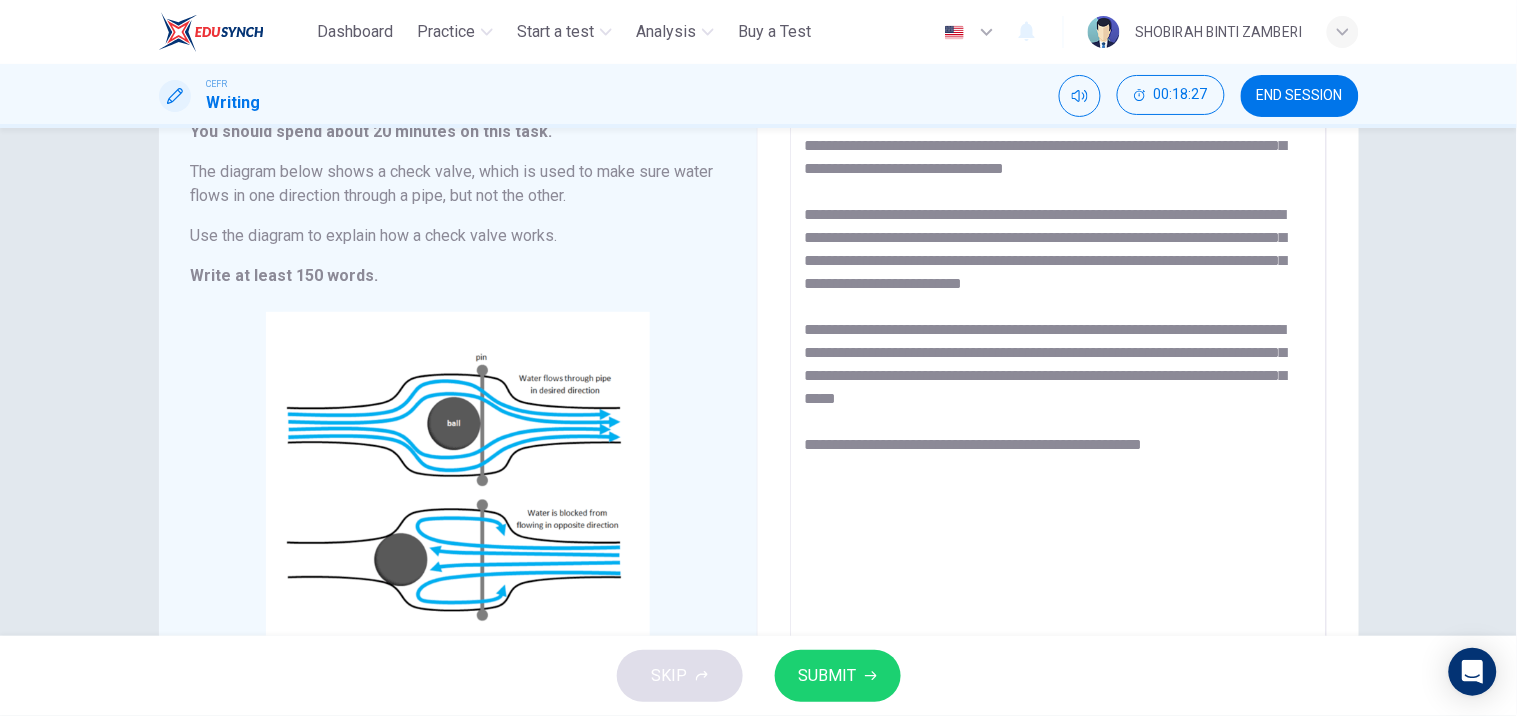 click on "**********" at bounding box center [1058, 378] 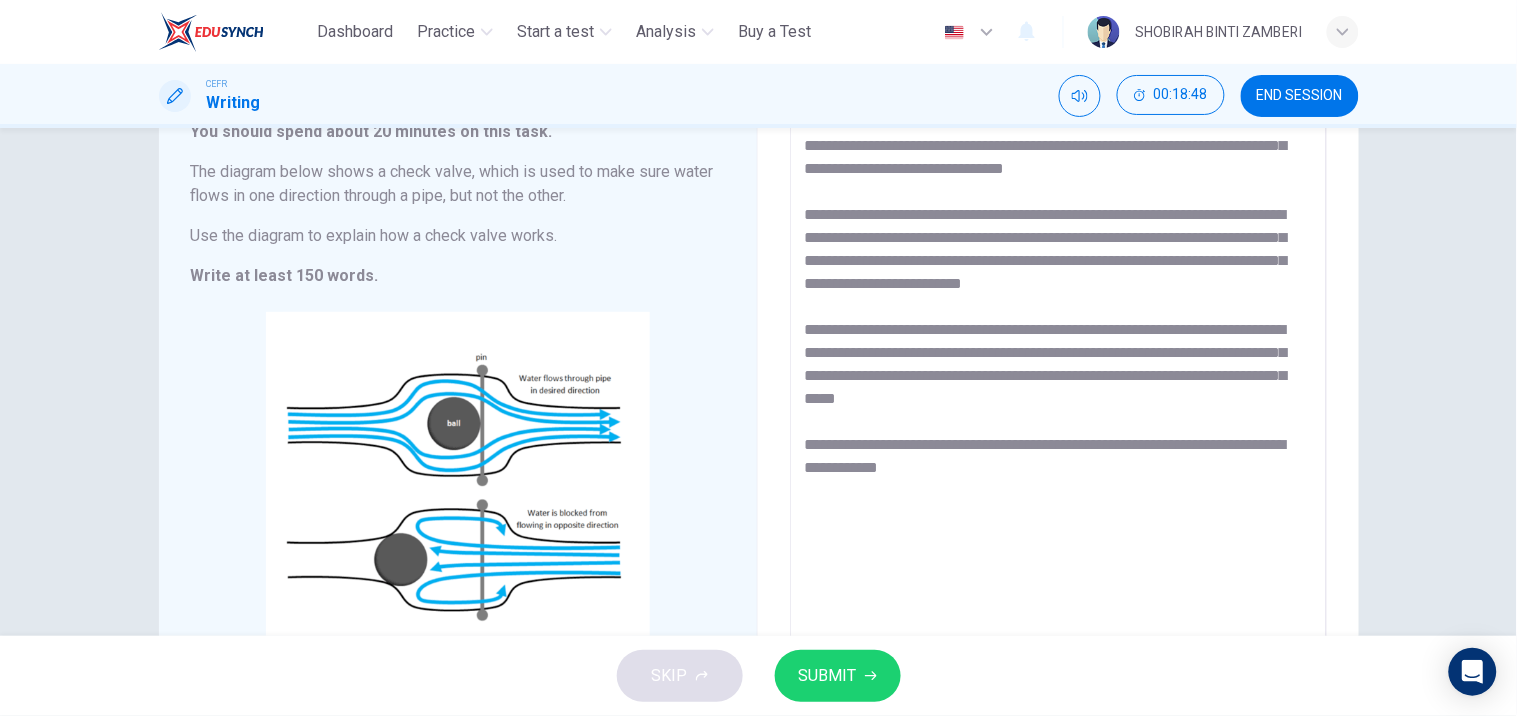 drag, startPoint x: 1083, startPoint y: 490, endPoint x: 848, endPoint y: 470, distance: 235.84953 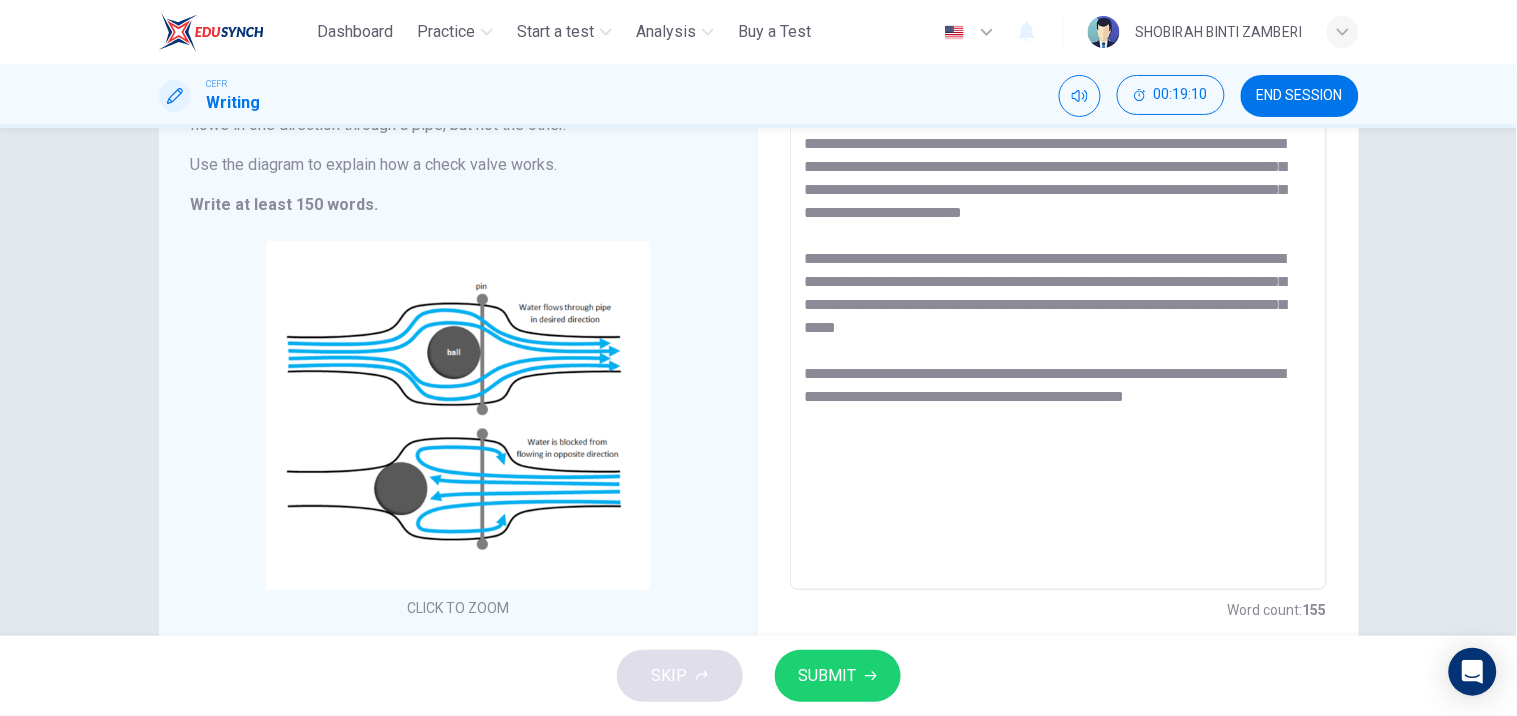 scroll, scrollTop: 213, scrollLeft: 0, axis: vertical 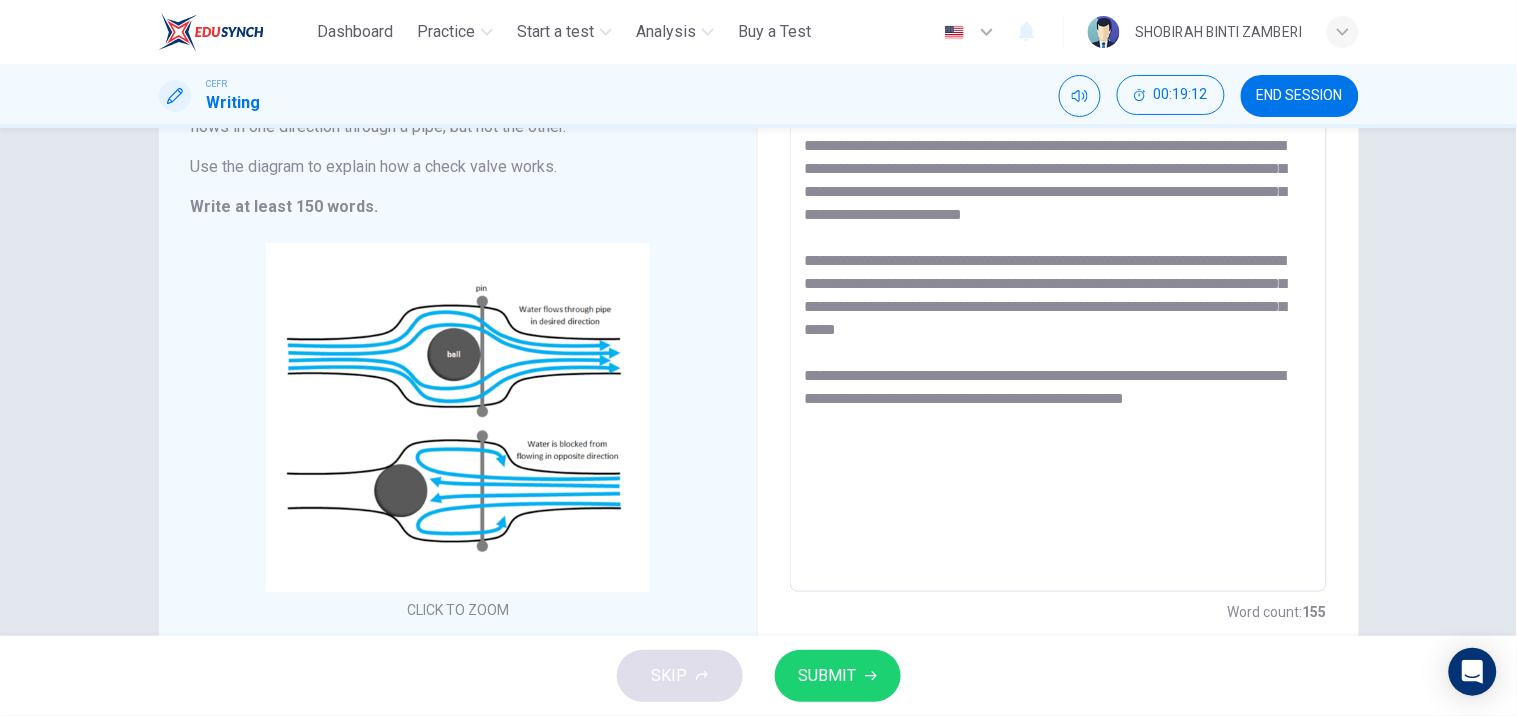 drag, startPoint x: 1251, startPoint y: 392, endPoint x: 1185, endPoint y: 395, distance: 66.068146 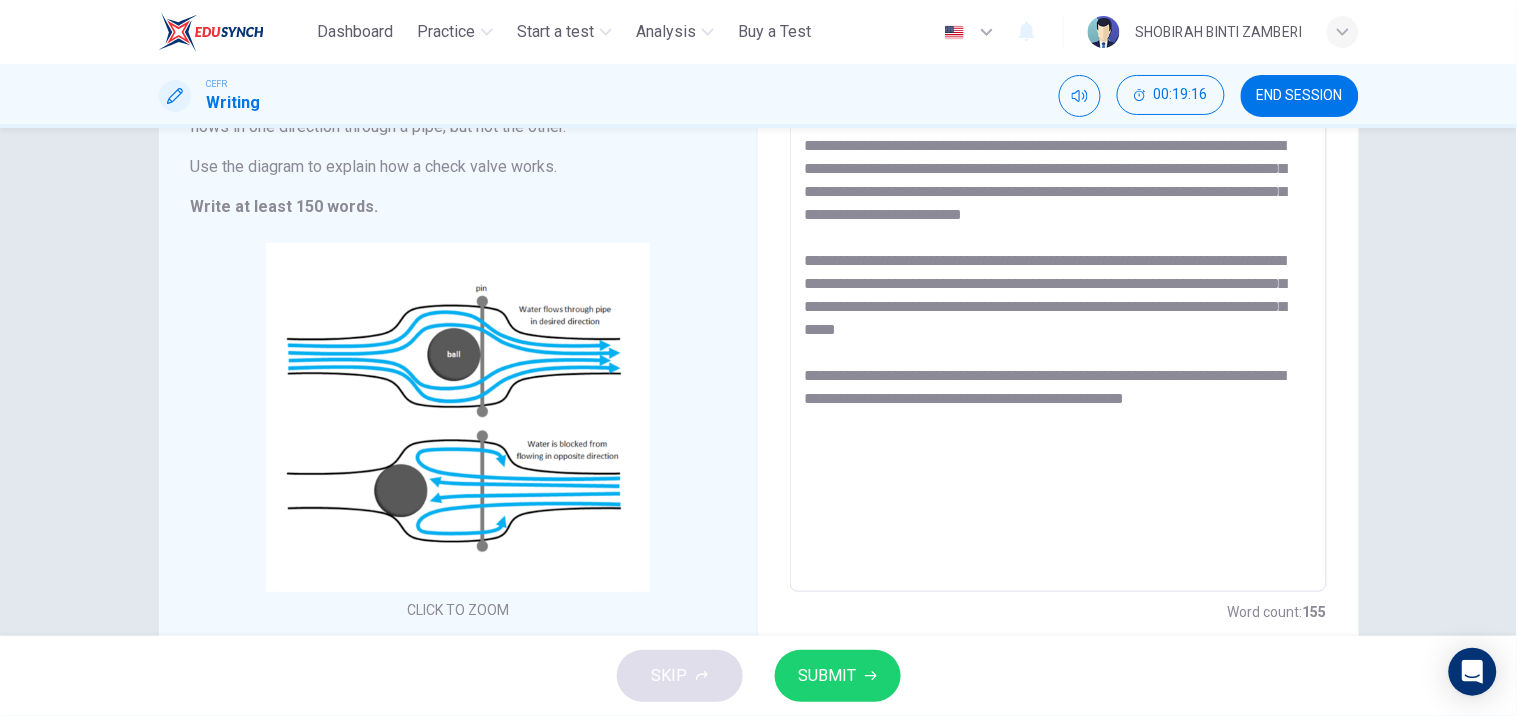 drag, startPoint x: 1225, startPoint y: 375, endPoint x: 841, endPoint y: 406, distance: 385.24927 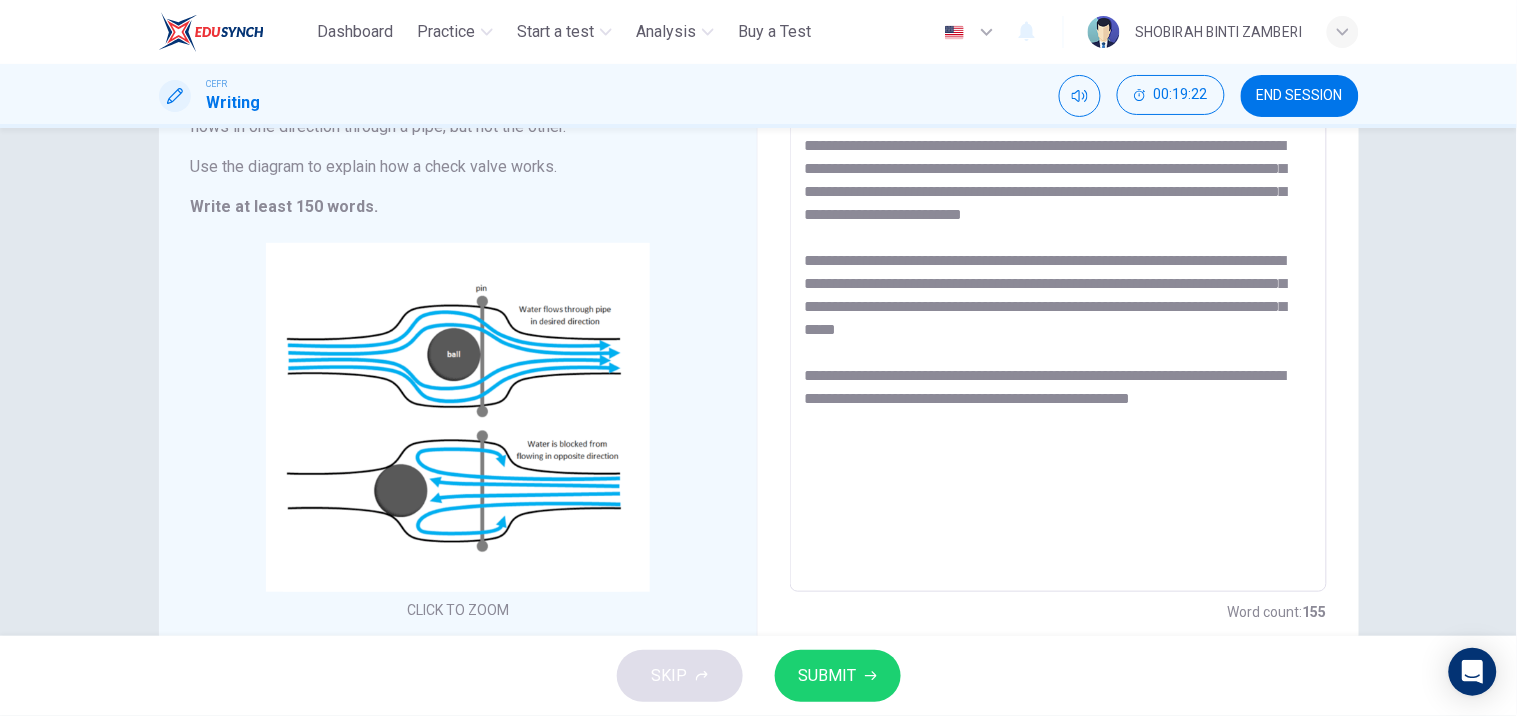 click on "**********" at bounding box center [1058, 309] 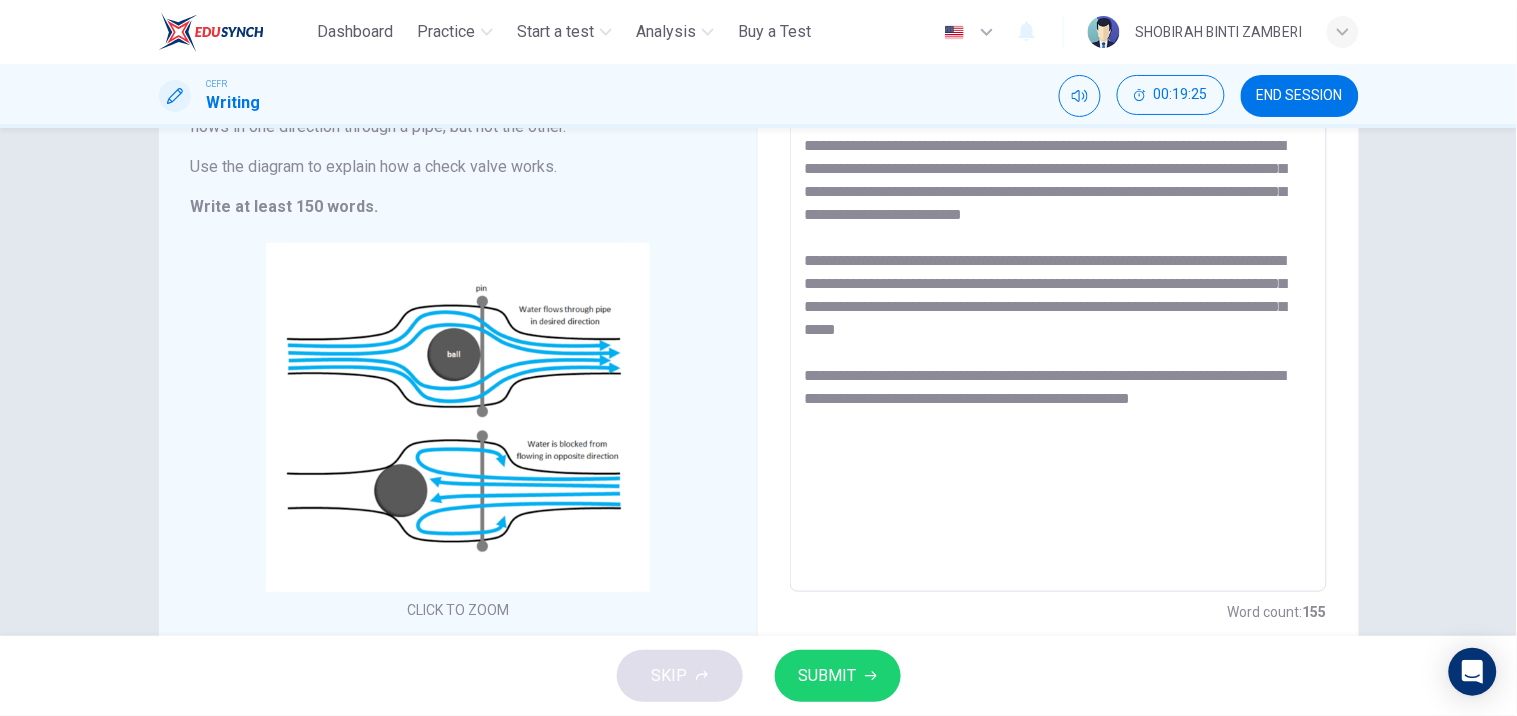 drag, startPoint x: 1255, startPoint y: 401, endPoint x: 1153, endPoint y: 397, distance: 102.0784 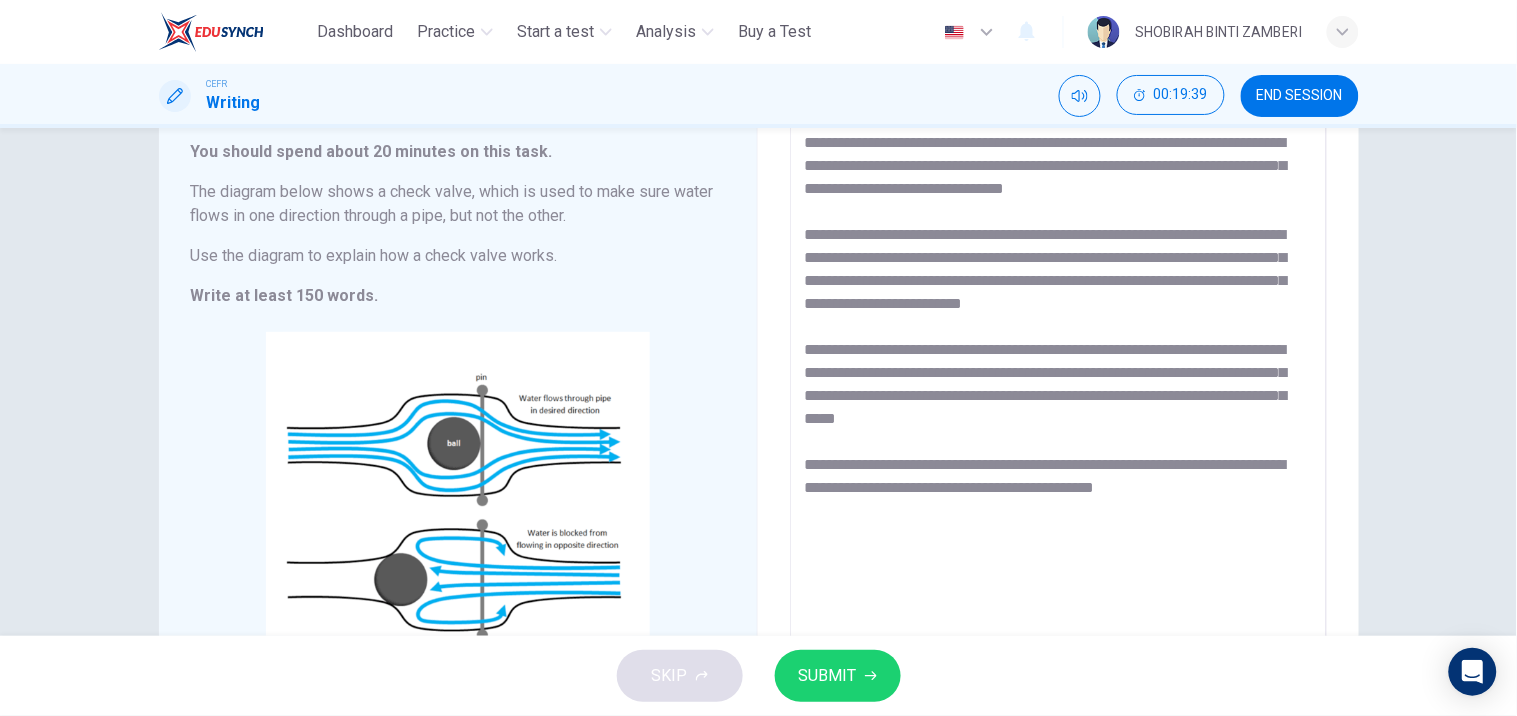 scroll, scrollTop: 125, scrollLeft: 0, axis: vertical 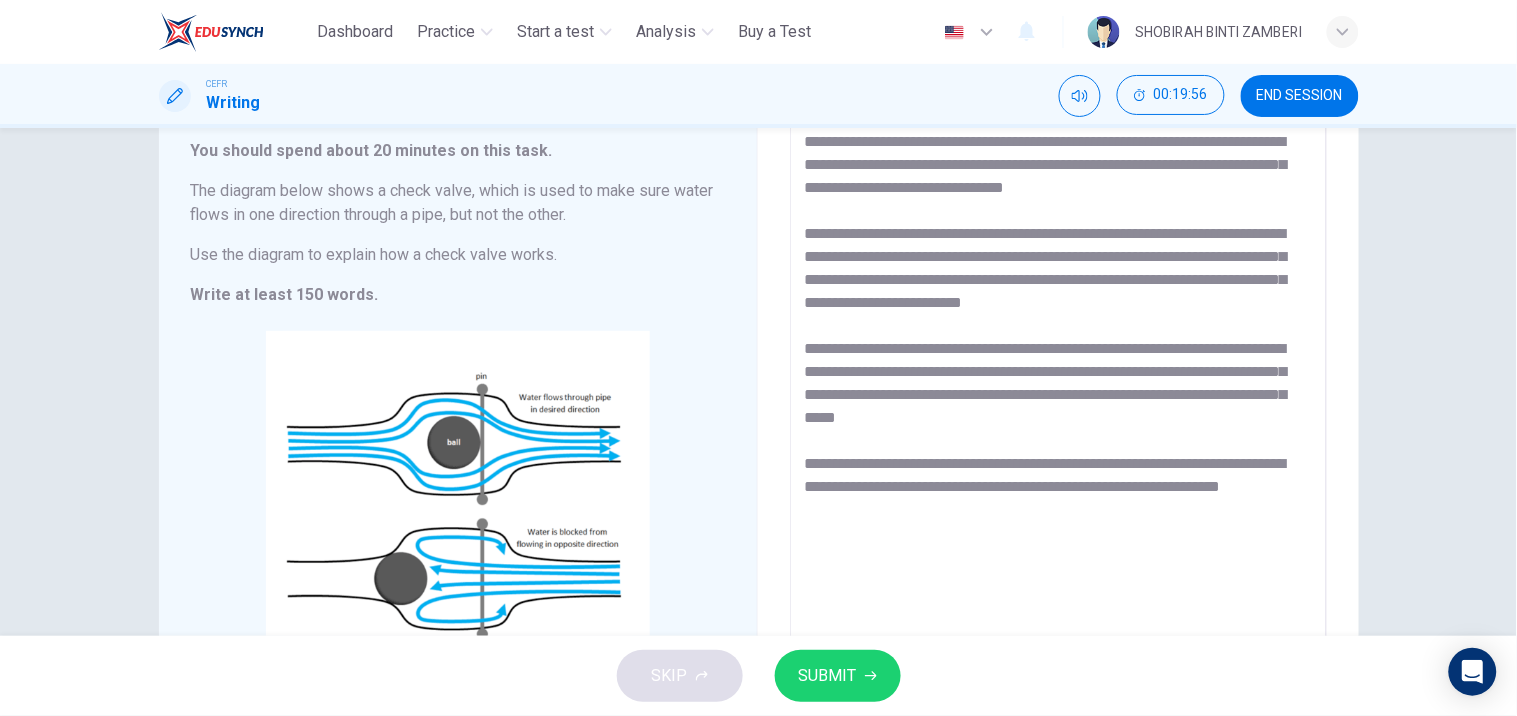 drag, startPoint x: 1100, startPoint y: 513, endPoint x: 1148, endPoint y: 487, distance: 54.589375 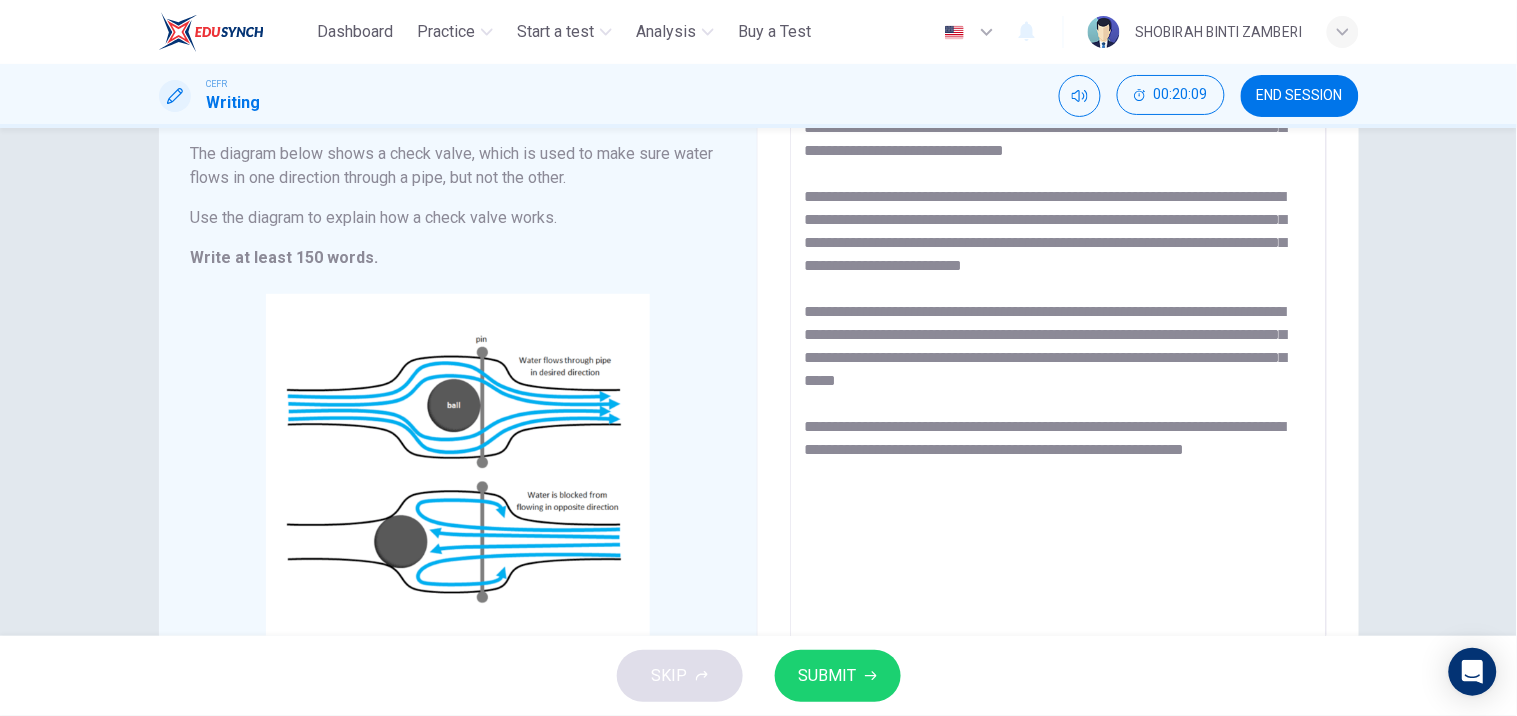 scroll, scrollTop: 160, scrollLeft: 0, axis: vertical 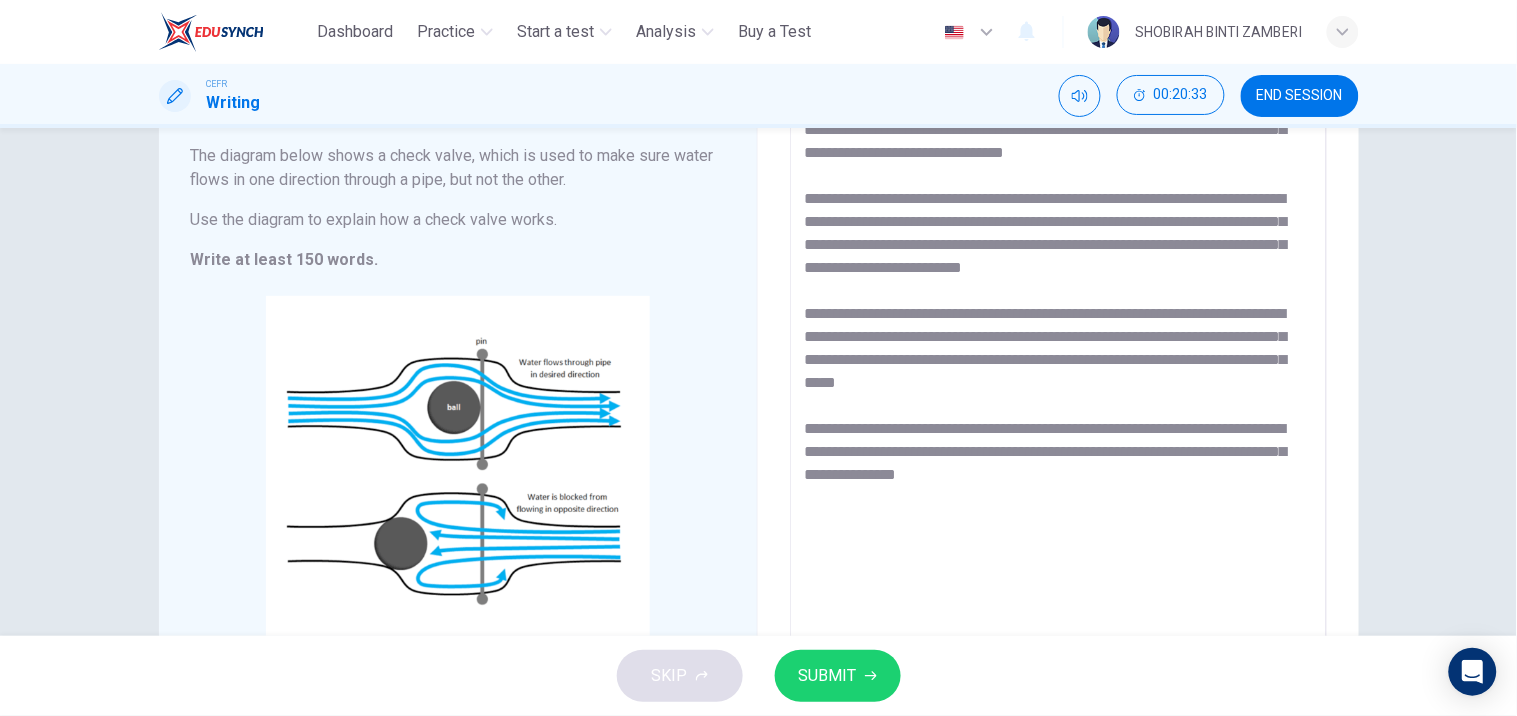 drag, startPoint x: 874, startPoint y: 478, endPoint x: 828, endPoint y: 474, distance: 46.173584 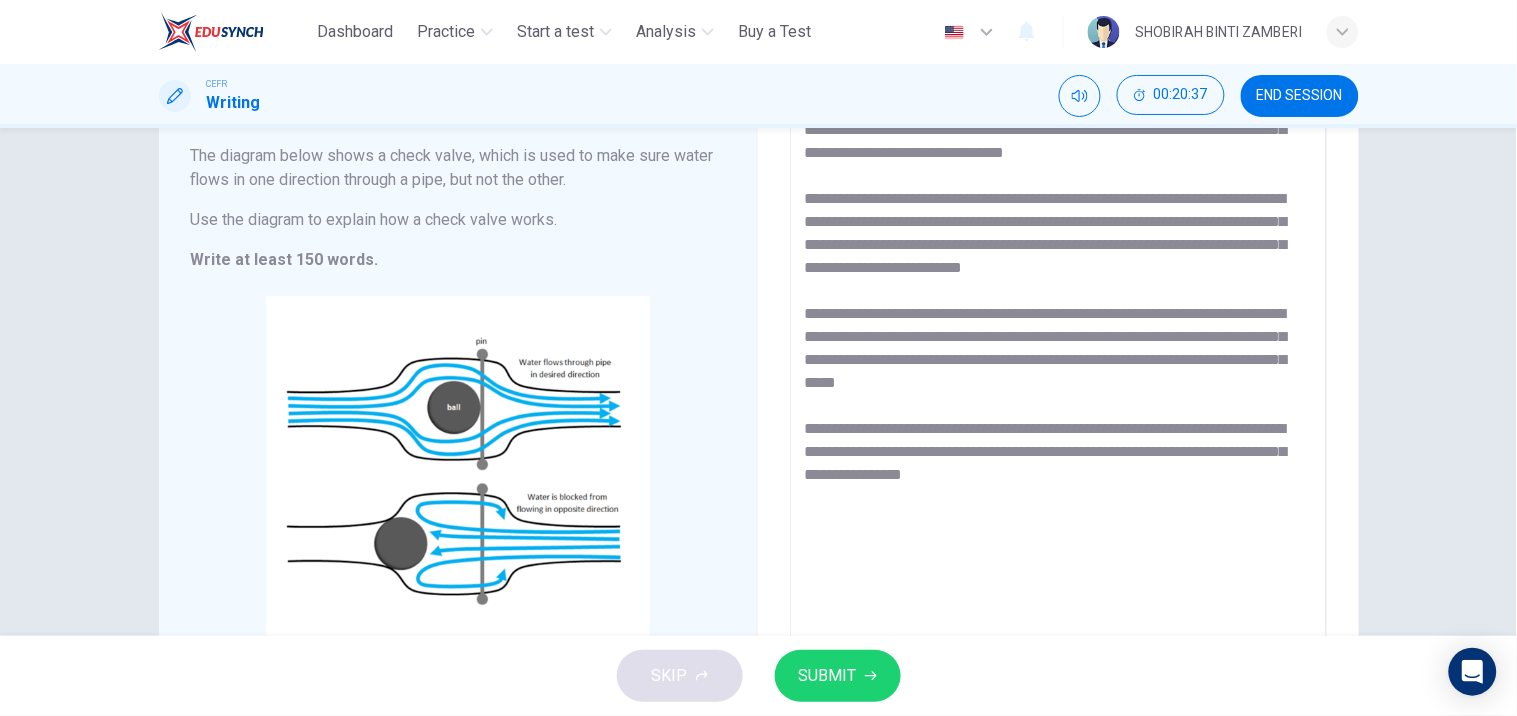 drag, startPoint x: 1092, startPoint y: 464, endPoint x: 994, endPoint y: 458, distance: 98.1835 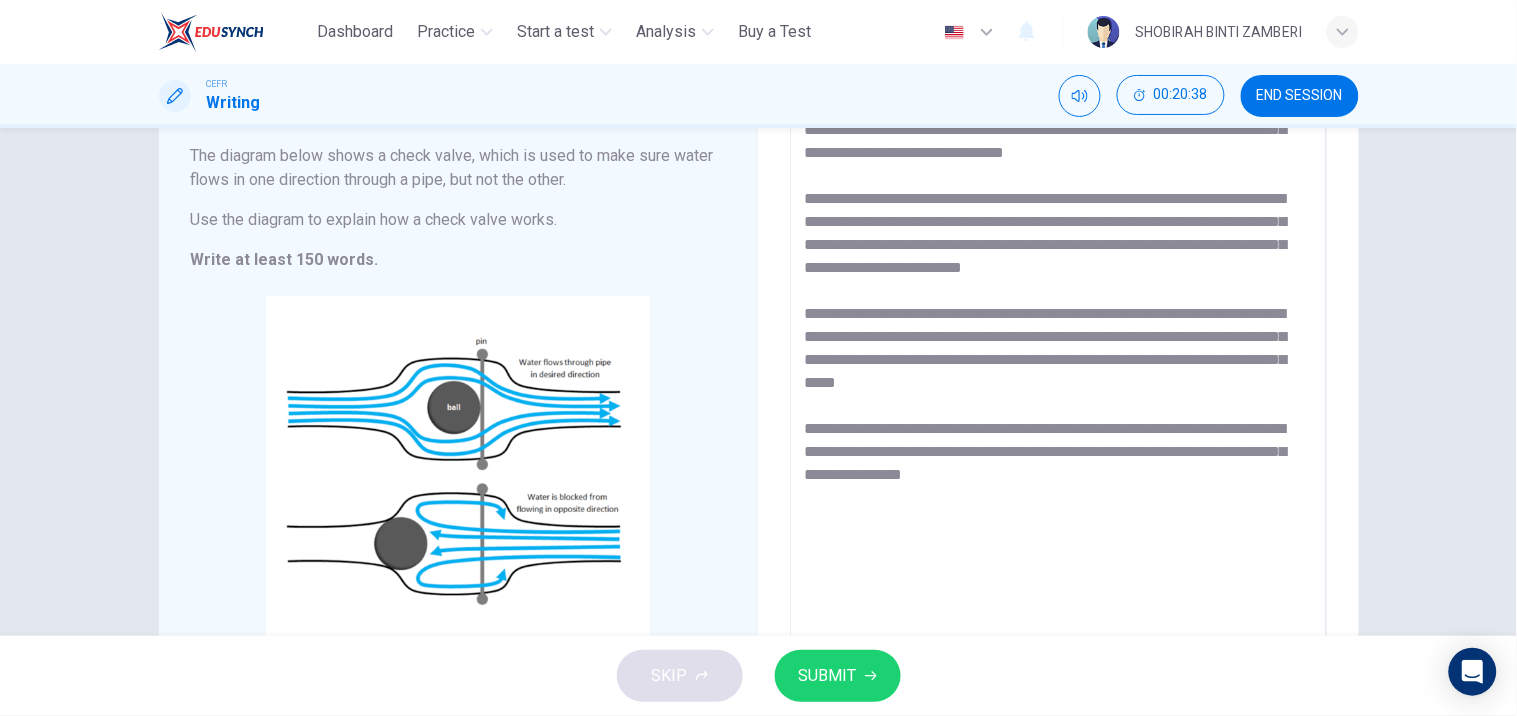 drag, startPoint x: 1092, startPoint y: 474, endPoint x: 897, endPoint y: 468, distance: 195.09229 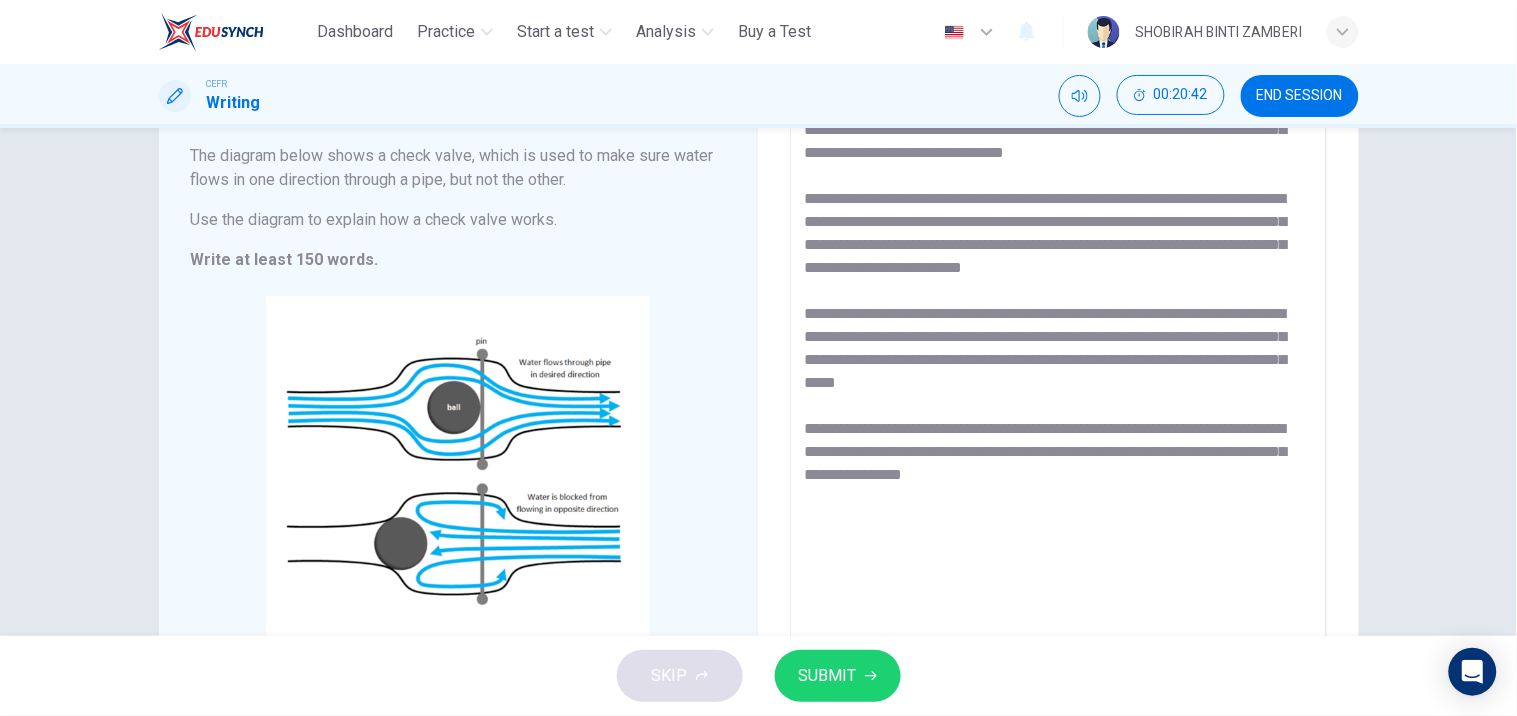 drag, startPoint x: 823, startPoint y: 471, endPoint x: 1061, endPoint y: 463, distance: 238.13441 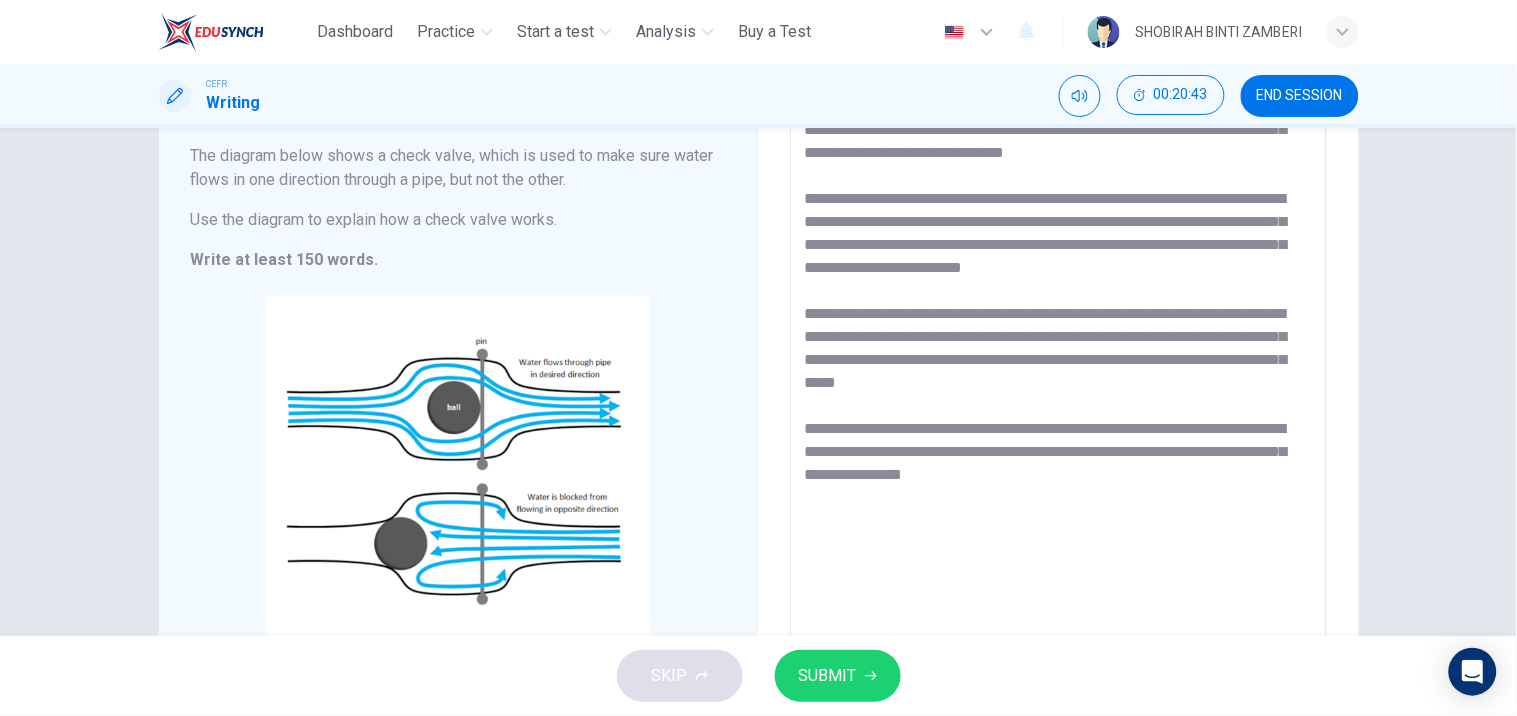 click on "**********" at bounding box center [1058, 362] 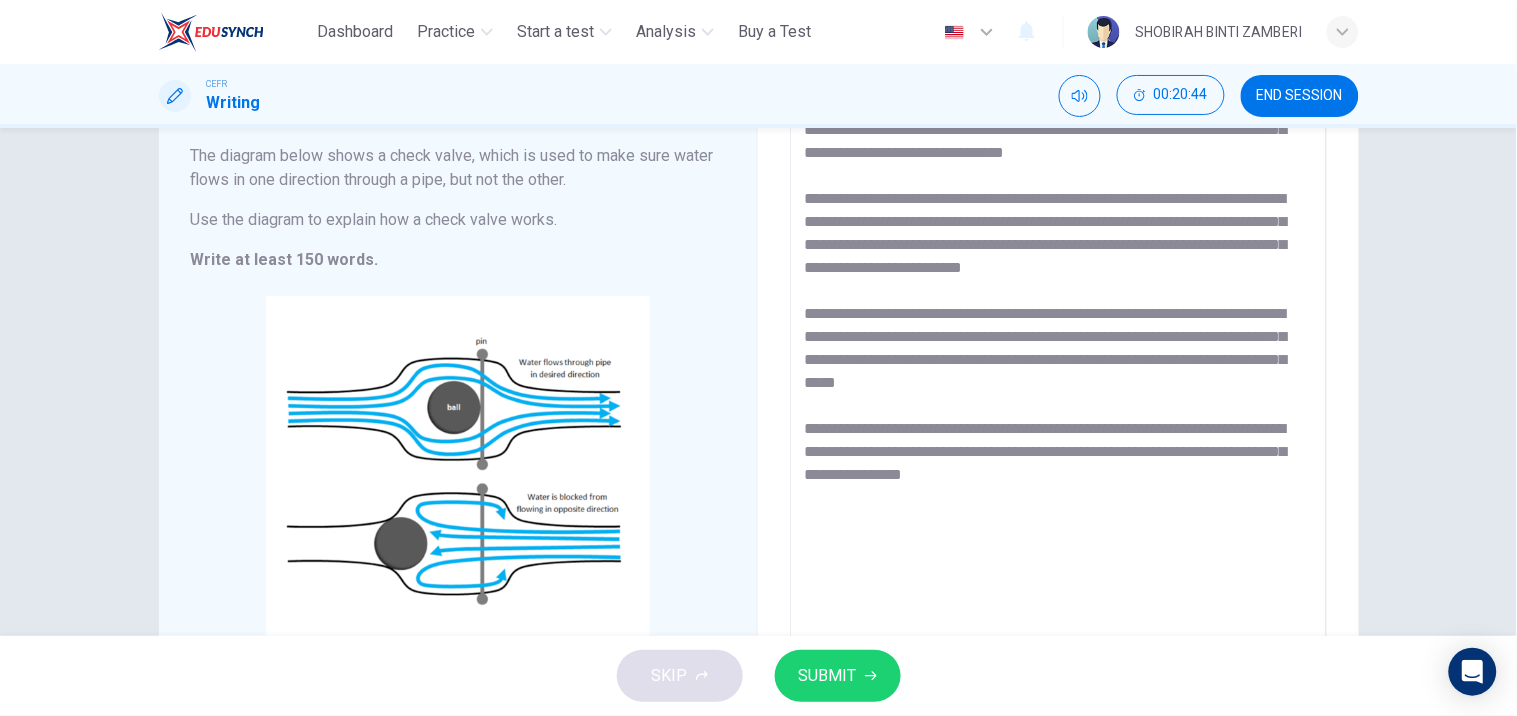 click on "**********" at bounding box center [1058, 362] 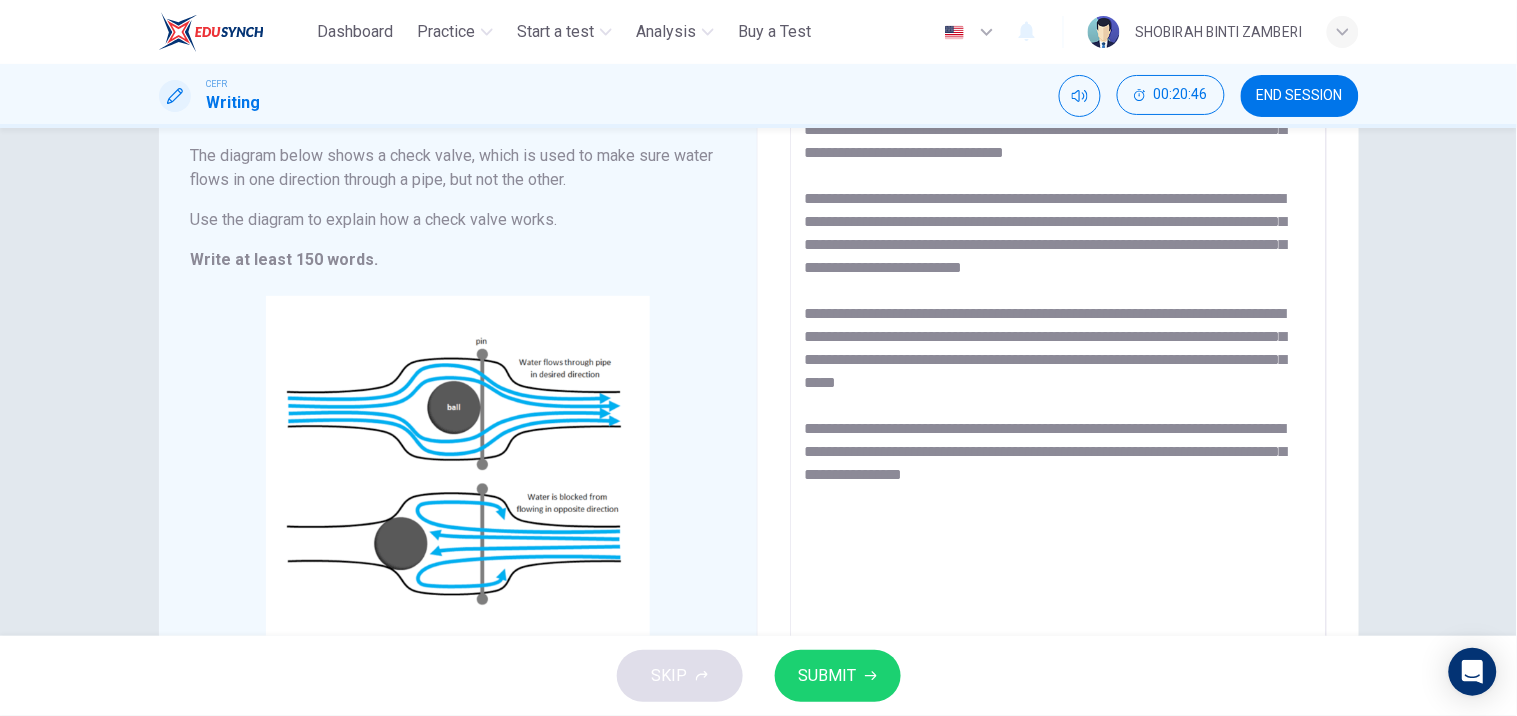 click on "**********" at bounding box center [1058, 362] 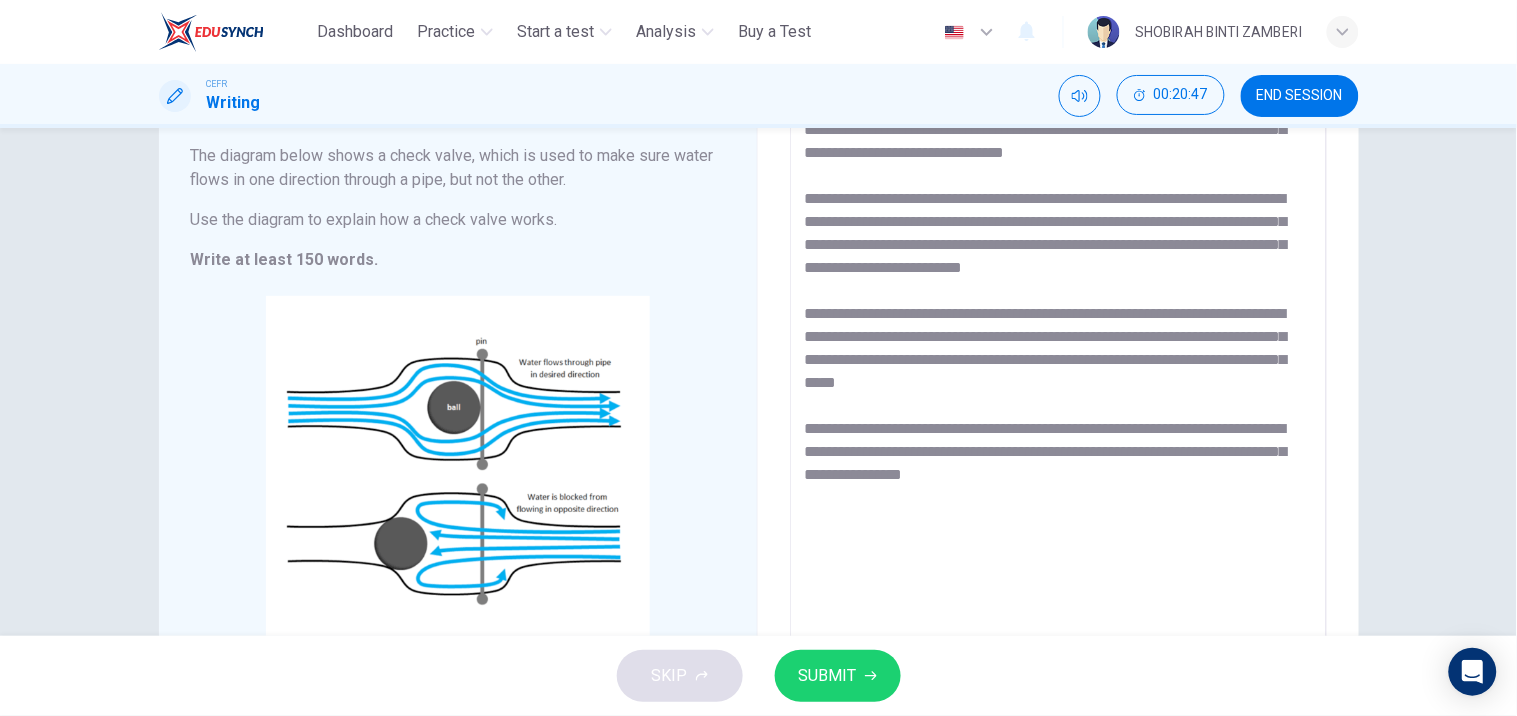 drag, startPoint x: 834, startPoint y: 476, endPoint x: 1075, endPoint y: 483, distance: 241.10164 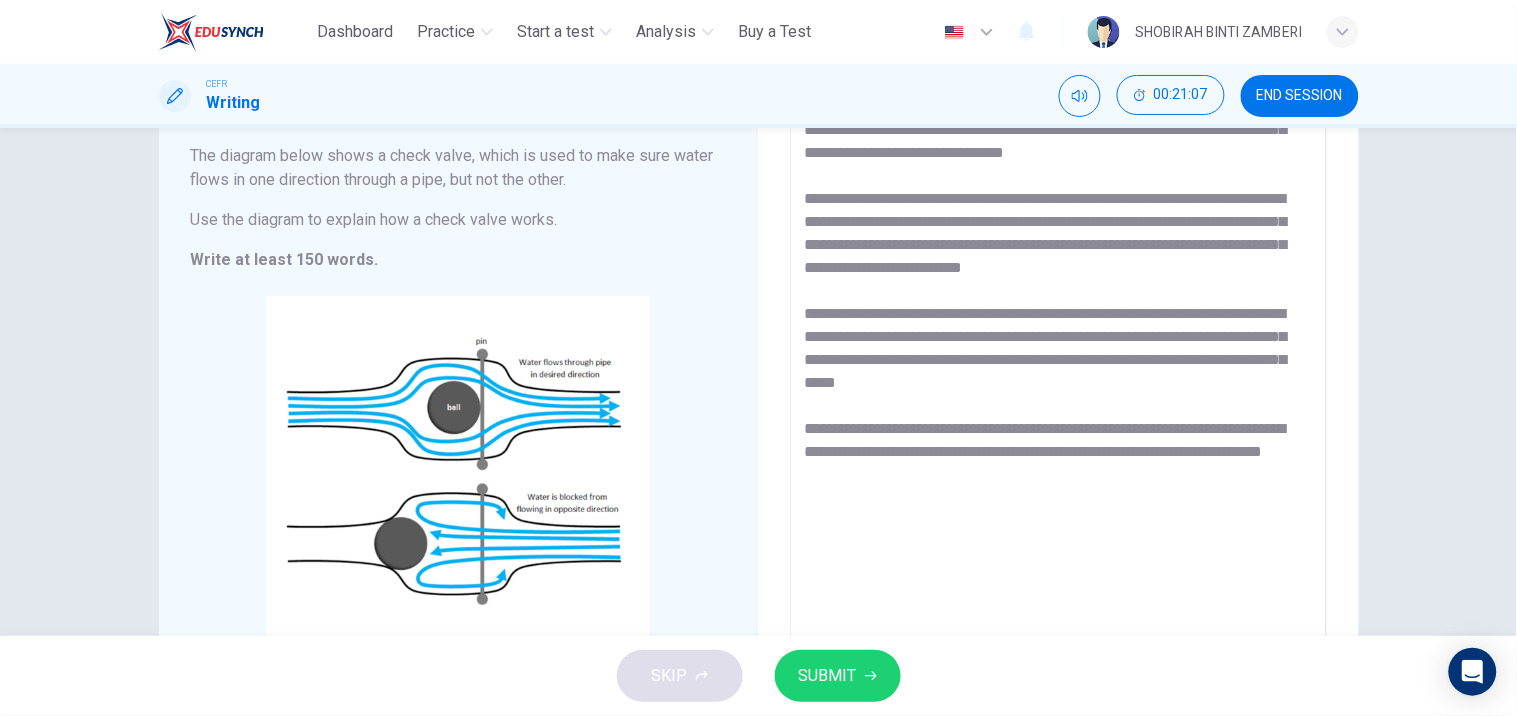click on "**********" at bounding box center [1058, 362] 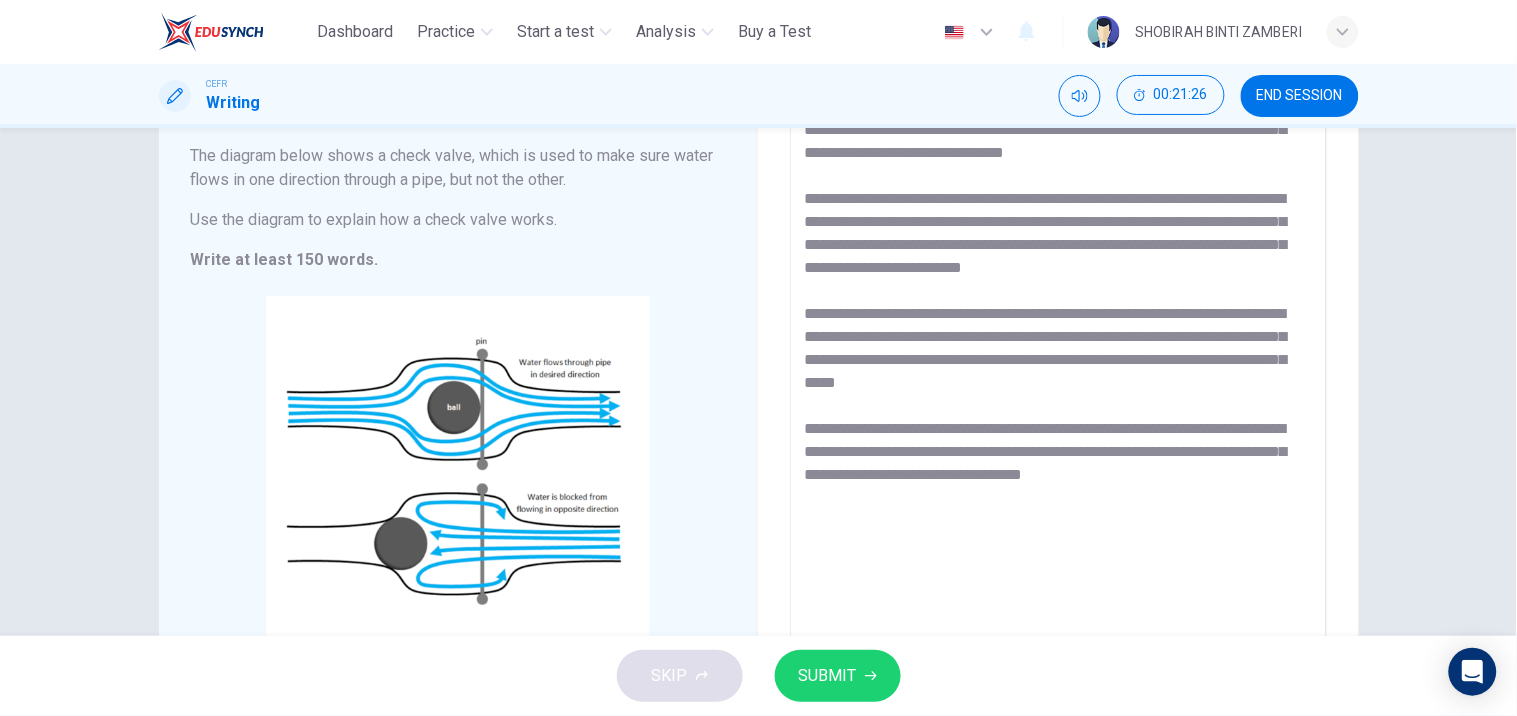 drag, startPoint x: 1203, startPoint y: 474, endPoint x: 1152, endPoint y: 477, distance: 51.088158 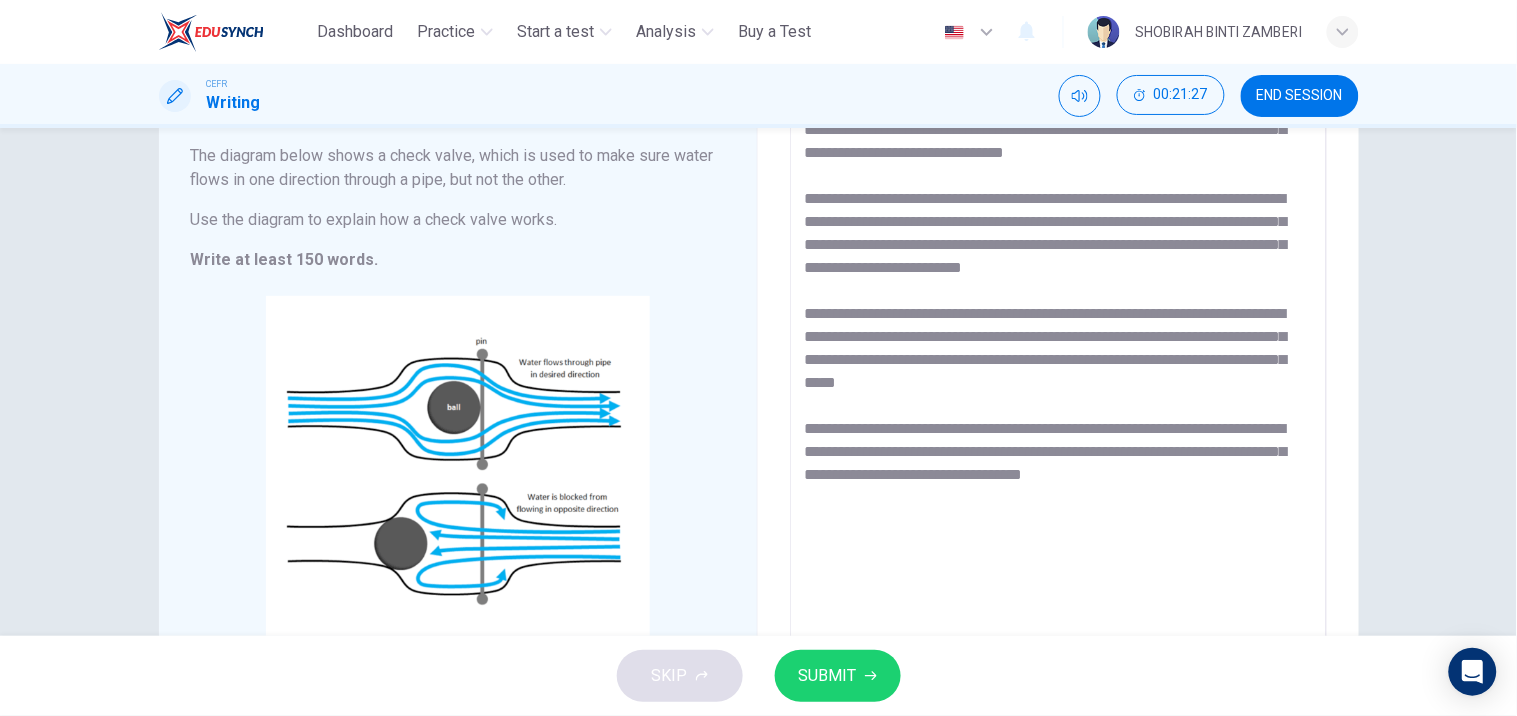 click on "**********" at bounding box center [1058, 362] 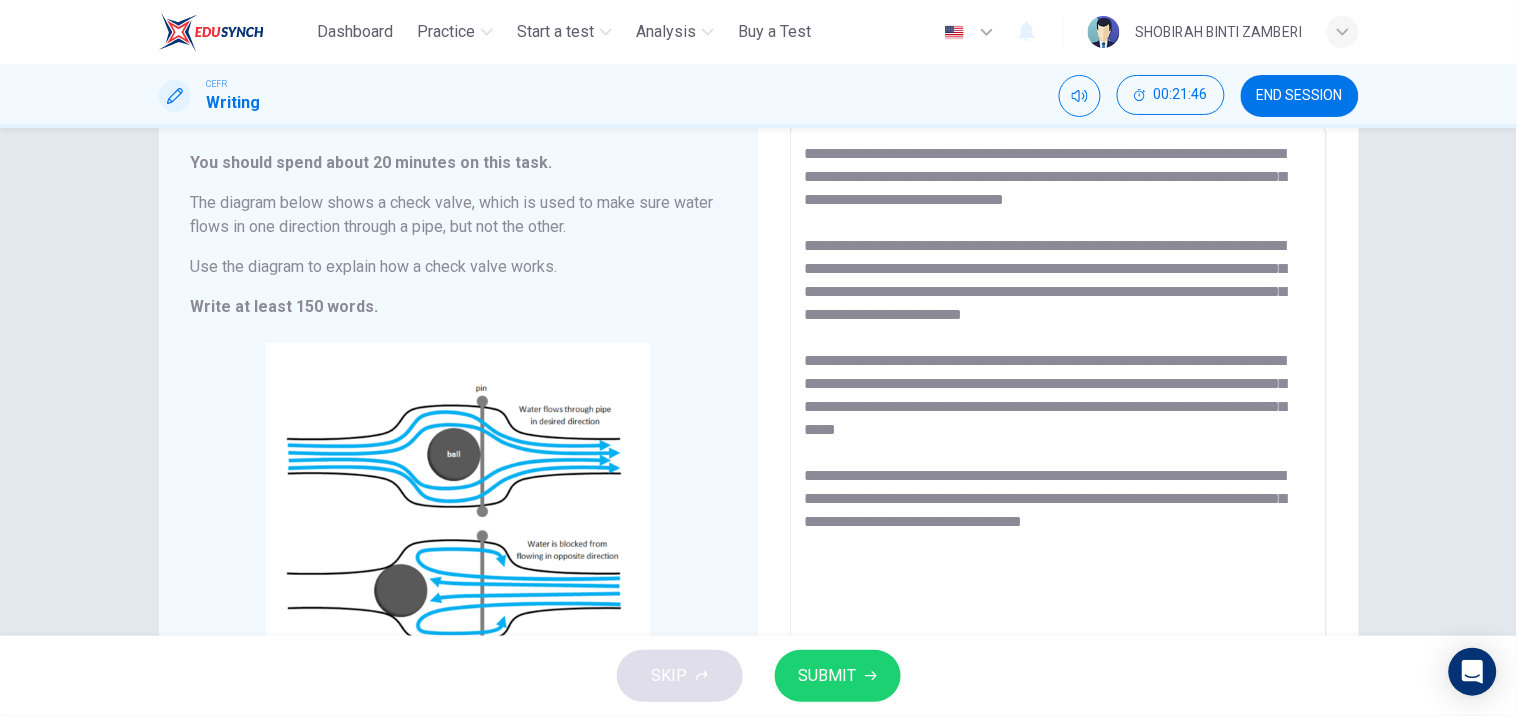 scroll, scrollTop: 114, scrollLeft: 0, axis: vertical 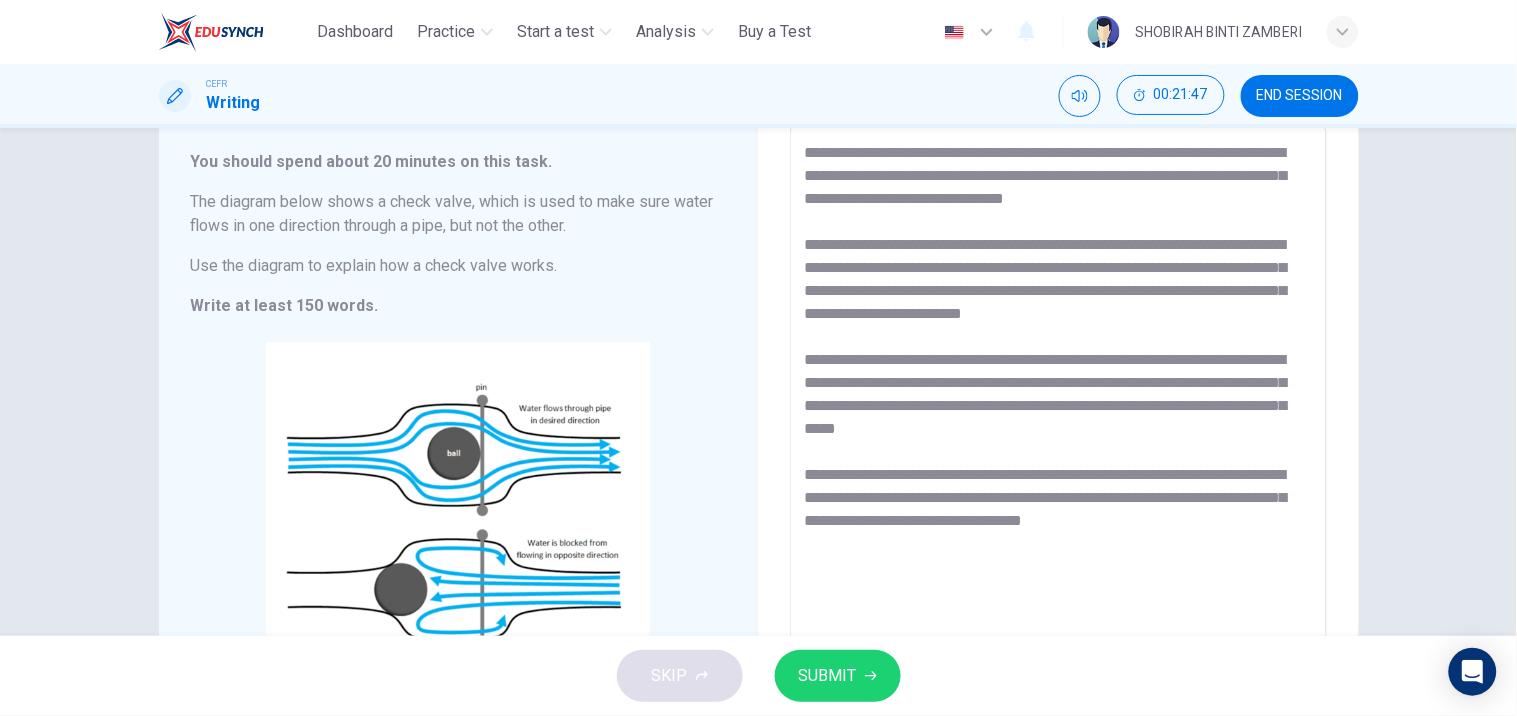 type on "**********" 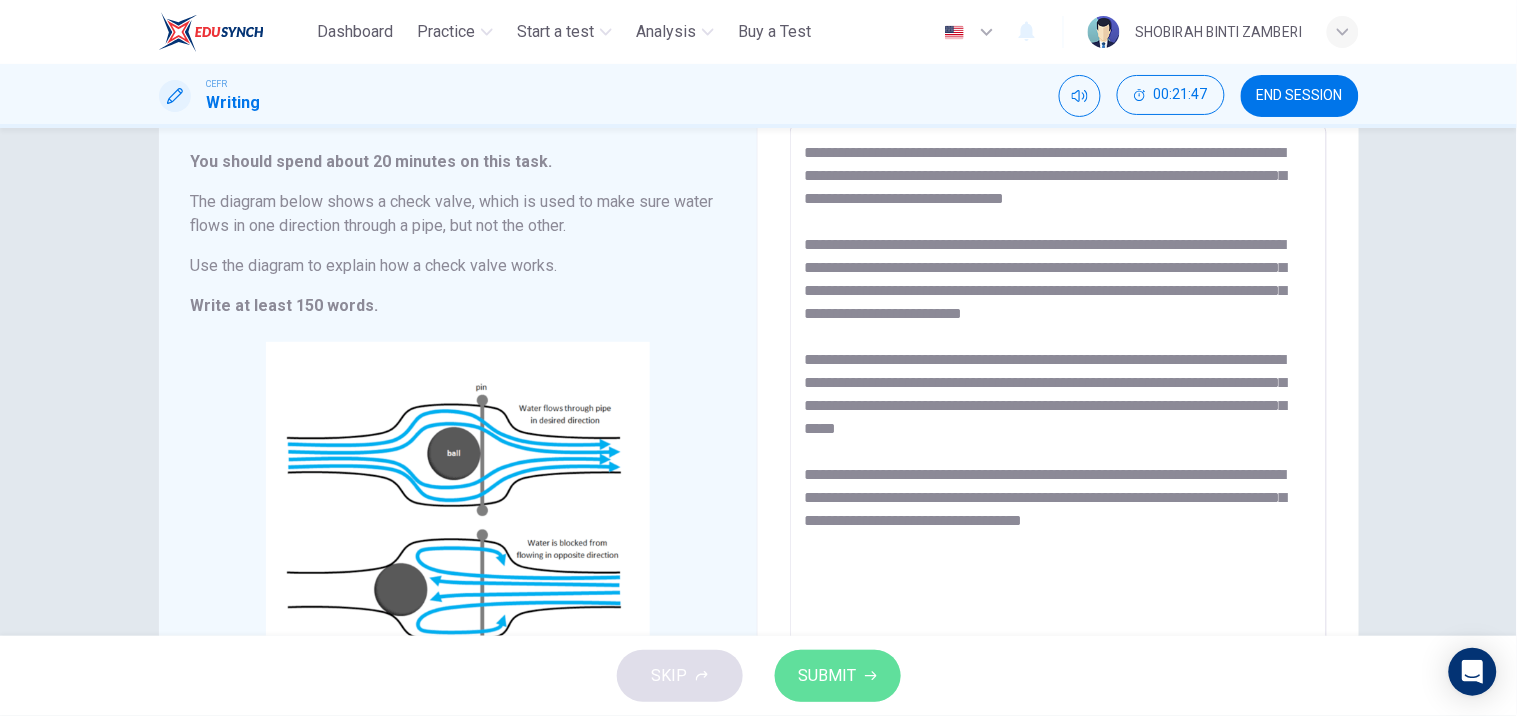 click on "SUBMIT" at bounding box center (838, 676) 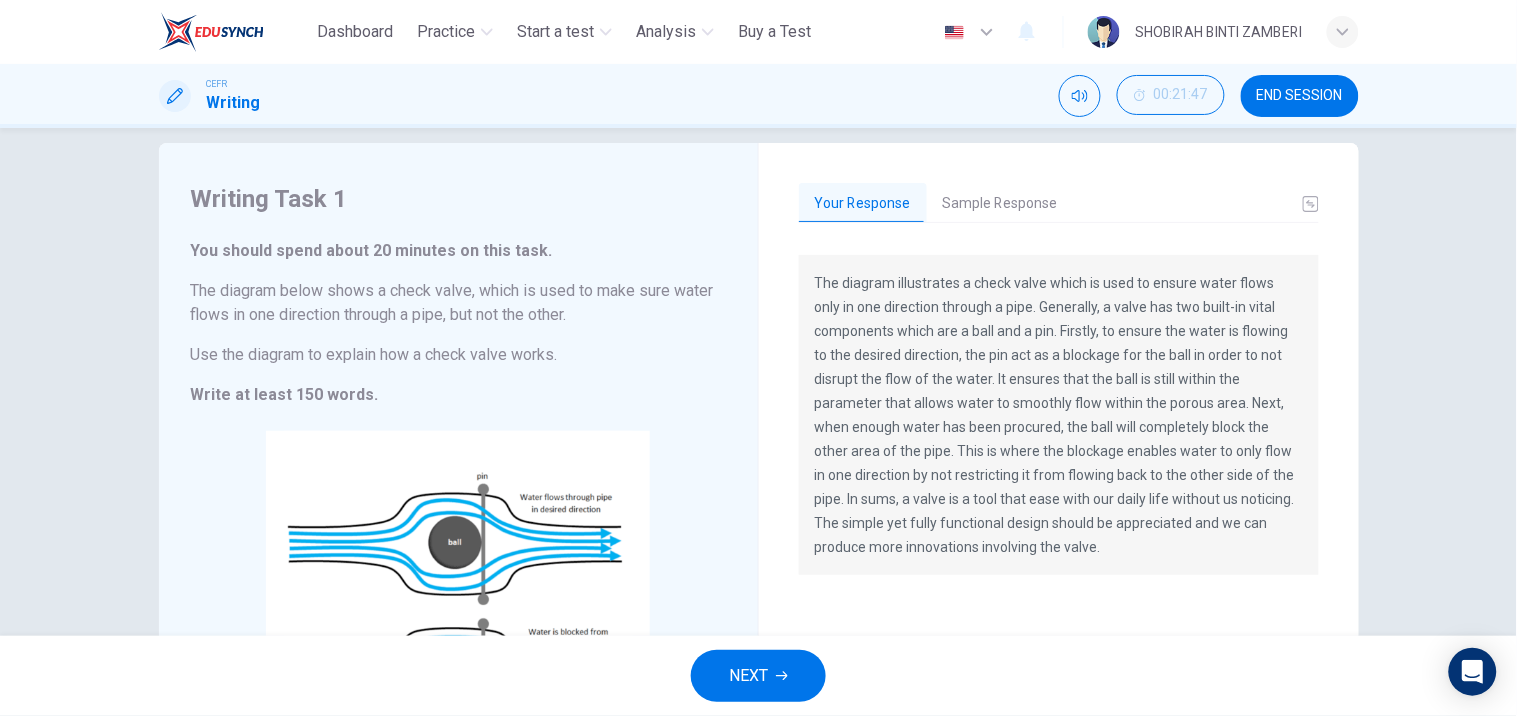 scroll, scrollTop: 0, scrollLeft: 0, axis: both 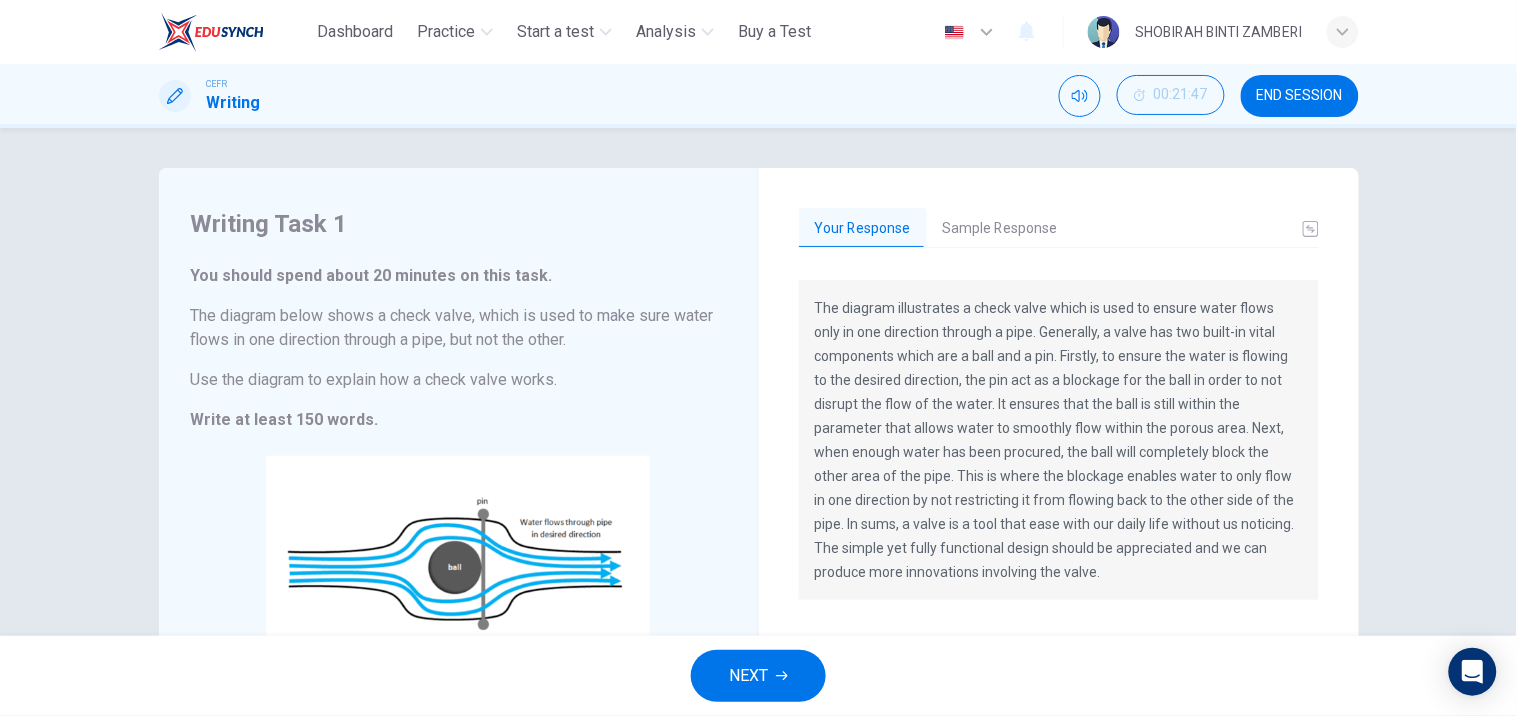 drag, startPoint x: 1010, startPoint y: 204, endPoint x: 1007, endPoint y: 234, distance: 30.149628 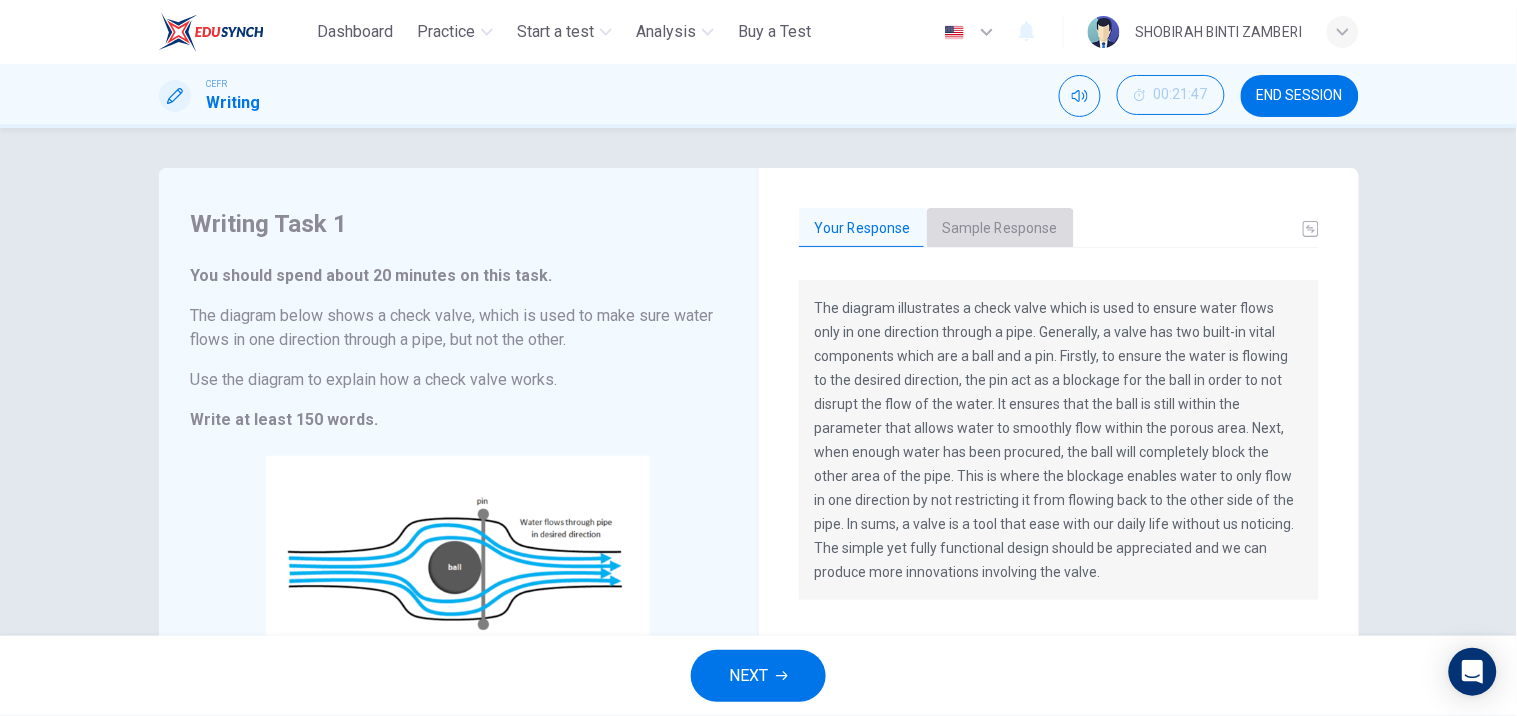 click on "Sample Response" at bounding box center (1000, 229) 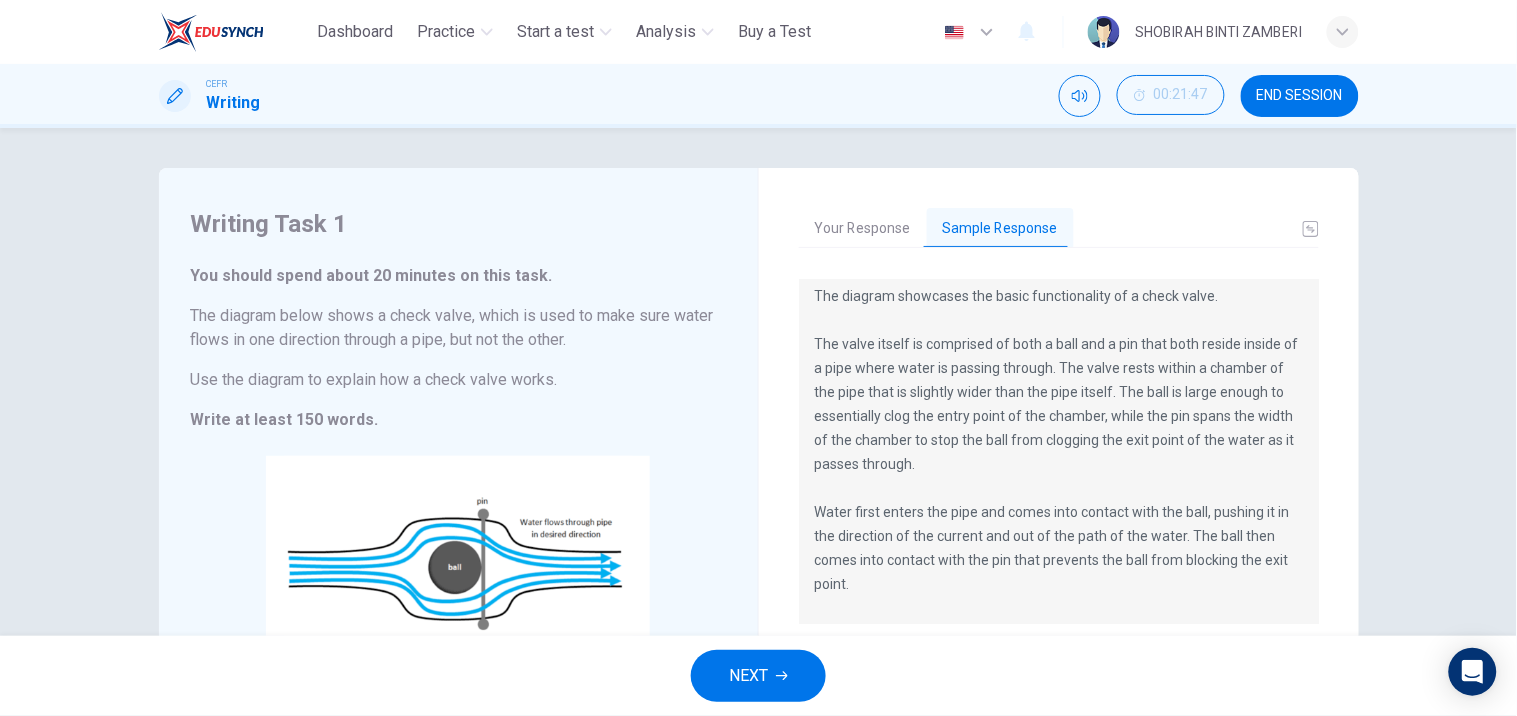 scroll, scrollTop: 0, scrollLeft: 0, axis: both 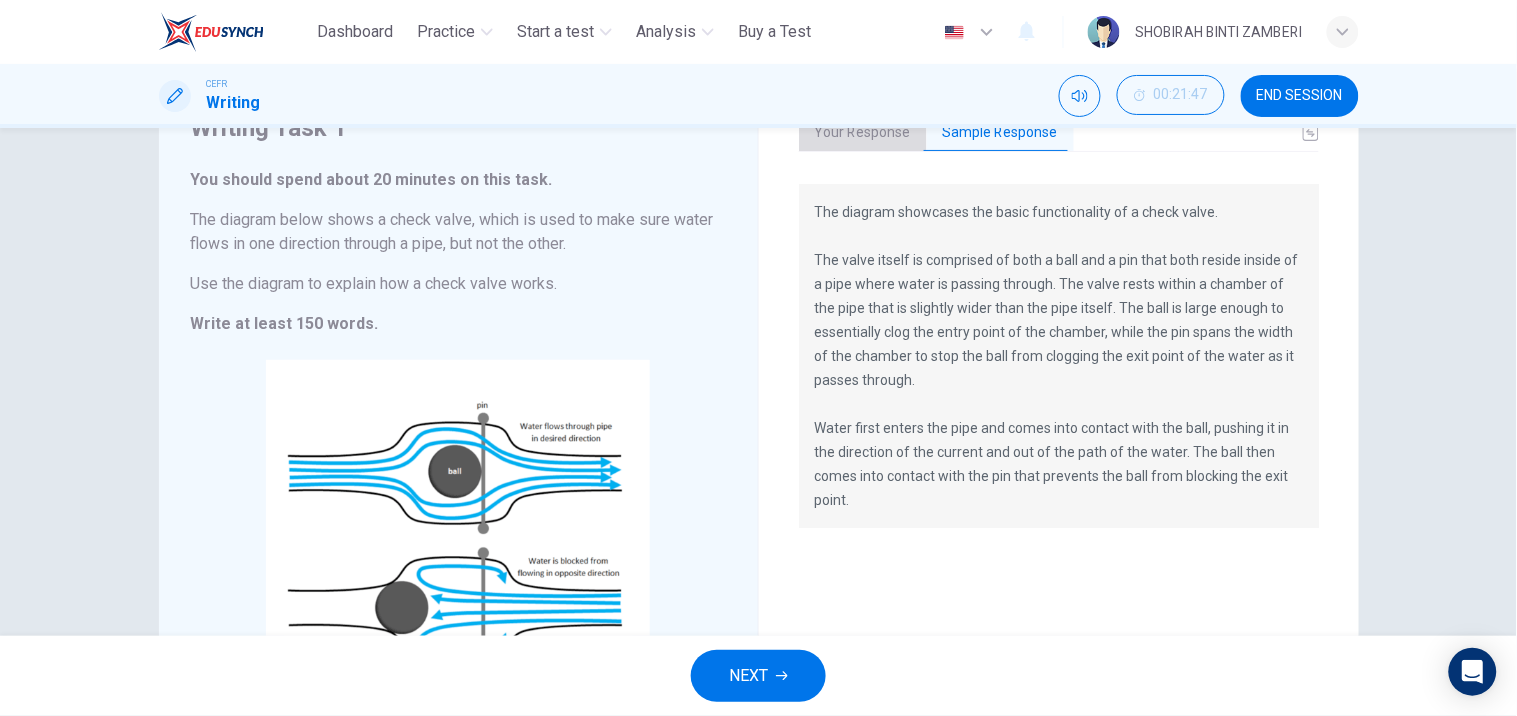 click on "Your Response" at bounding box center (863, 133) 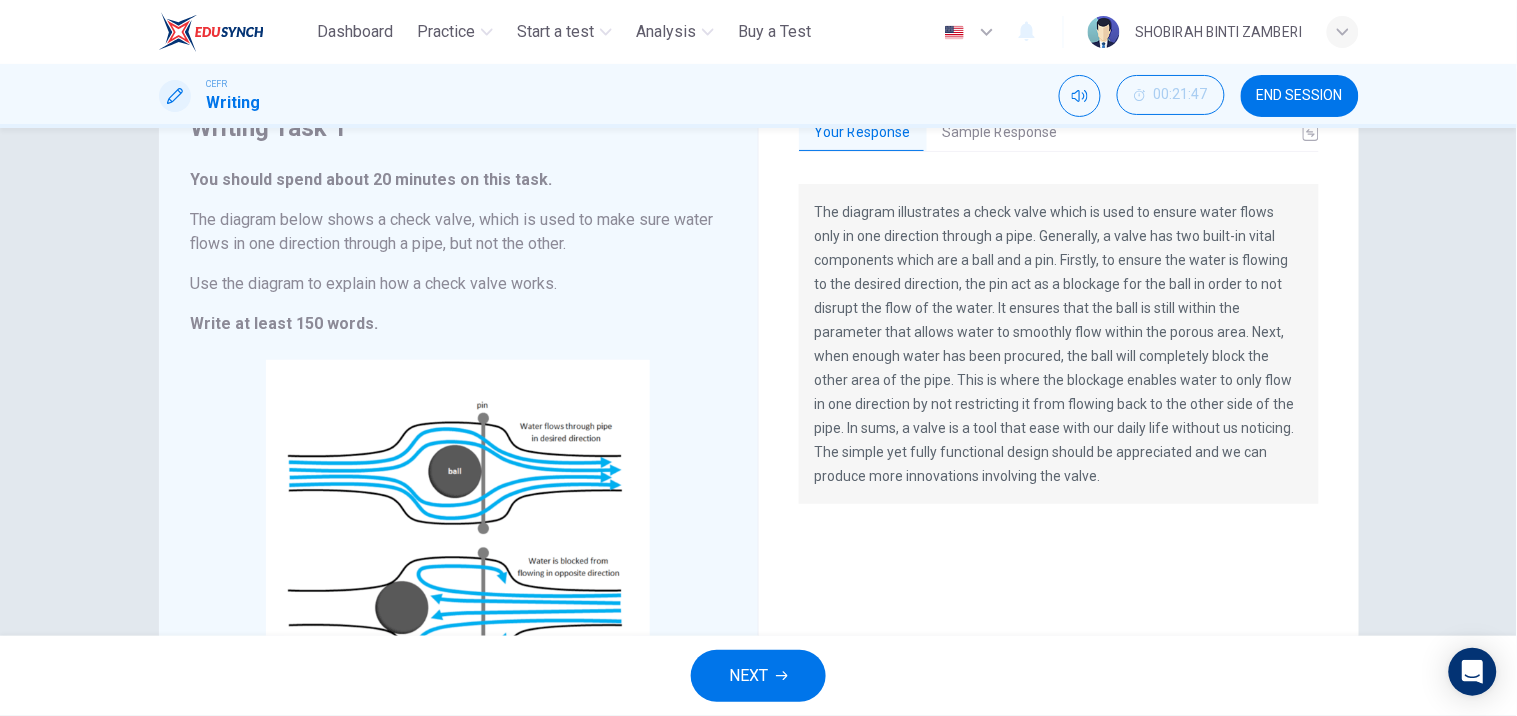 type 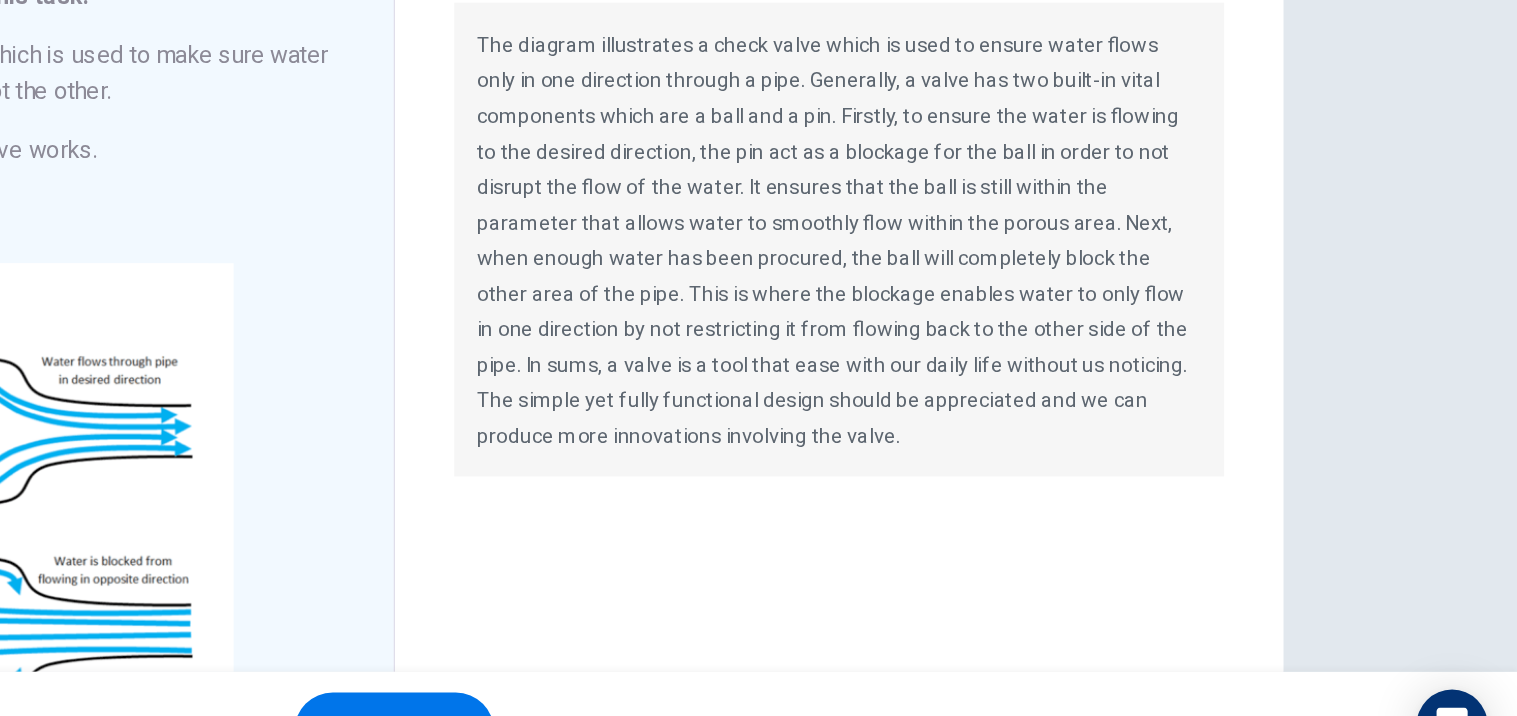 scroll, scrollTop: 0, scrollLeft: 0, axis: both 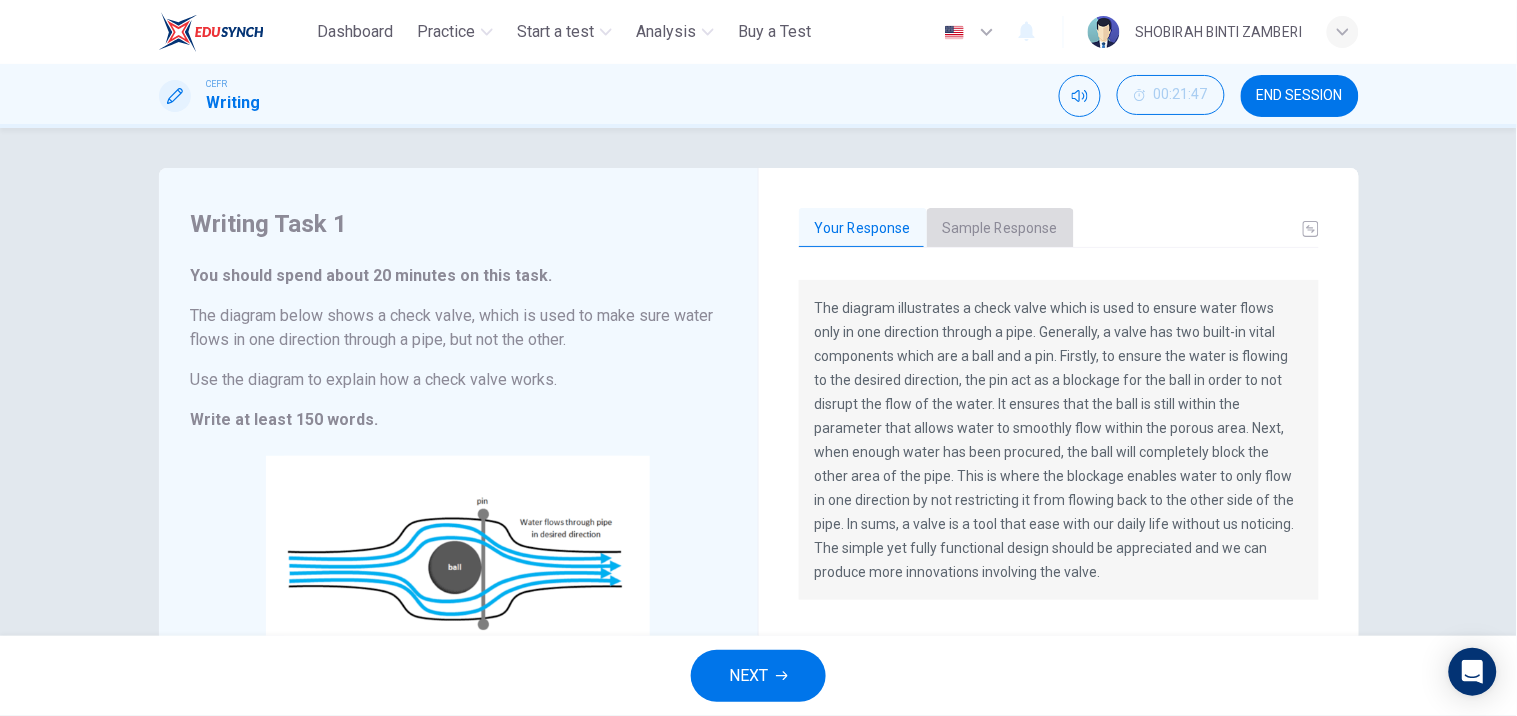 click on "Sample Response" at bounding box center (1000, 229) 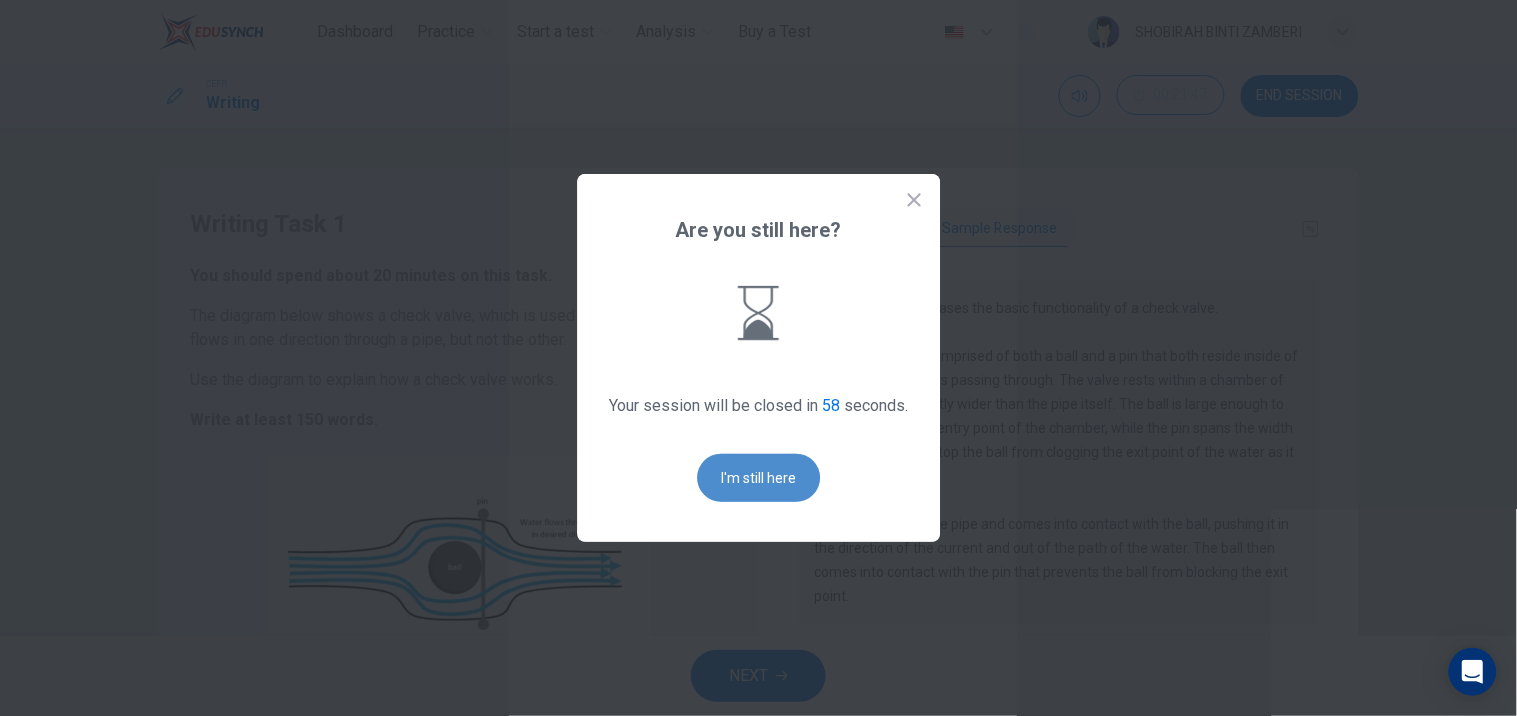 click on "I'm still here" at bounding box center [758, 478] 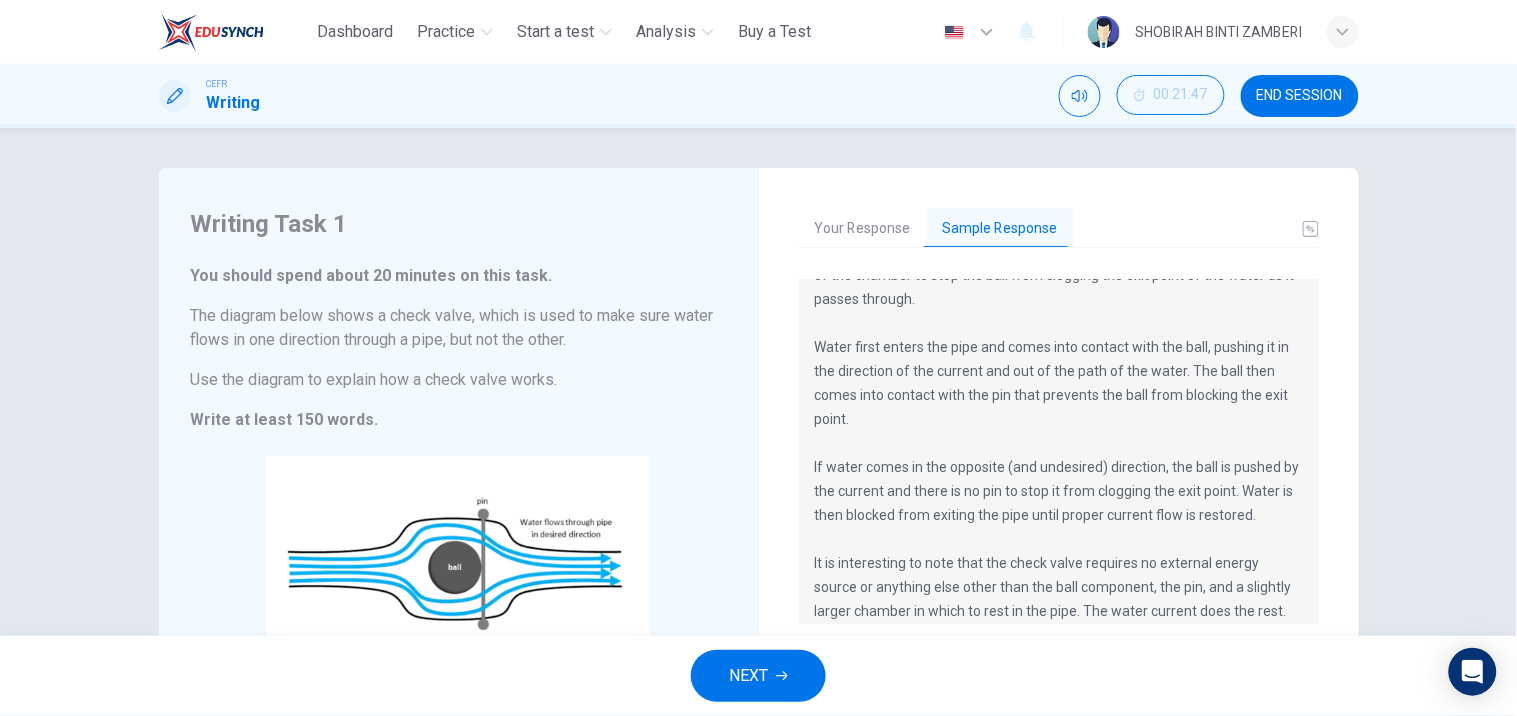 scroll, scrollTop: 215, scrollLeft: 0, axis: vertical 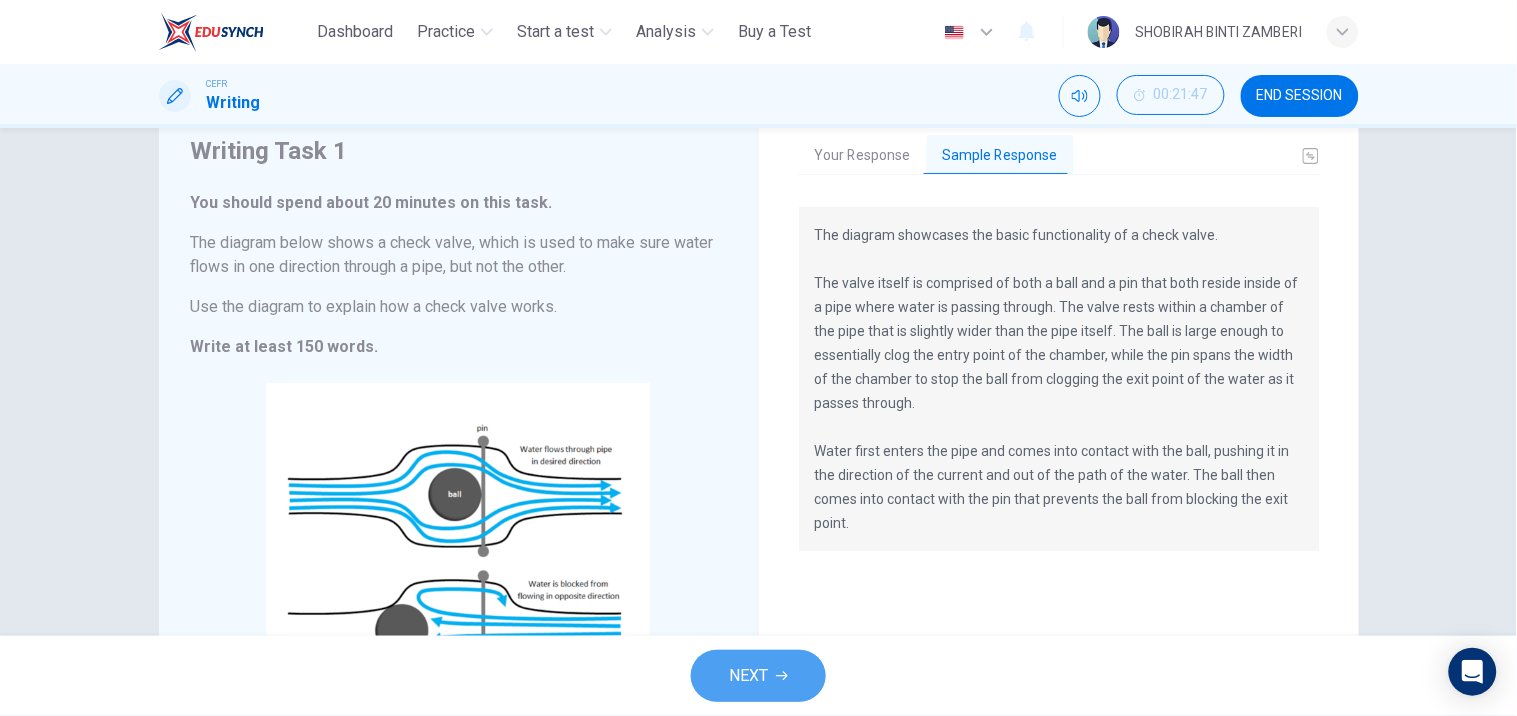 click on "NEXT" at bounding box center (758, 676) 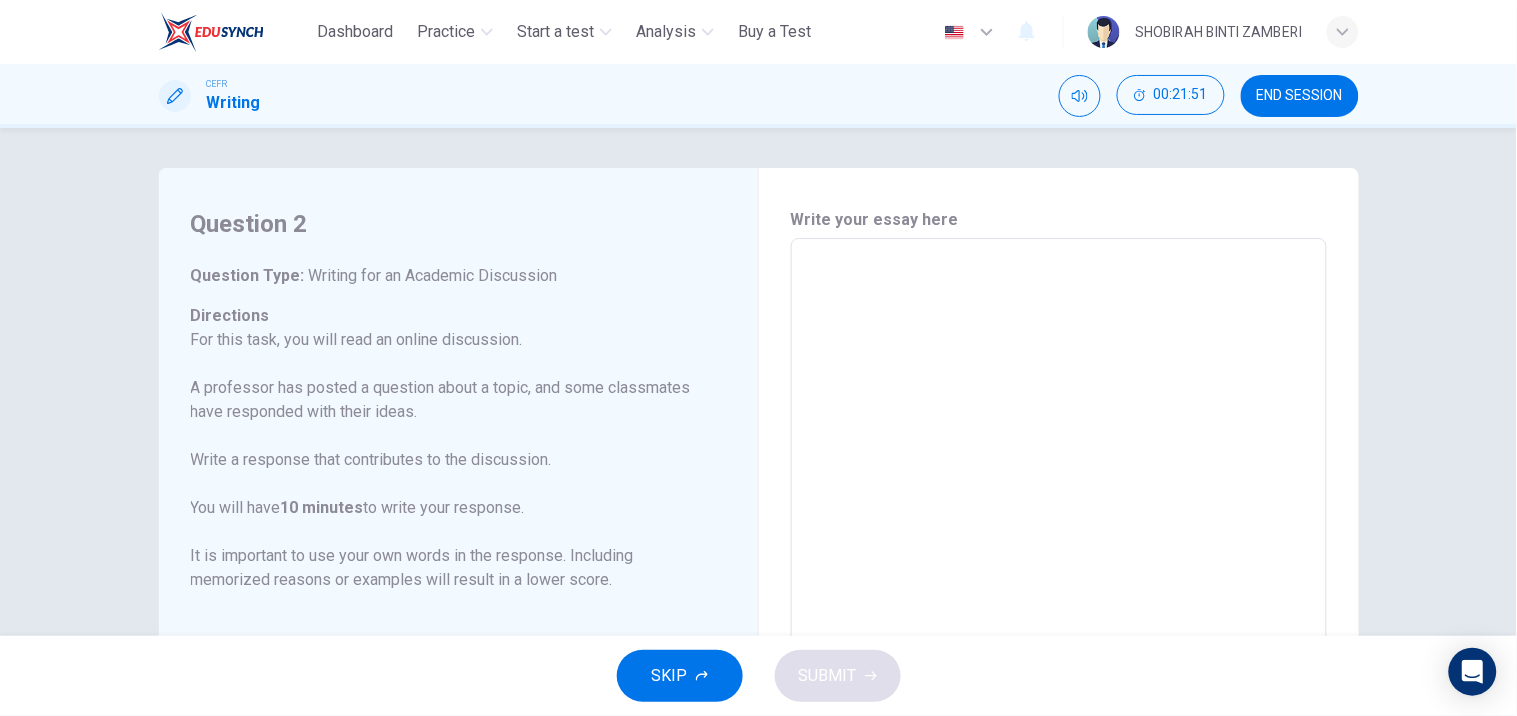 scroll, scrollTop: 62, scrollLeft: 0, axis: vertical 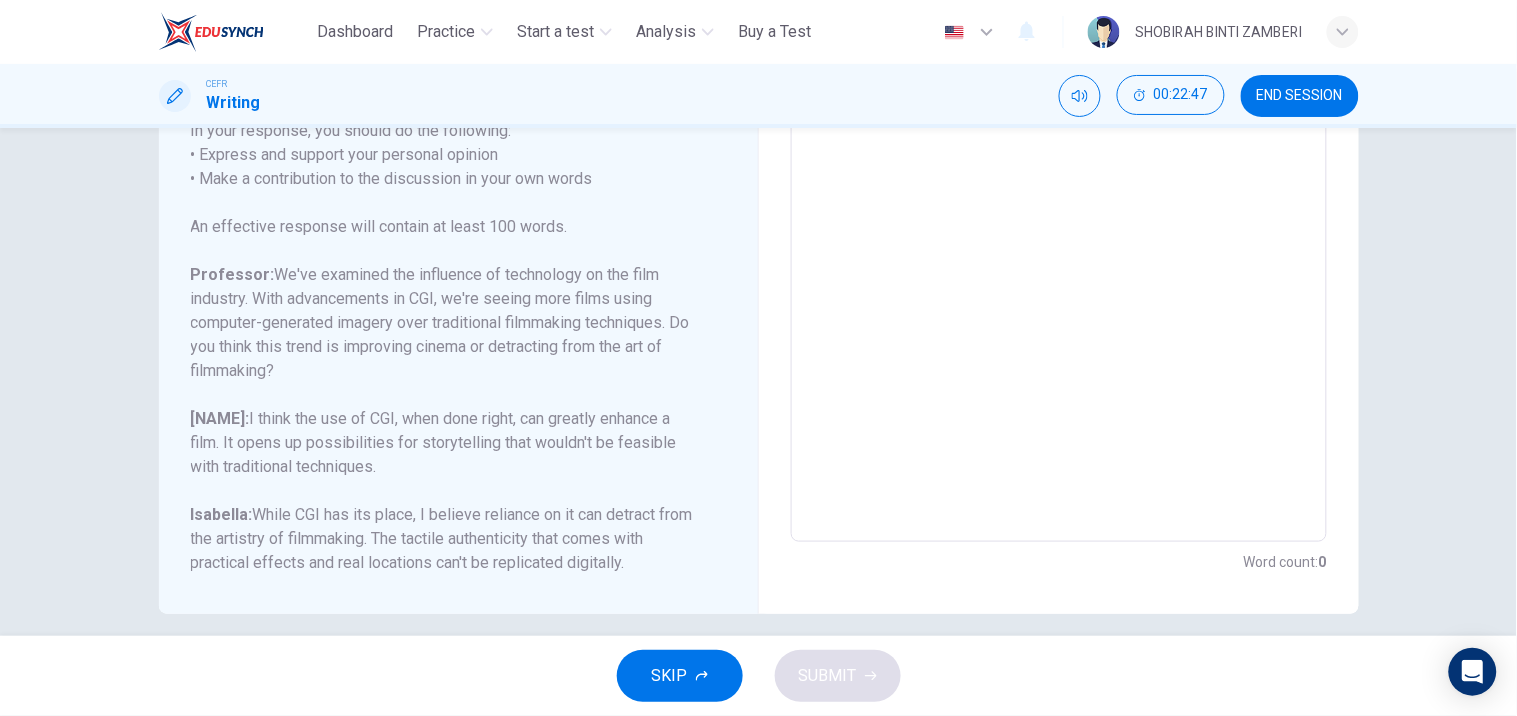 click at bounding box center (1059, 208) 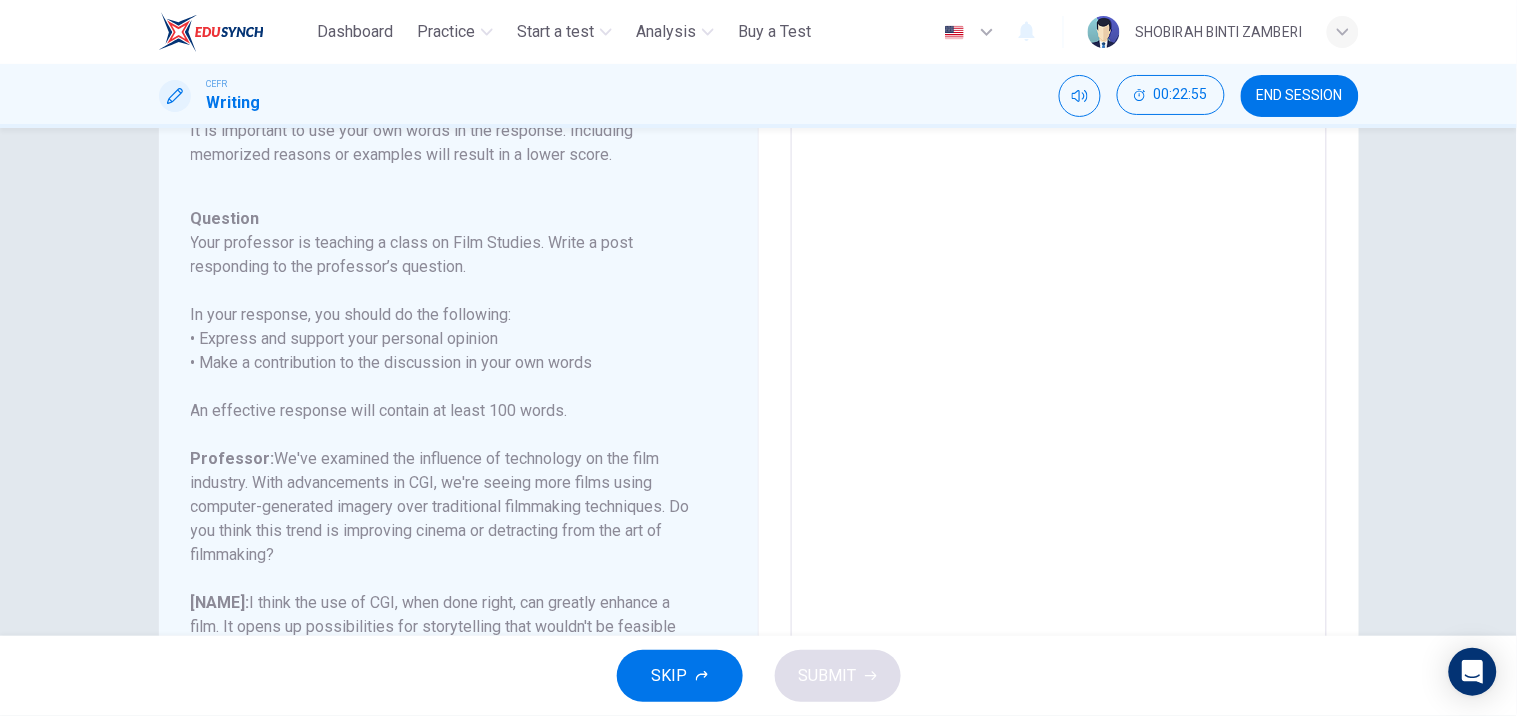 scroll, scrollTop: 15, scrollLeft: 0, axis: vertical 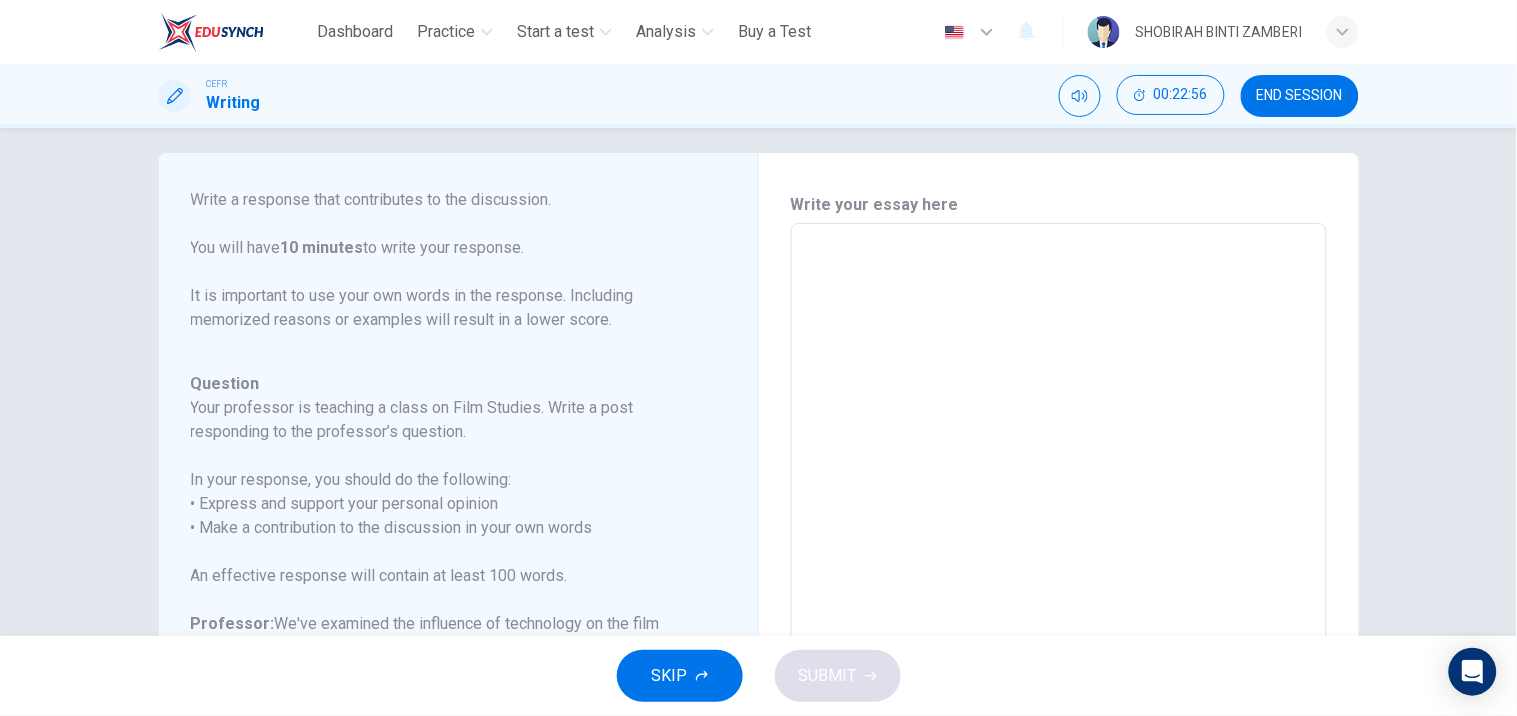 click at bounding box center [1059, 557] 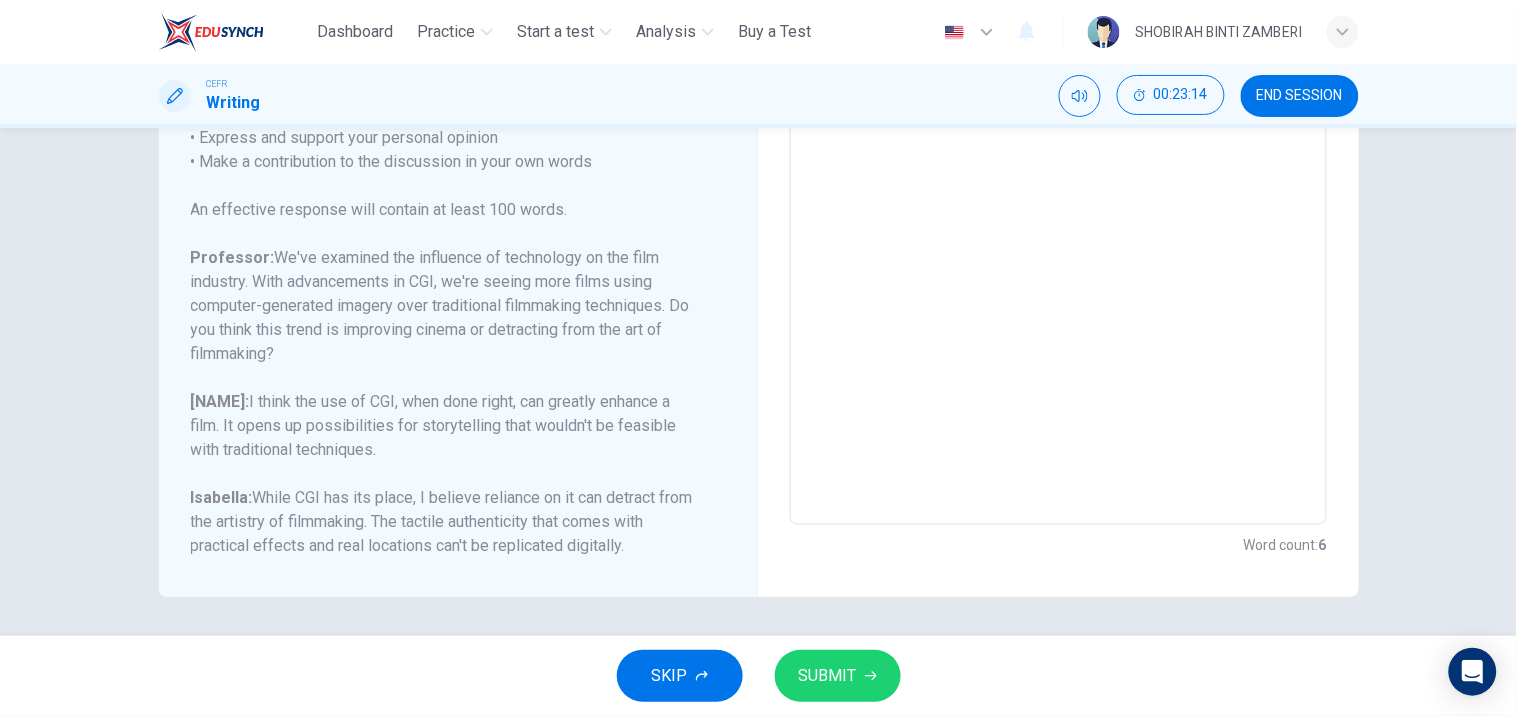 scroll, scrollTop: 127, scrollLeft: 0, axis: vertical 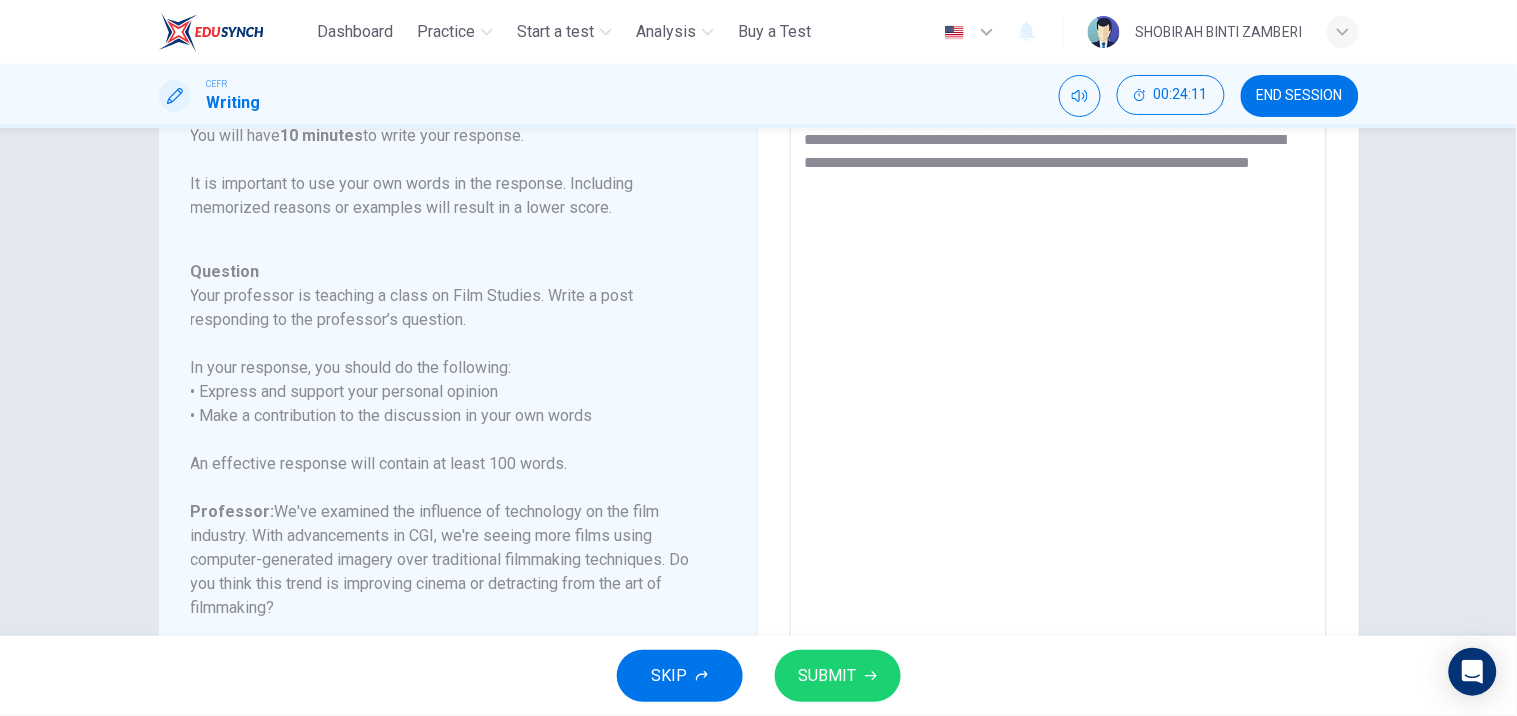 click on "**********" at bounding box center (1058, 445) 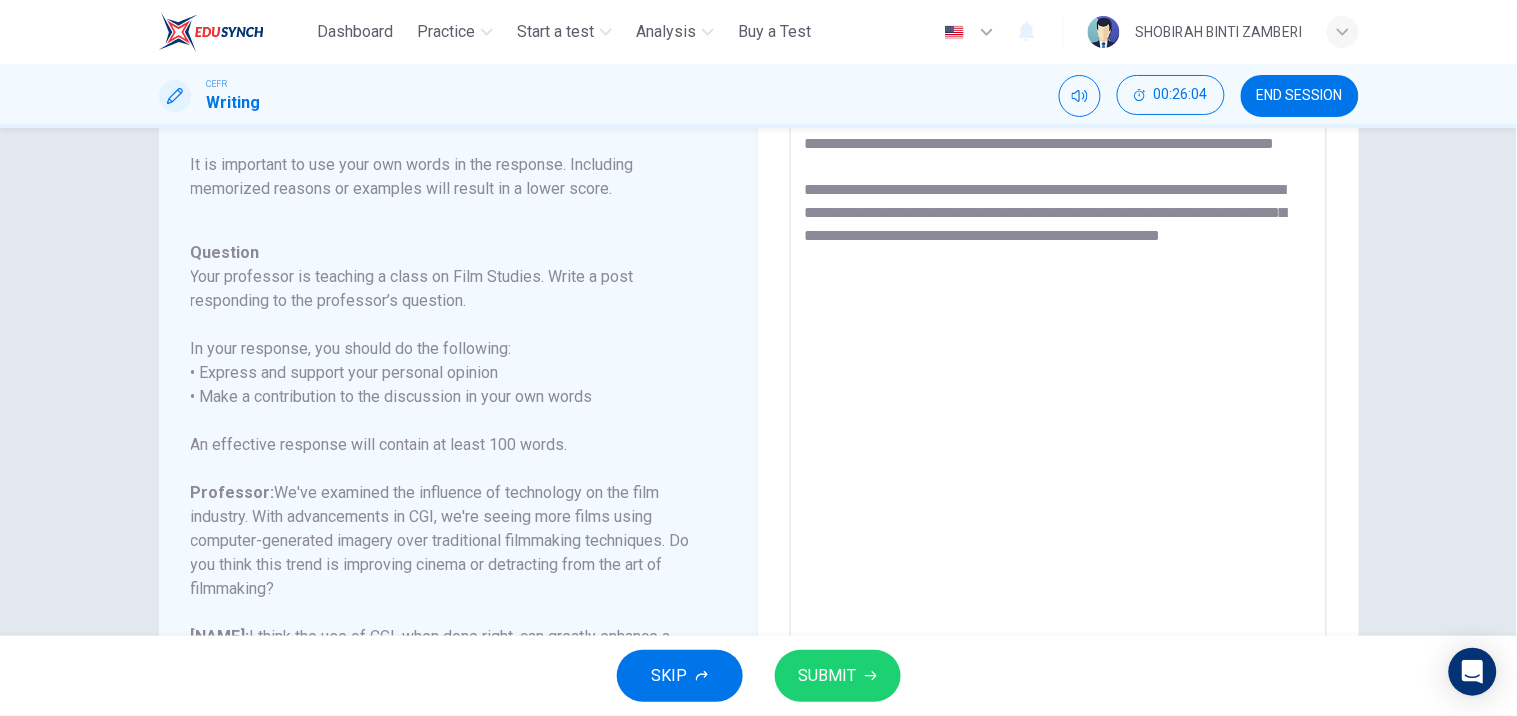 scroll, scrollTop: 143, scrollLeft: 0, axis: vertical 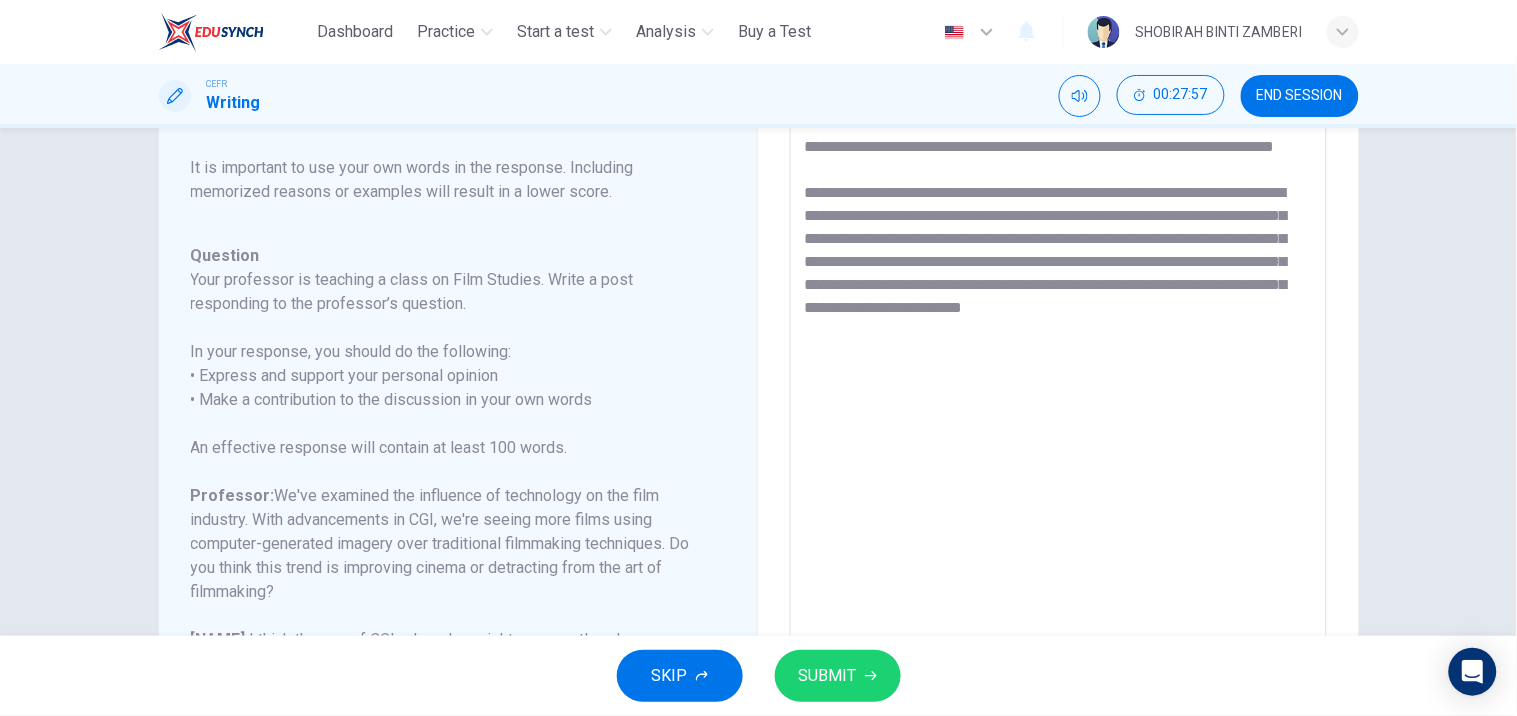 drag, startPoint x: 1156, startPoint y: 370, endPoint x: 1194, endPoint y: 336, distance: 50.990196 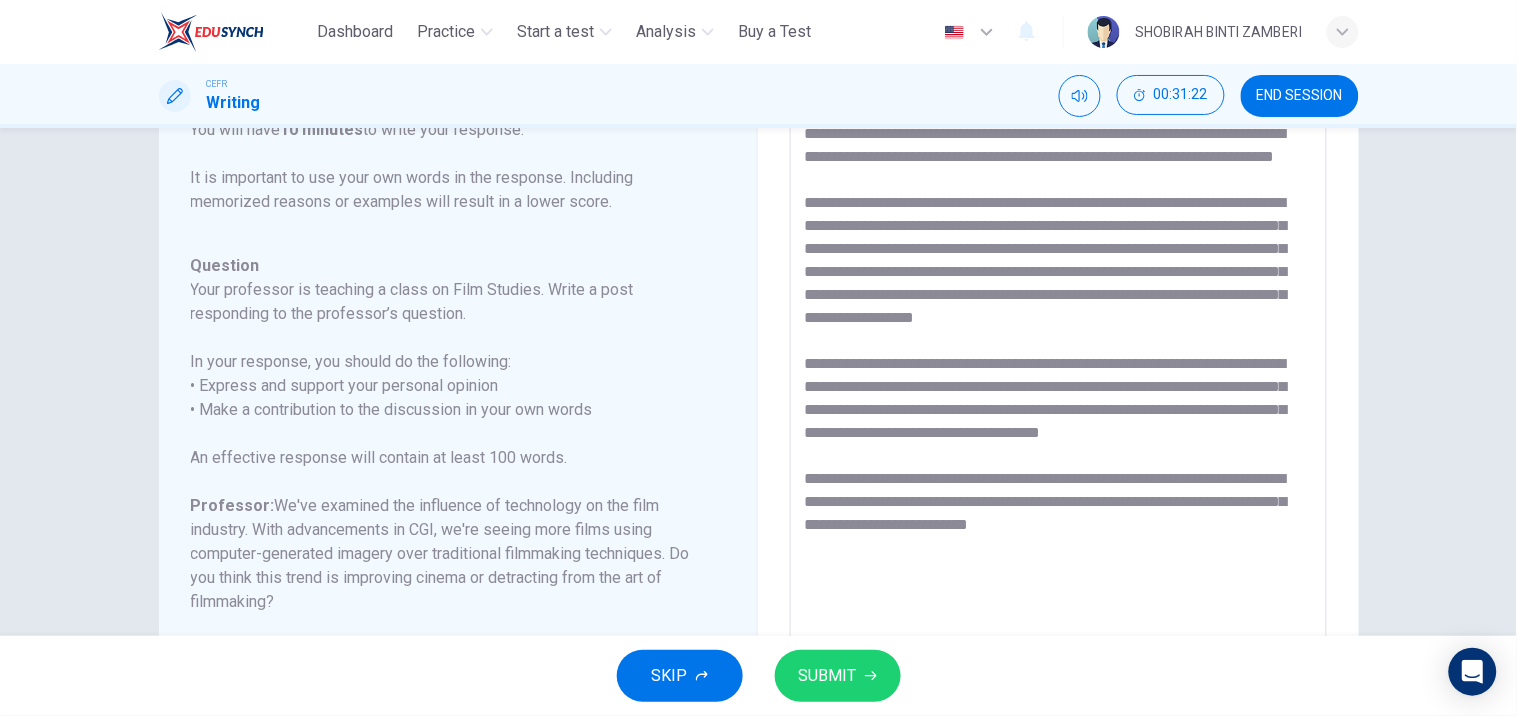 scroll, scrollTop: 134, scrollLeft: 0, axis: vertical 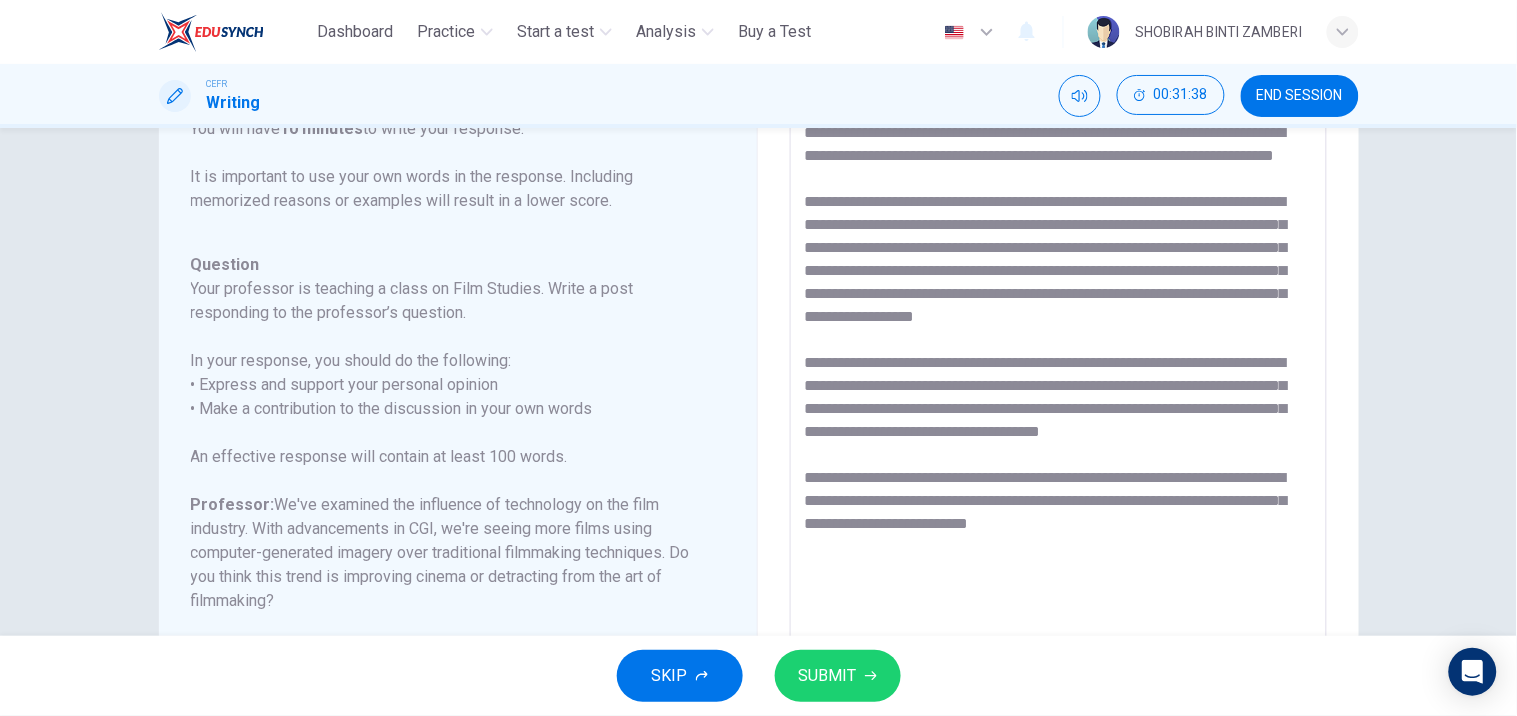 drag, startPoint x: 974, startPoint y: 268, endPoint x: 938, endPoint y: 270, distance: 36.05551 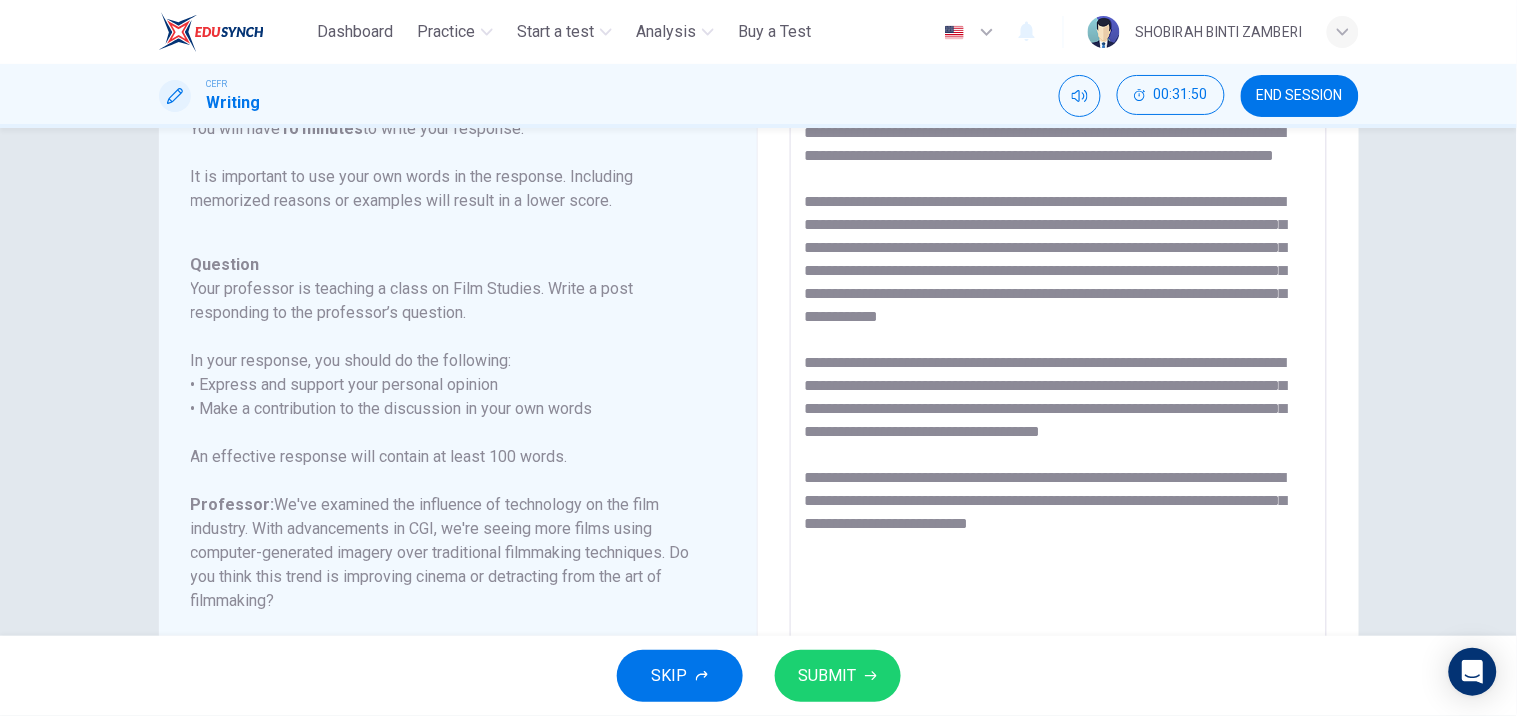 click at bounding box center (1058, 438) 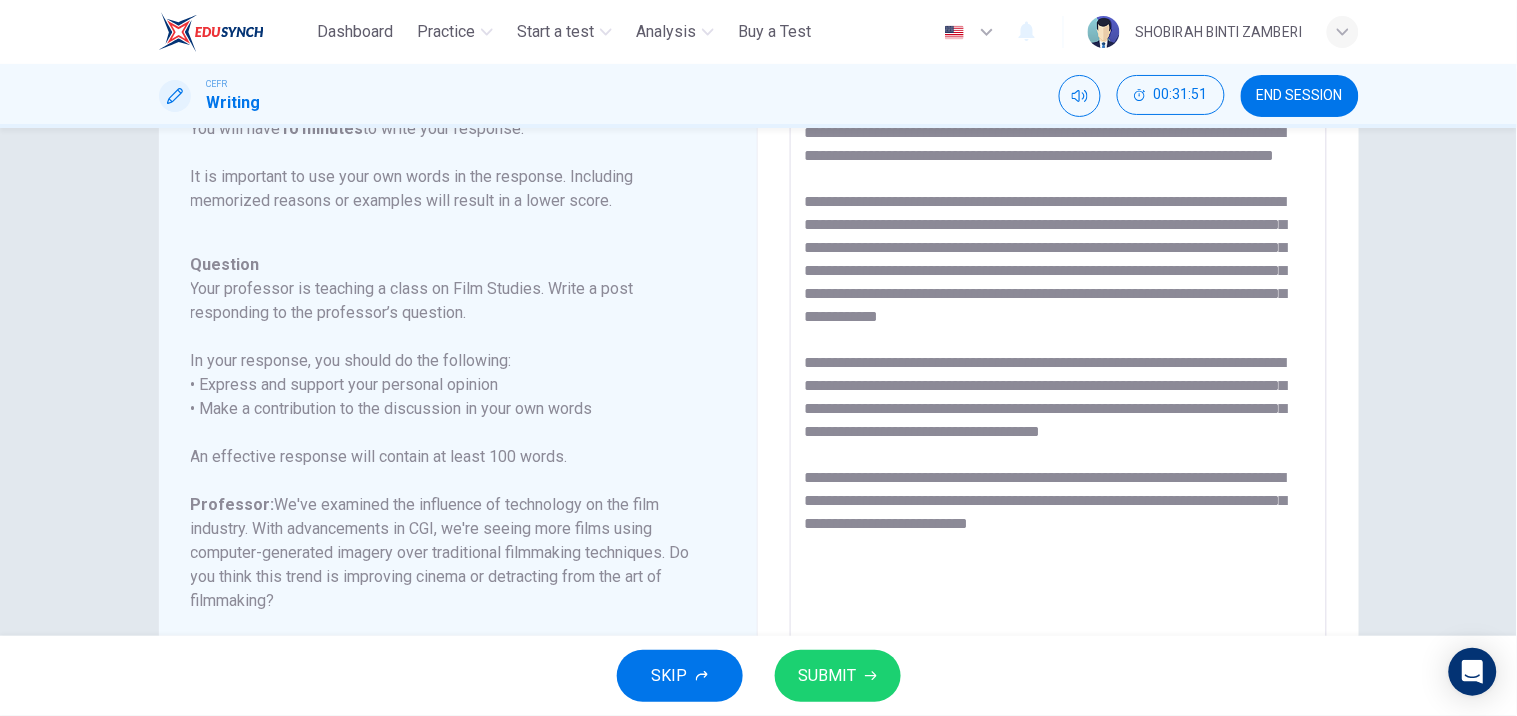 click at bounding box center [1058, 438] 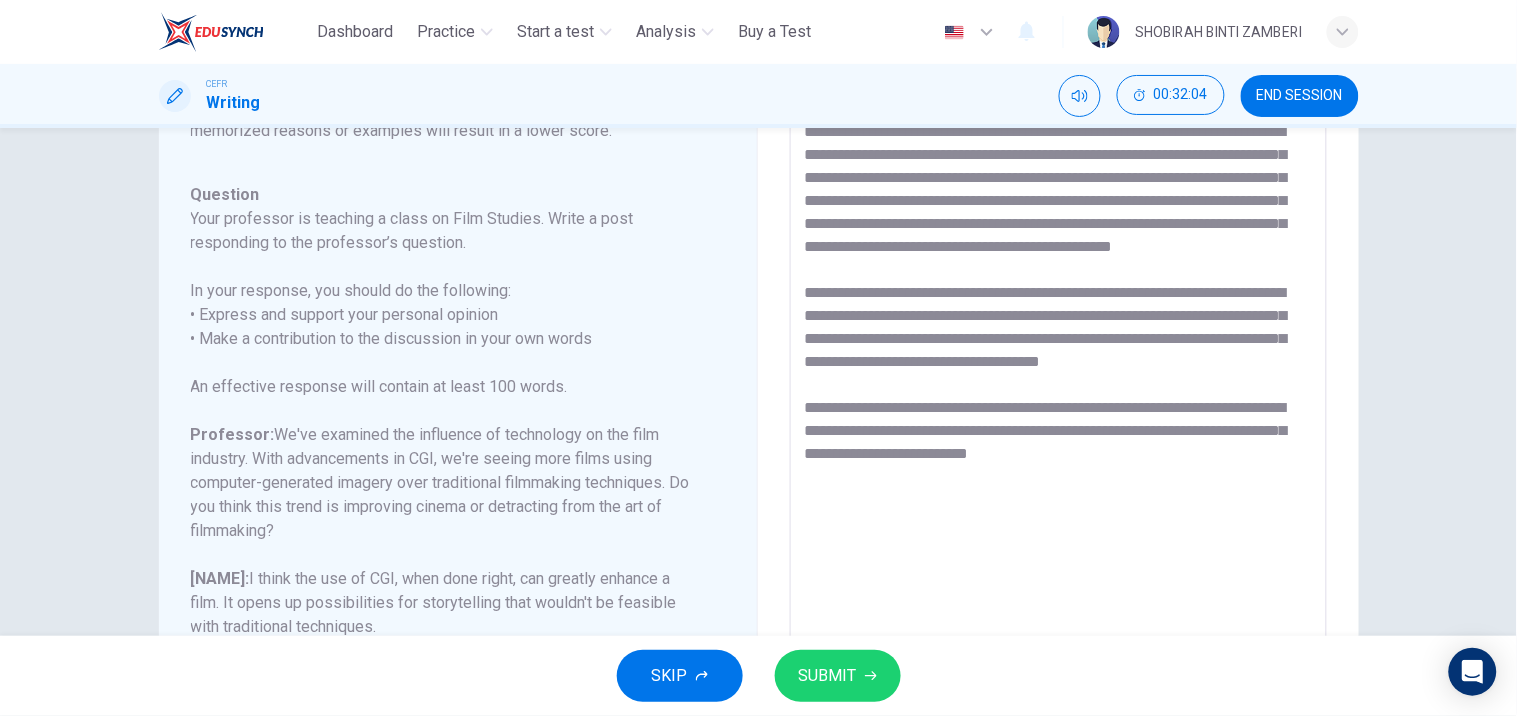 scroll, scrollTop: 224, scrollLeft: 0, axis: vertical 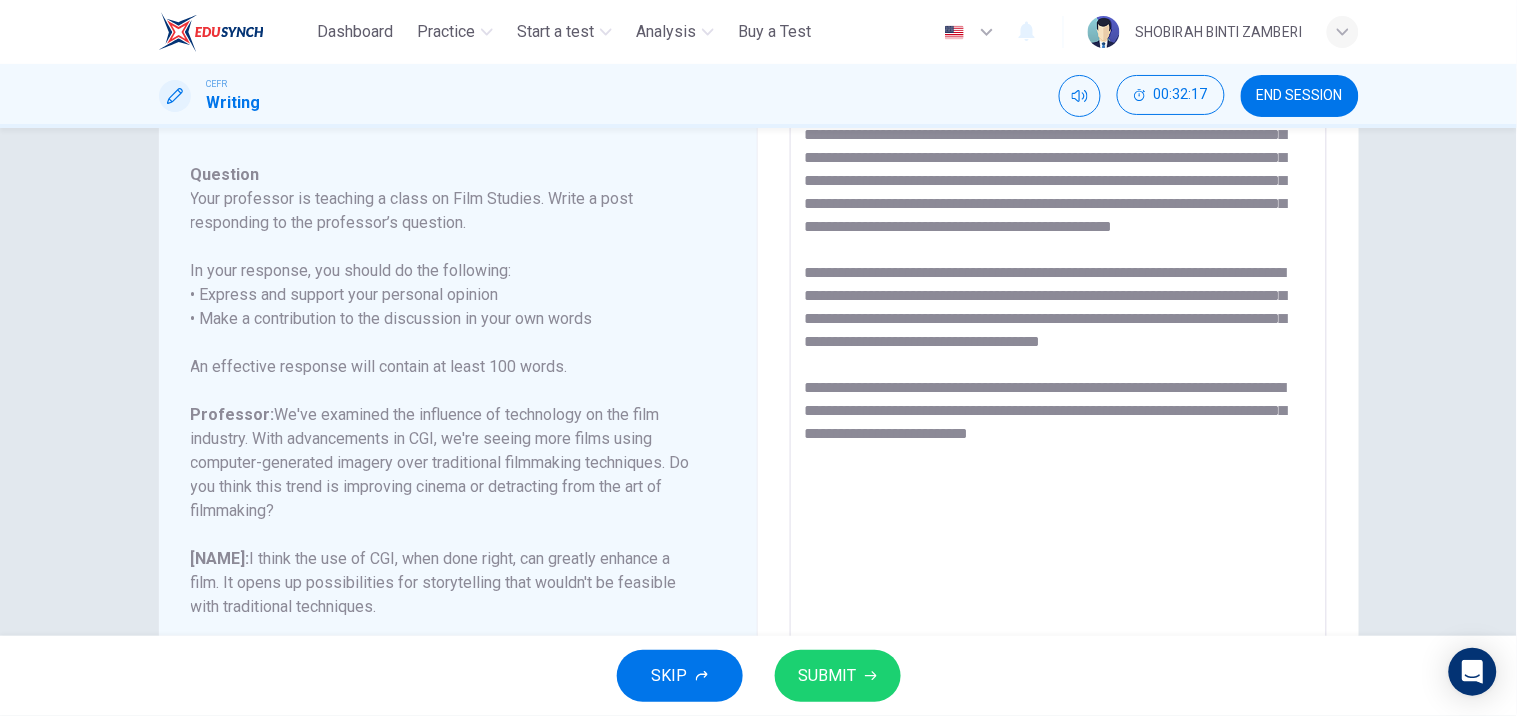 click at bounding box center (1058, 348) 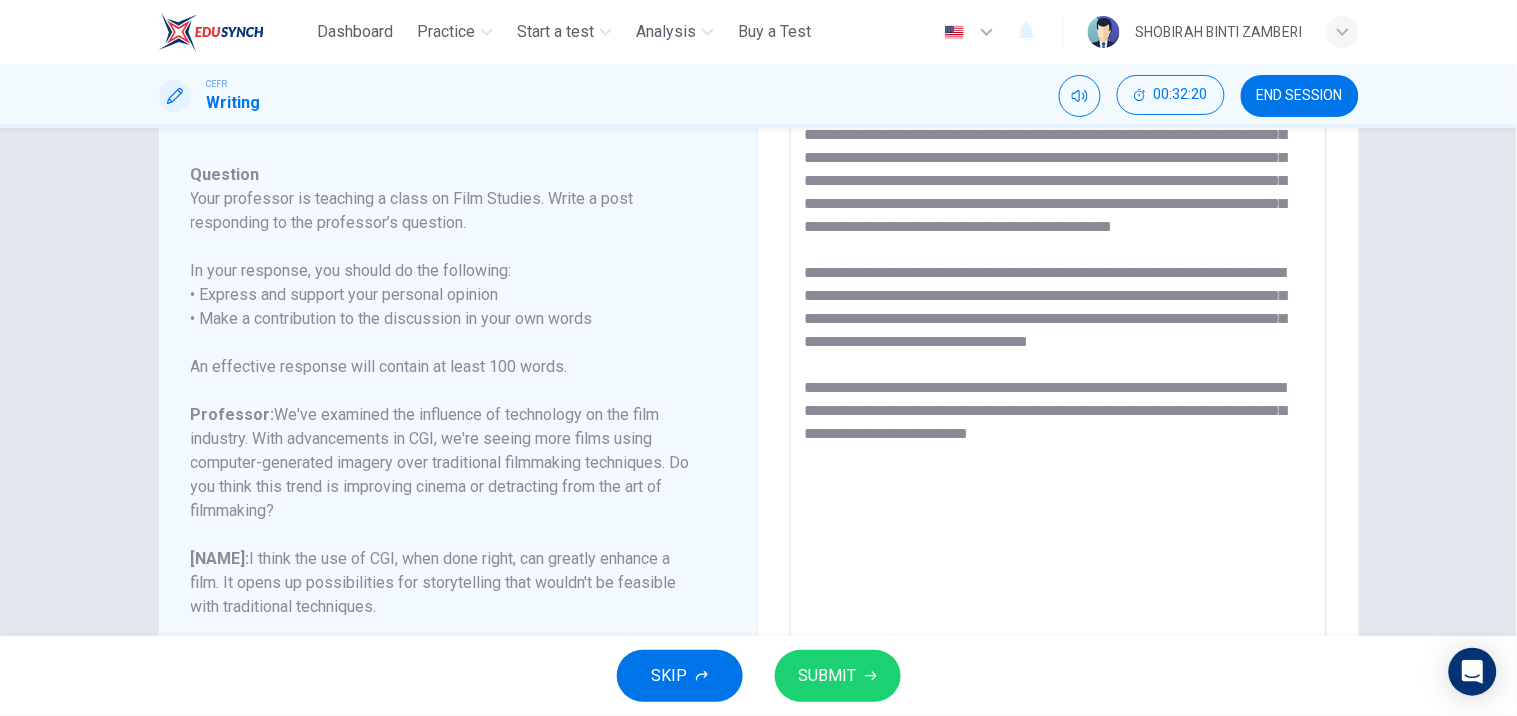 drag, startPoint x: 1066, startPoint y: 388, endPoint x: 1052, endPoint y: 392, distance: 14.56022 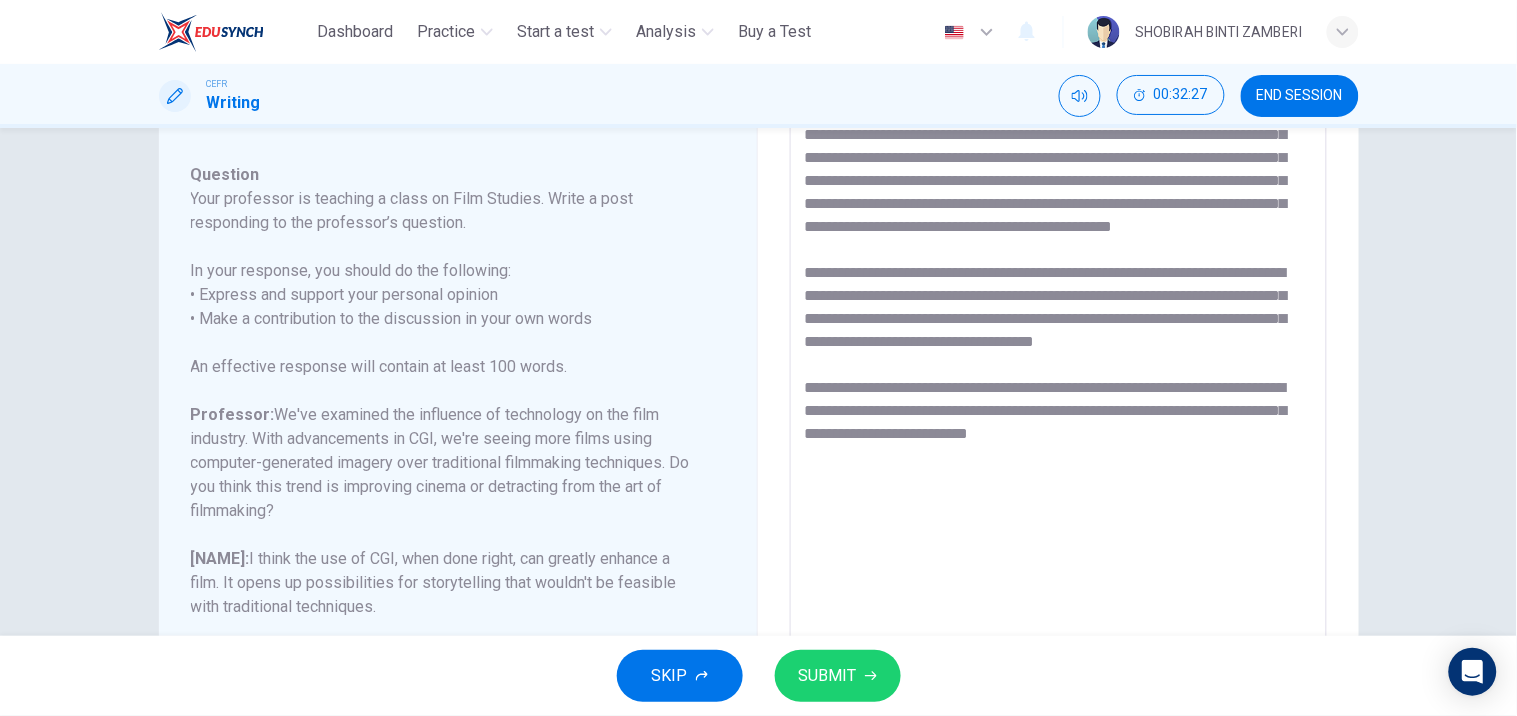 click at bounding box center [1058, 348] 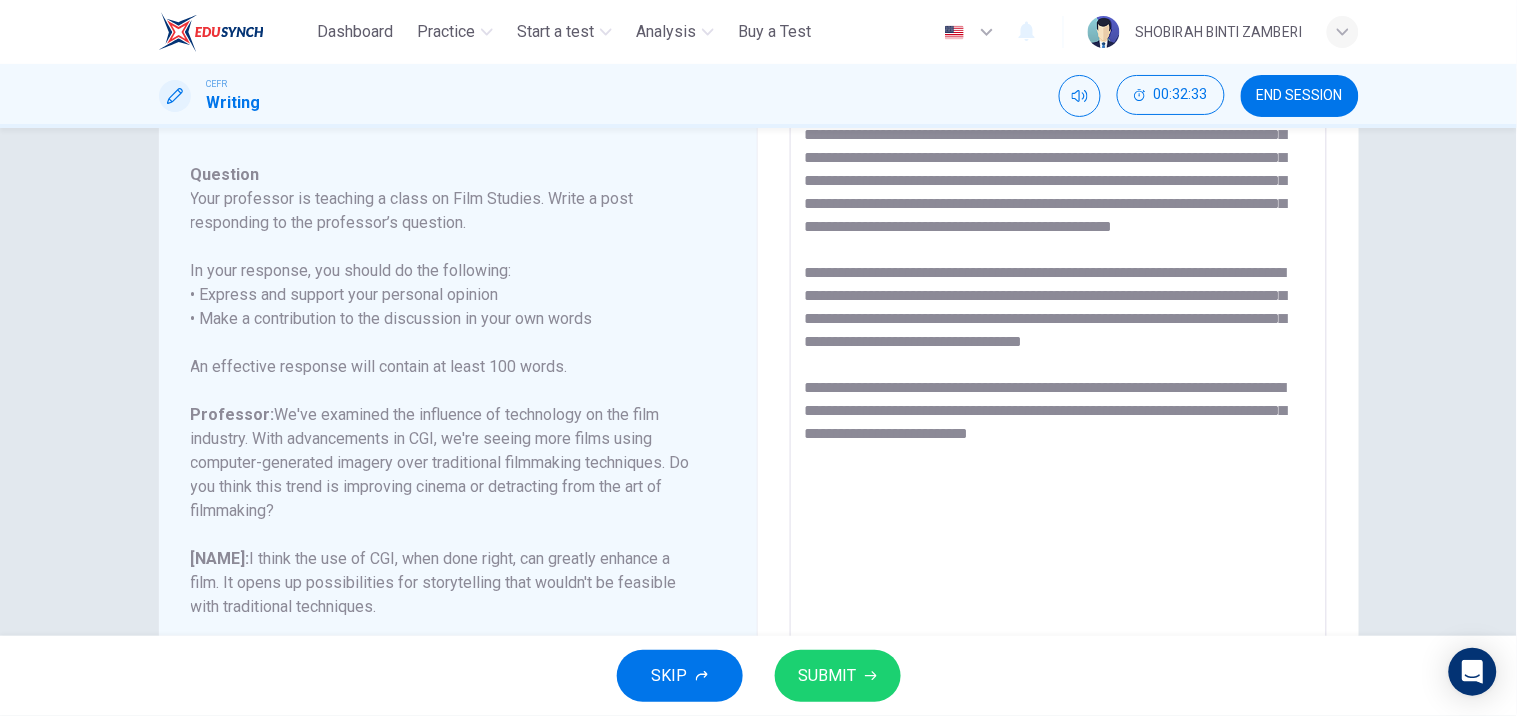 drag, startPoint x: 1084, startPoint y: 456, endPoint x: 1147, endPoint y: 456, distance: 63 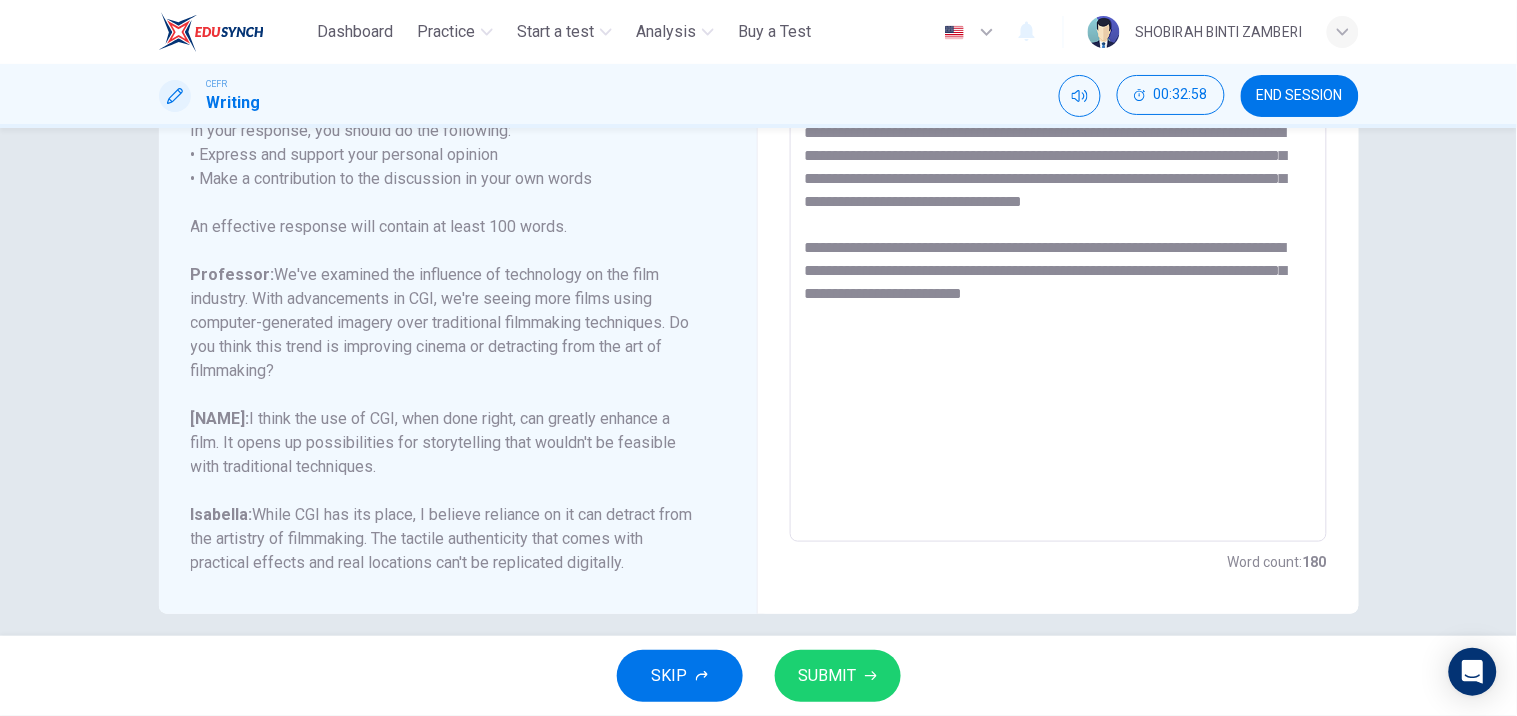 scroll, scrollTop: 373, scrollLeft: 0, axis: vertical 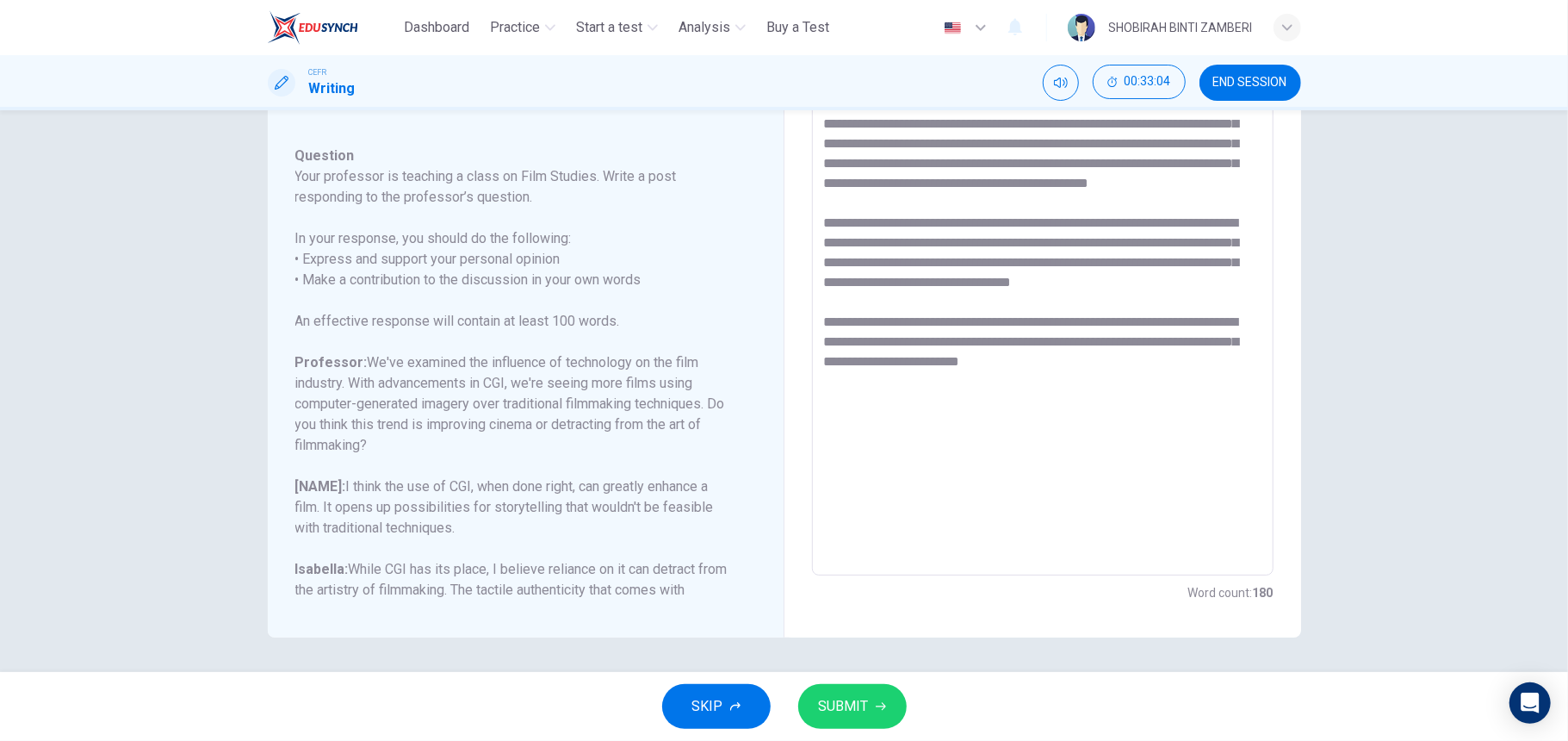 type on "**********" 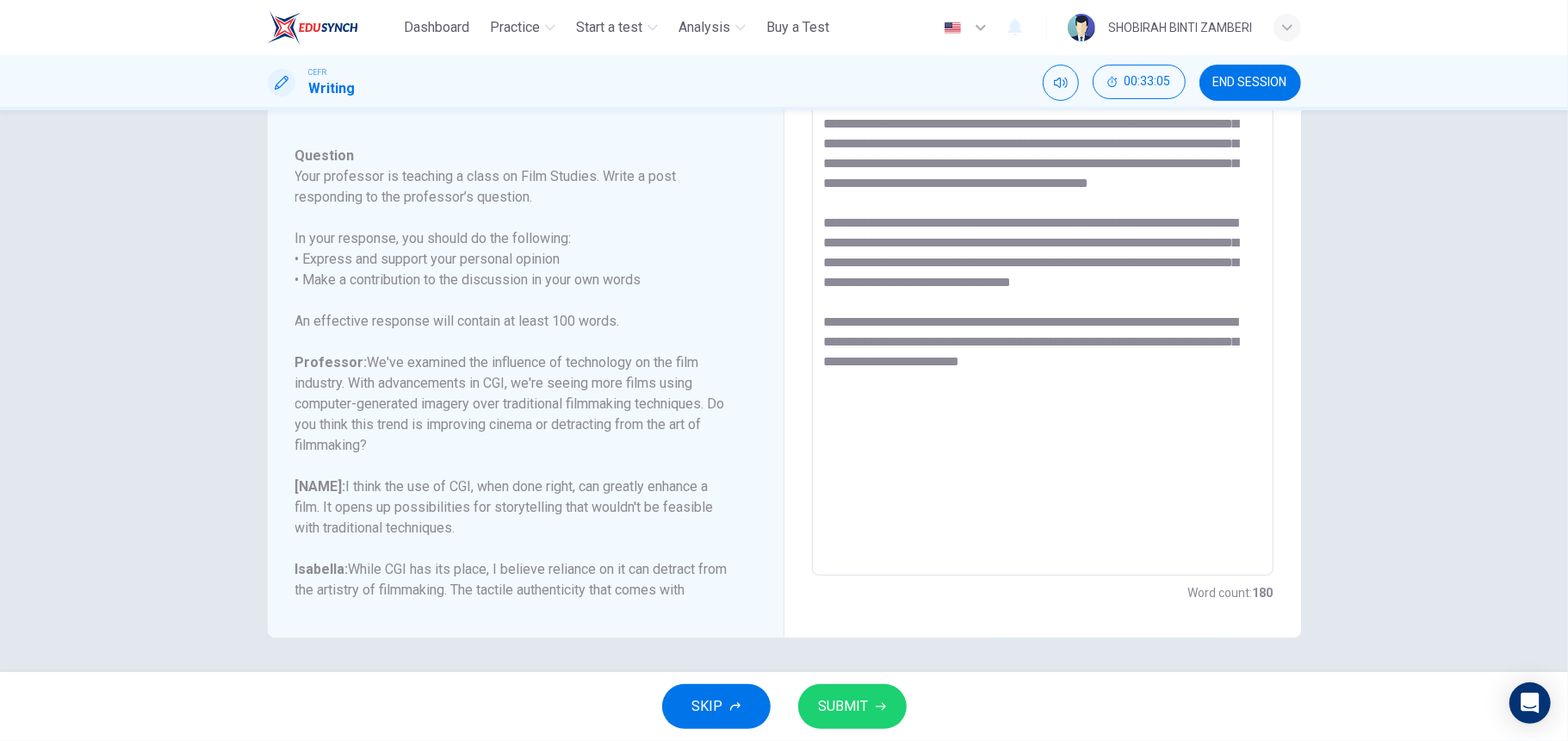 drag, startPoint x: 1305, startPoint y: 4, endPoint x: 64, endPoint y: 420, distance: 1308.8686 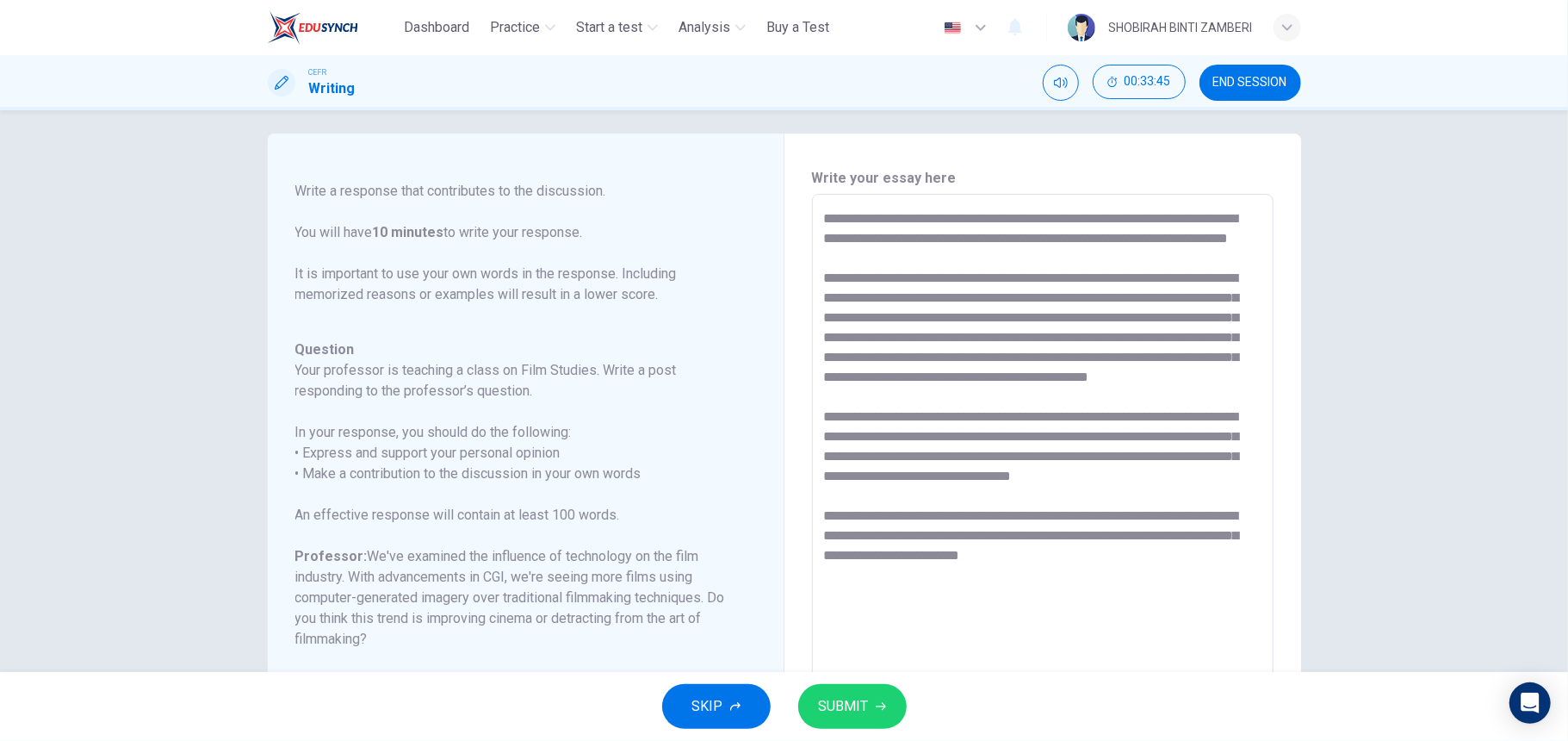 scroll, scrollTop: 10, scrollLeft: 0, axis: vertical 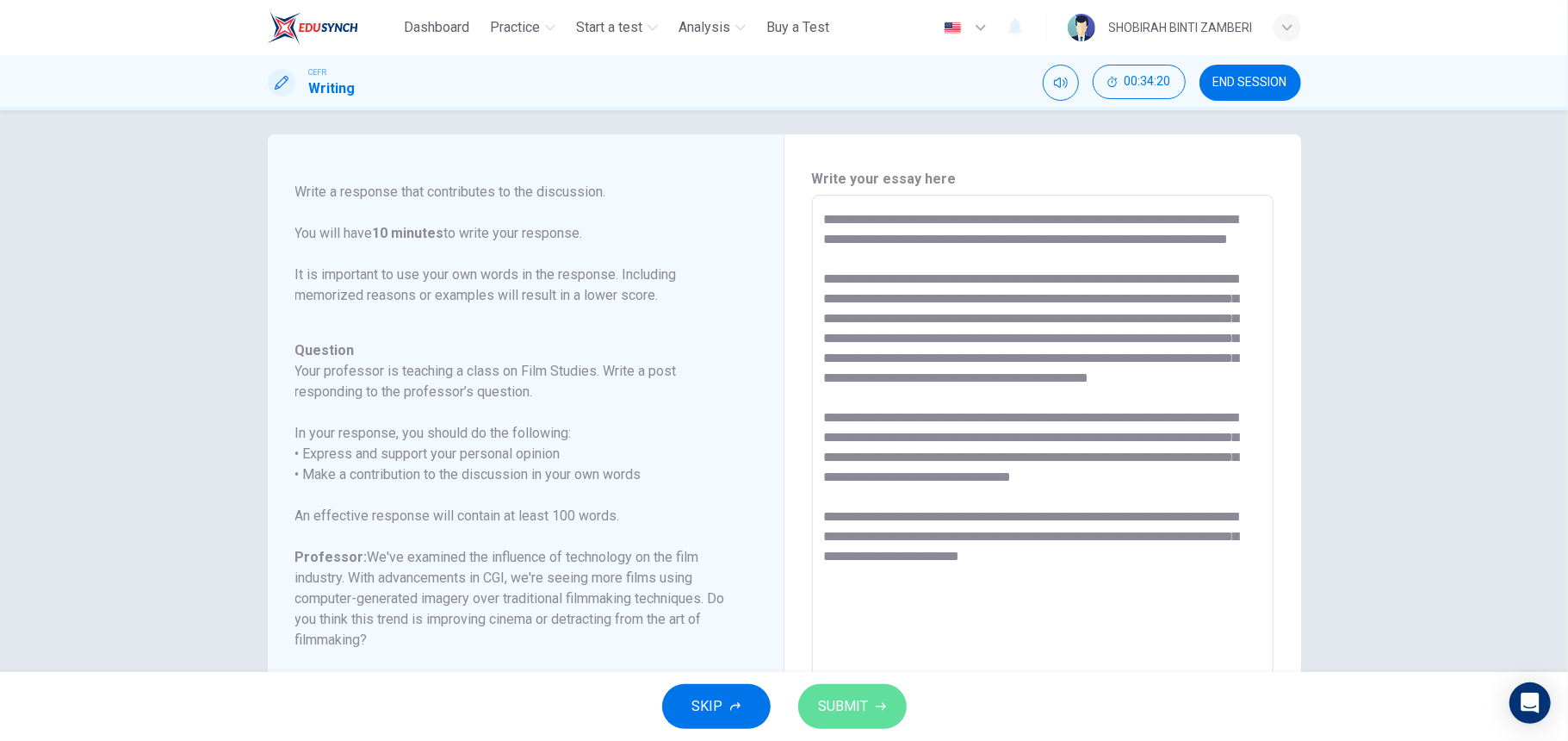 click on "SUBMIT" at bounding box center (844, 707) 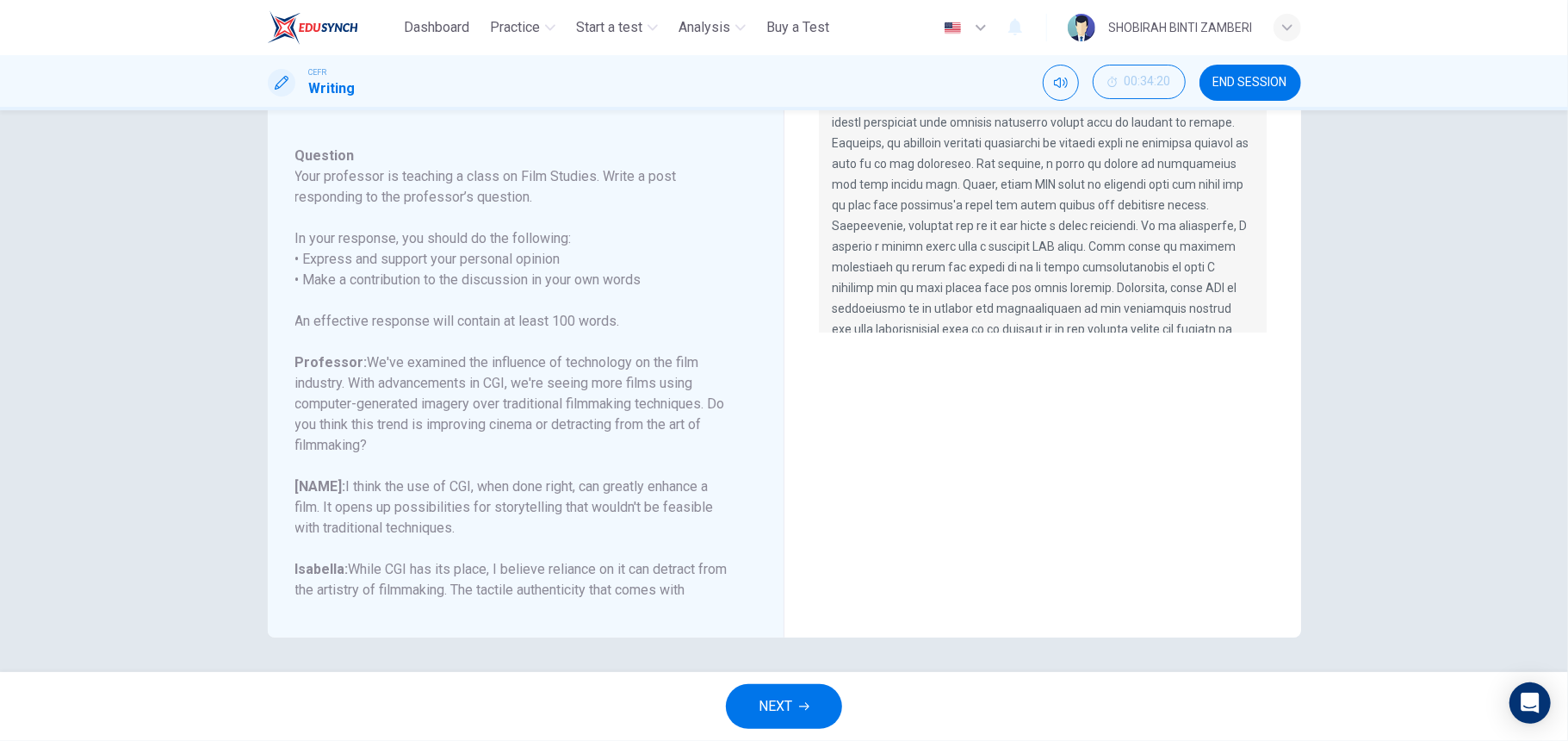scroll, scrollTop: 0, scrollLeft: 0, axis: both 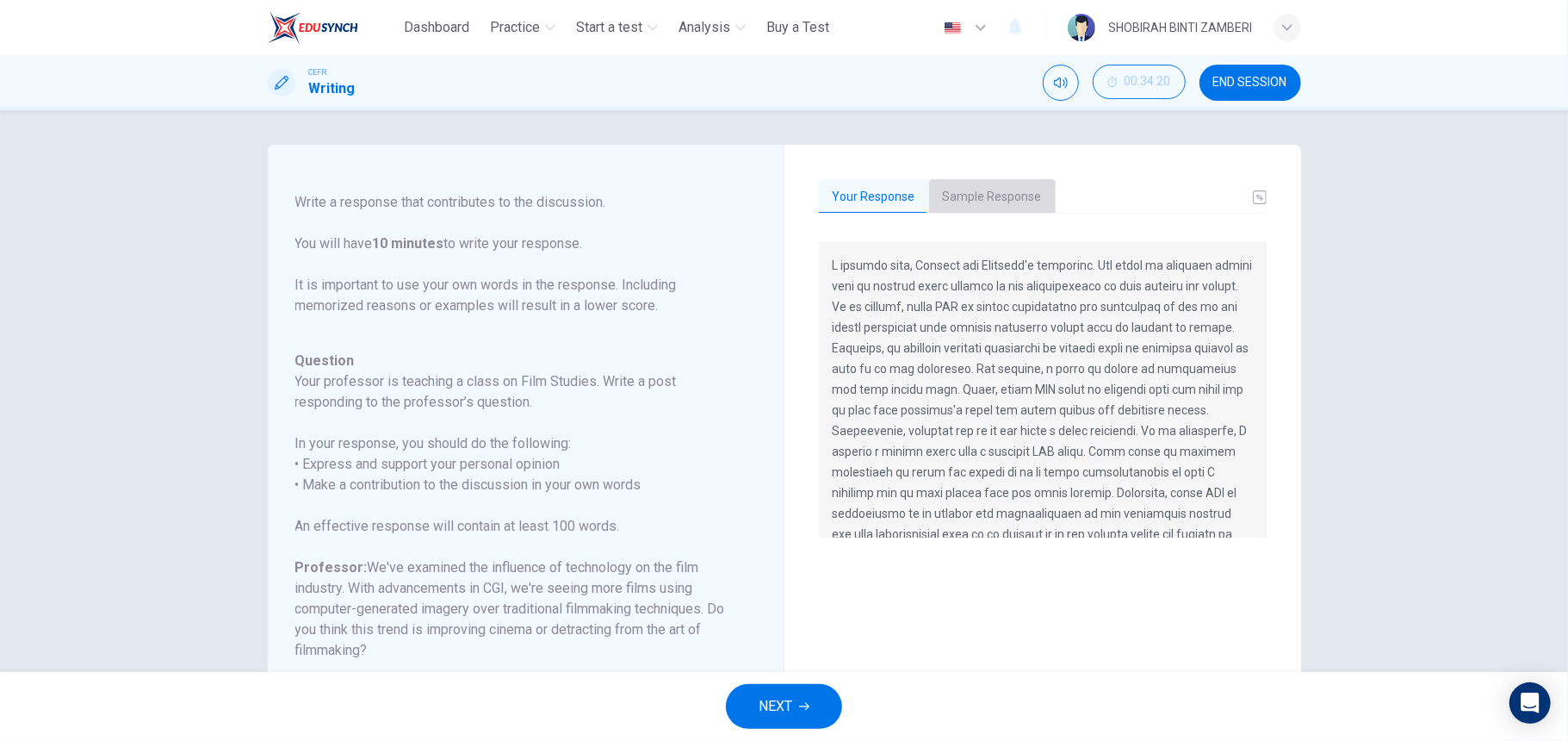 click on "Sample Response" at bounding box center (992, 197) 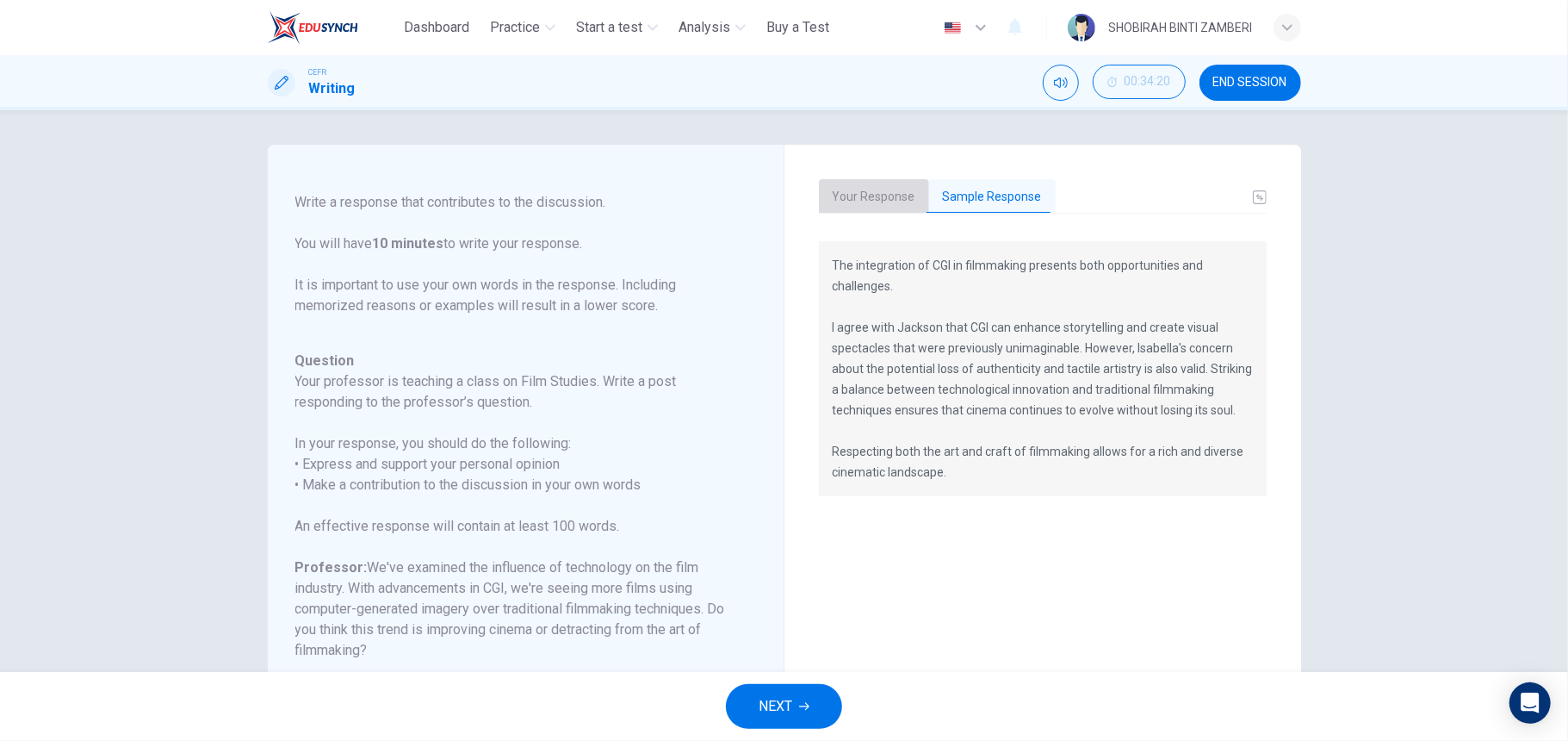 click on "Your Response" at bounding box center [874, 197] 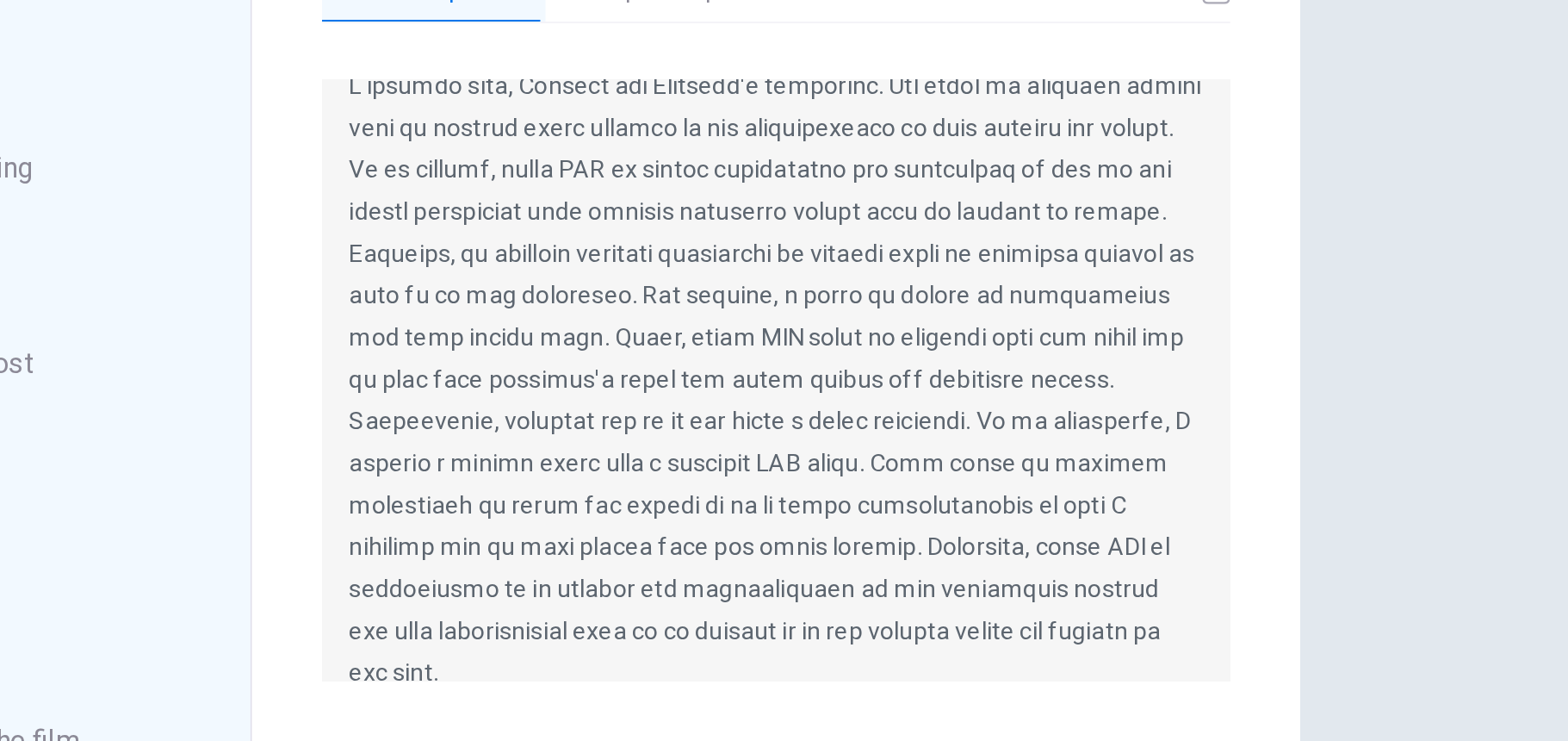 scroll, scrollTop: 0, scrollLeft: 0, axis: both 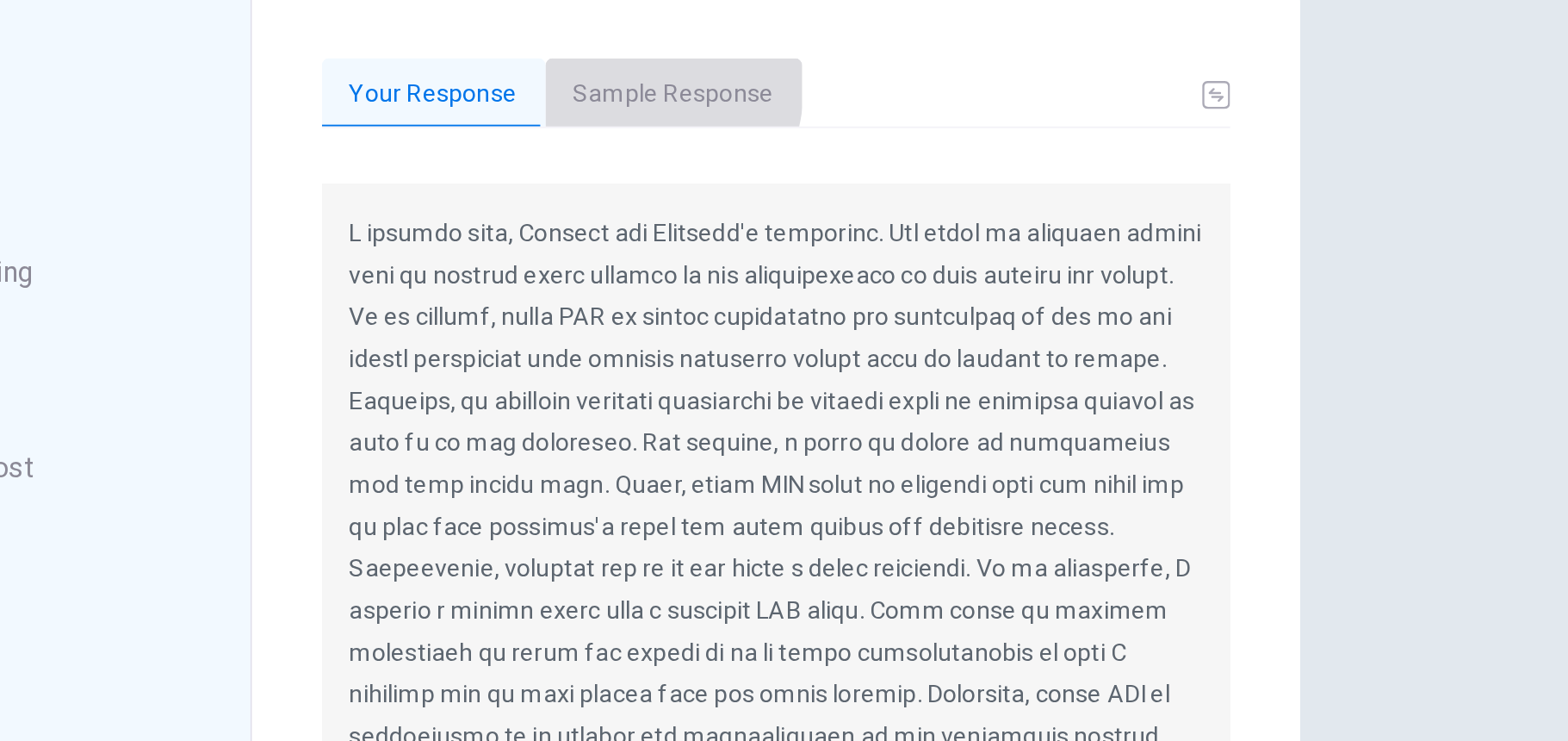 click on "Sample Response" at bounding box center [992, 197] 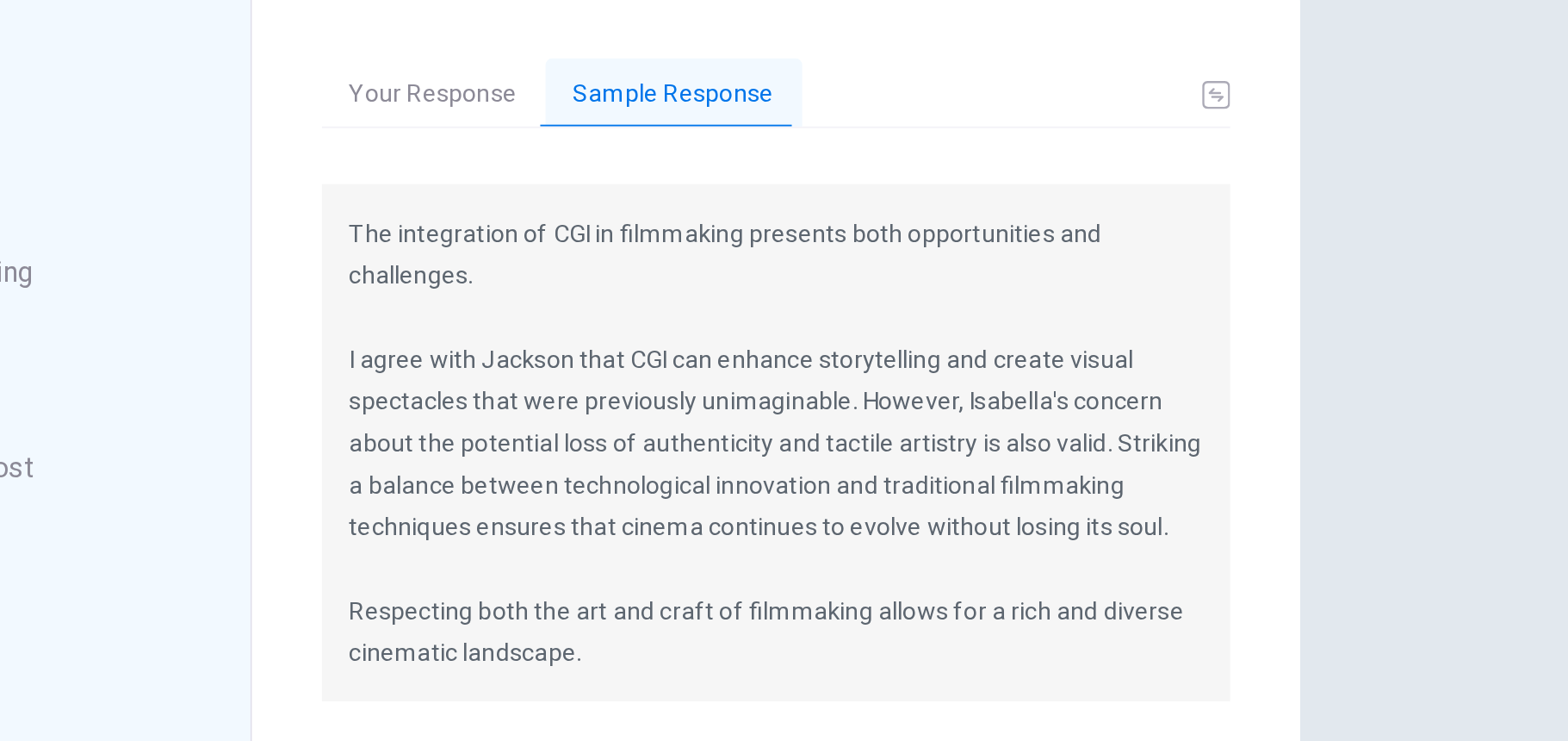 click on "Your Response" at bounding box center (874, 197) 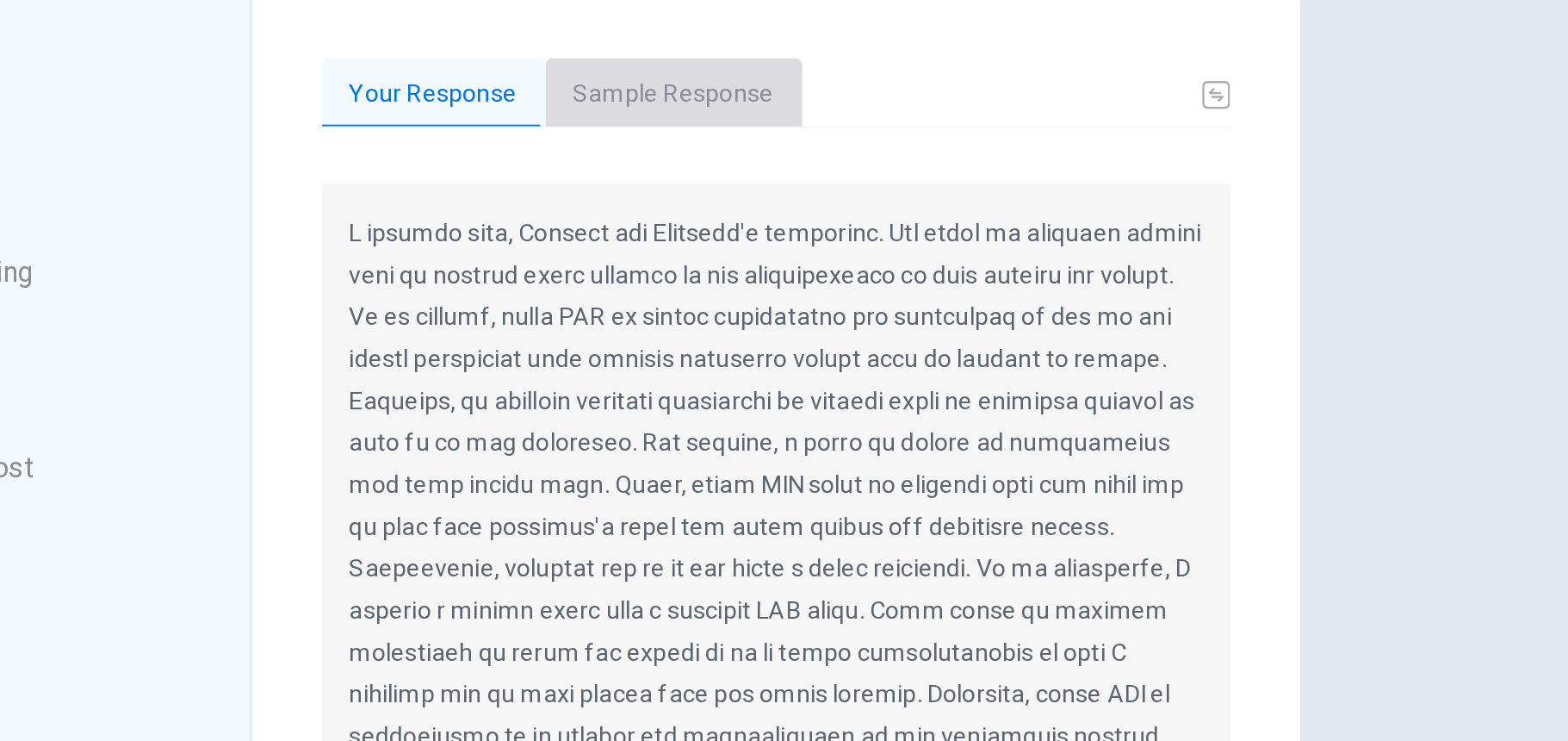 click on "Sample Response" at bounding box center [992, 197] 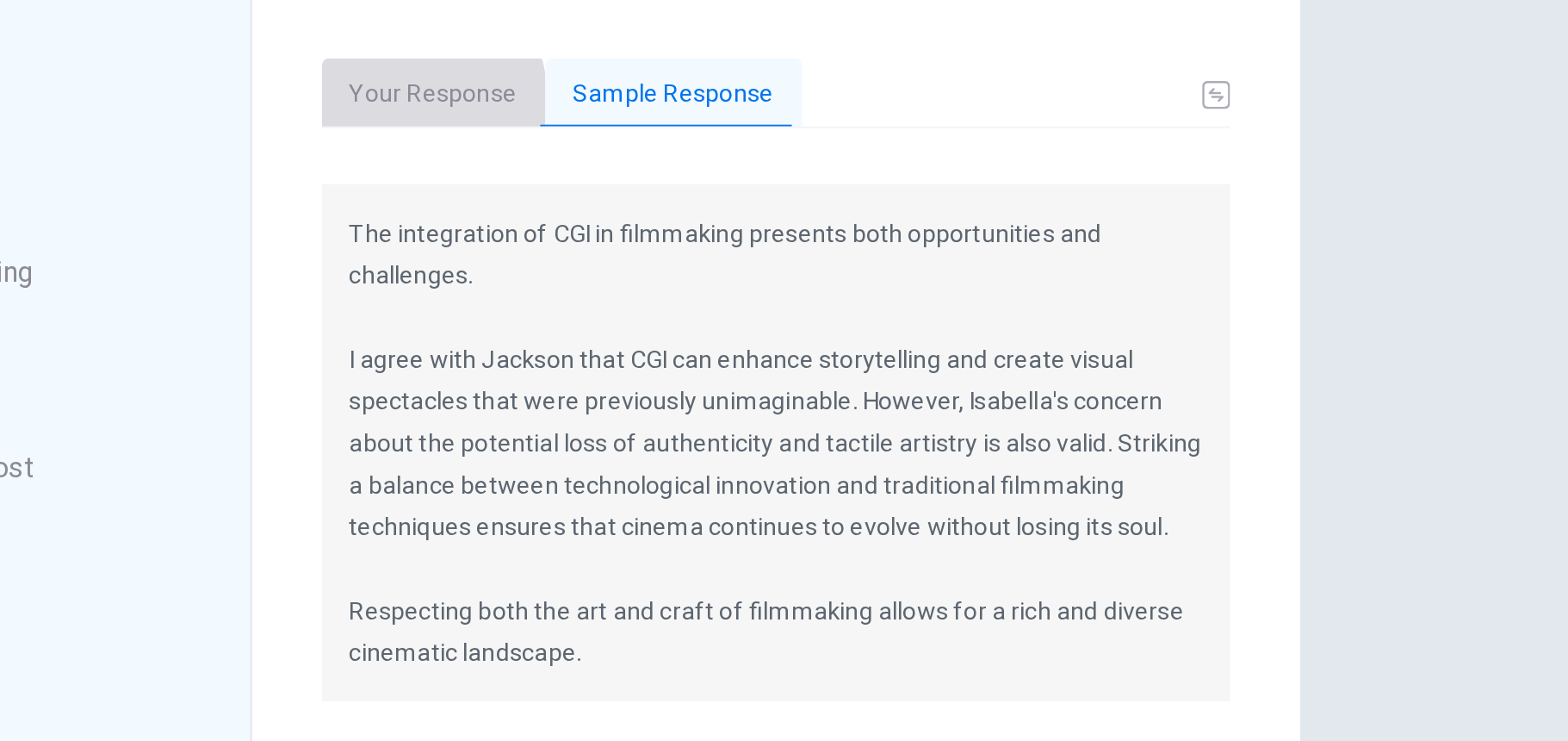 click on "Your Response" at bounding box center [874, 197] 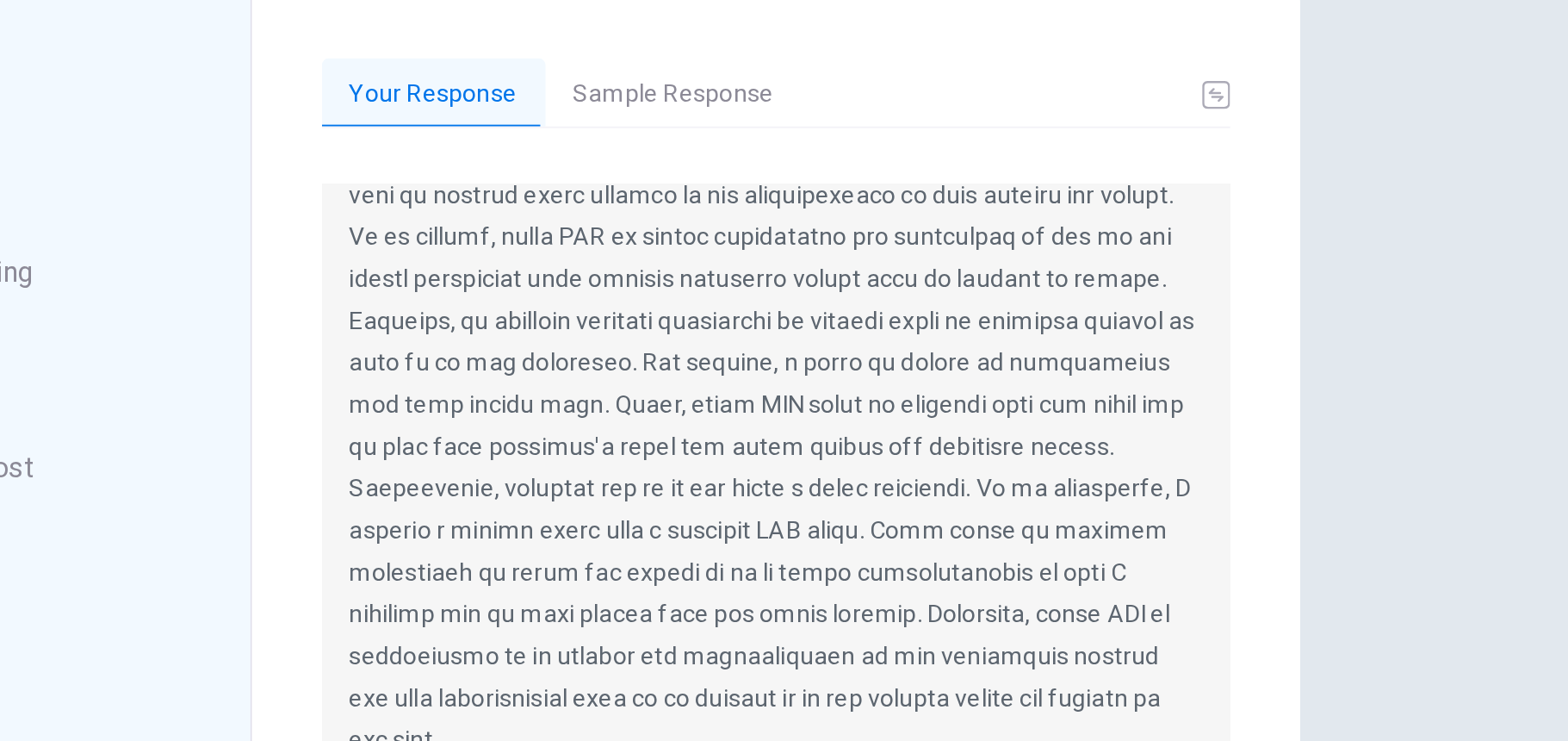 scroll, scrollTop: 41, scrollLeft: 0, axis: vertical 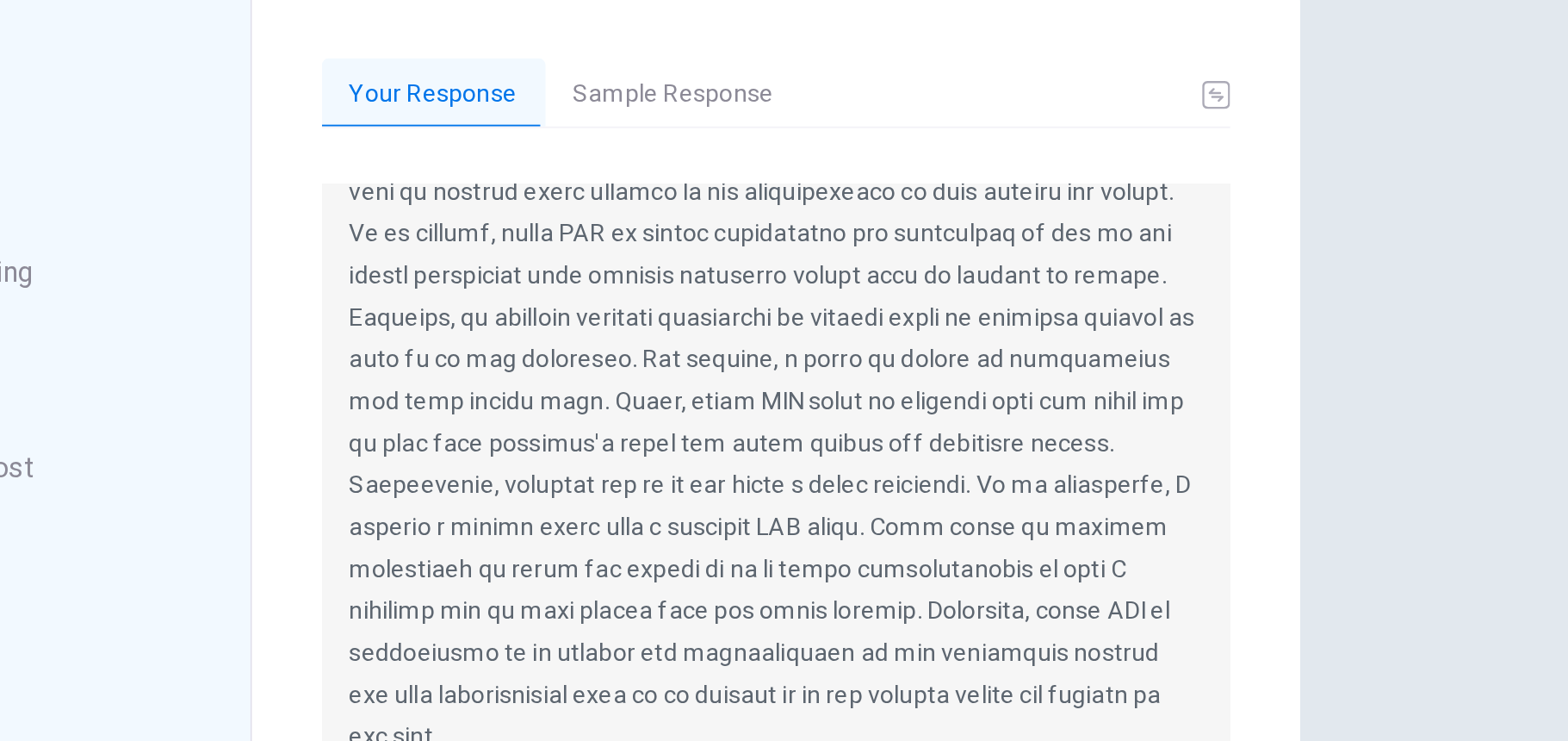type 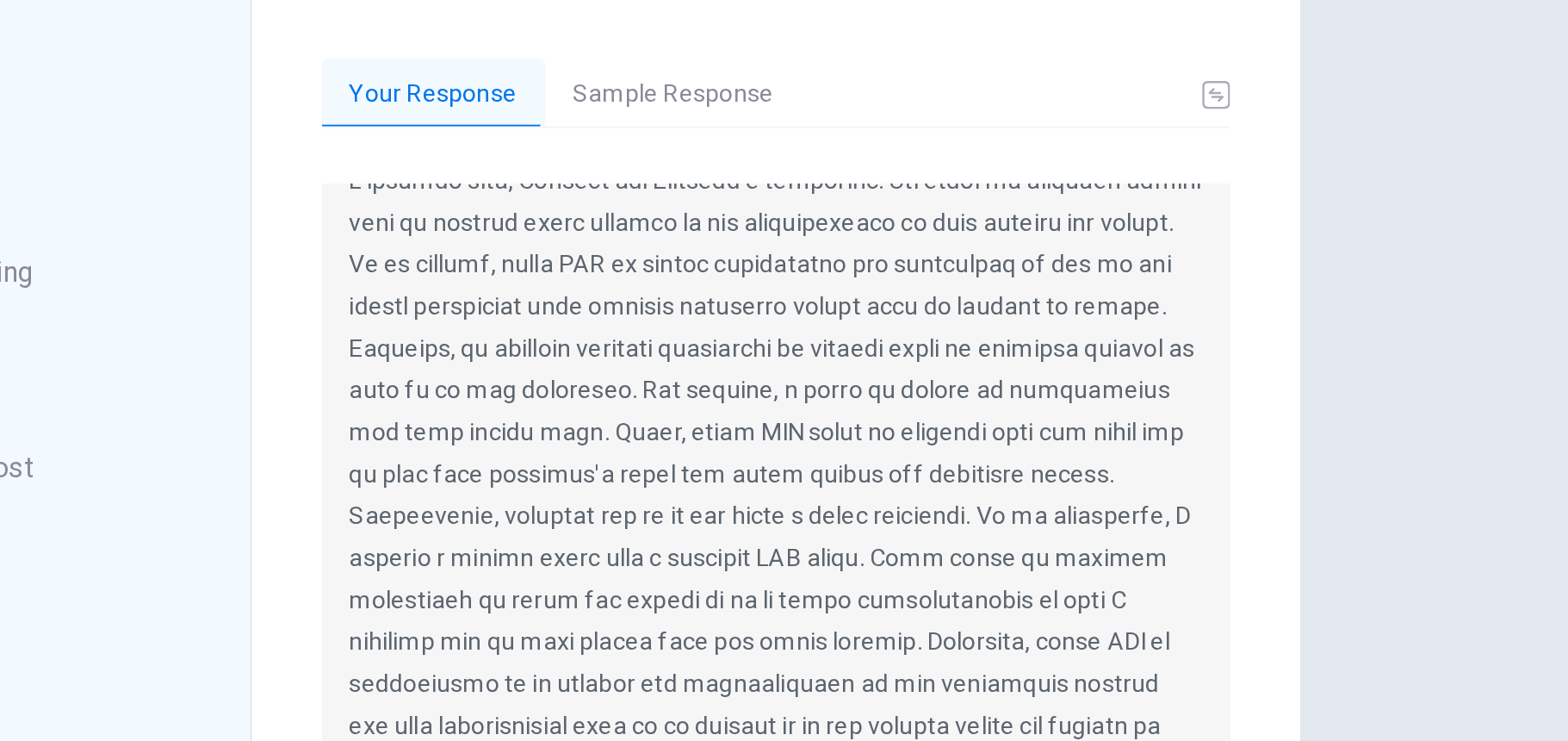 scroll, scrollTop: 41, scrollLeft: 0, axis: vertical 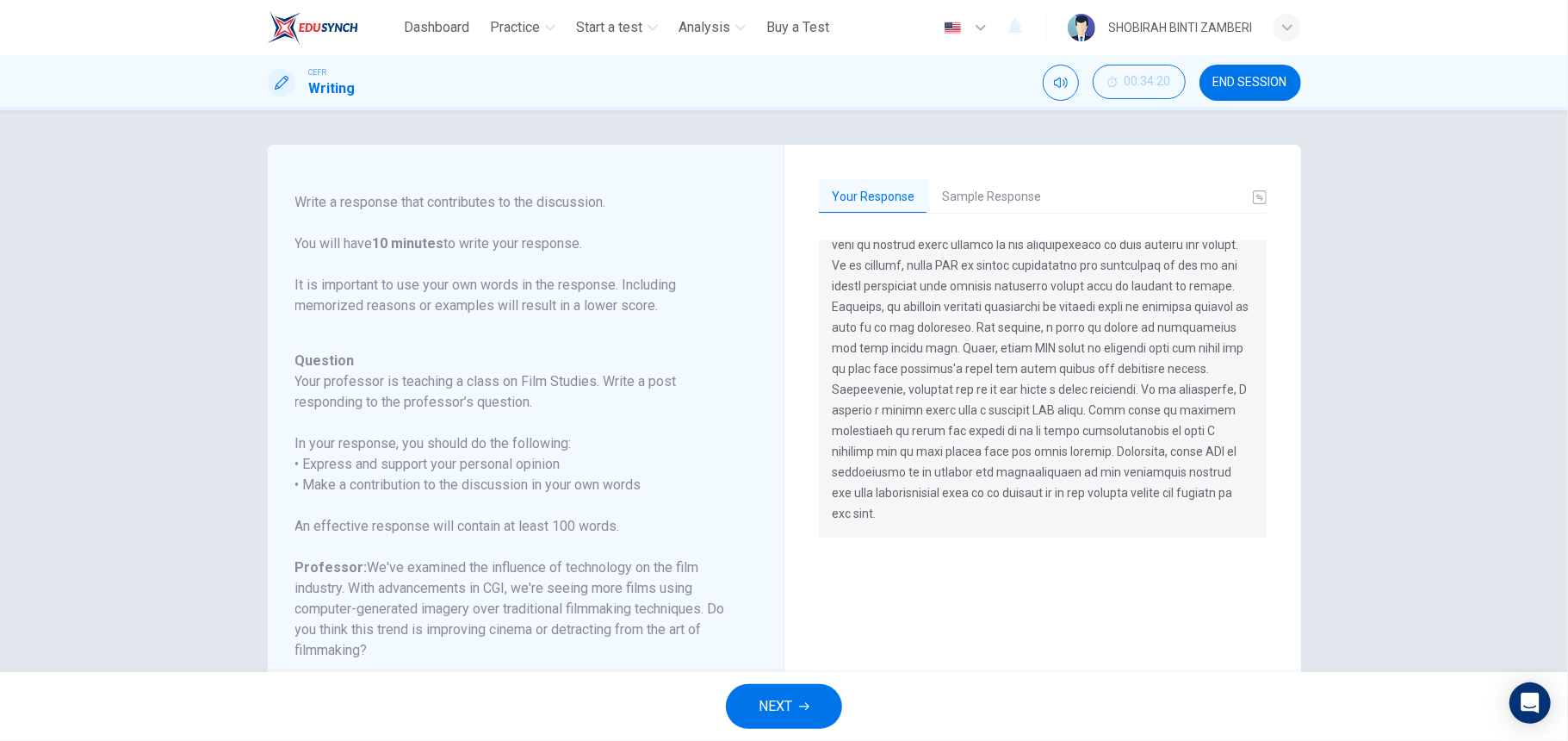 click on "Sample Response" at bounding box center (992, 197) 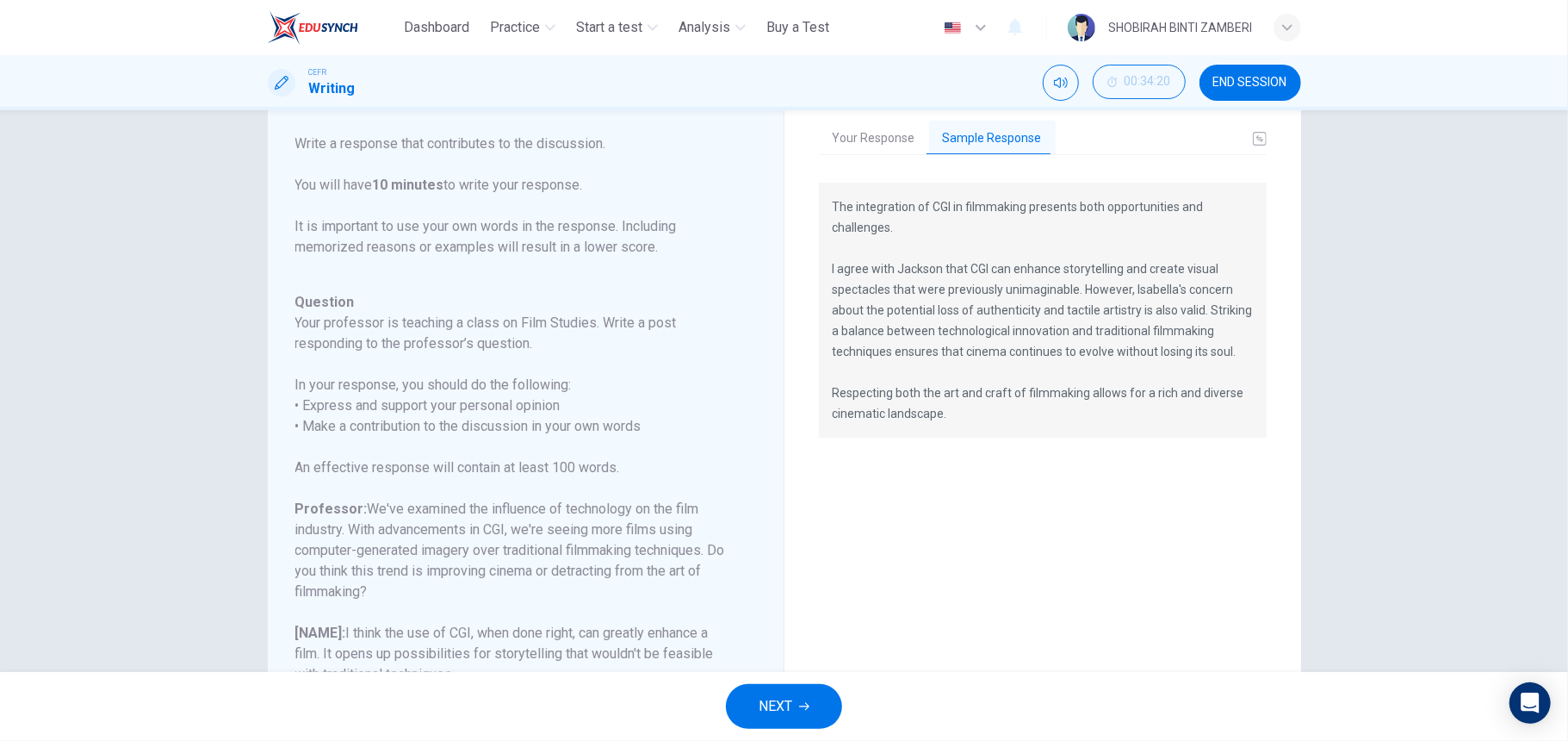 scroll, scrollTop: 59, scrollLeft: 0, axis: vertical 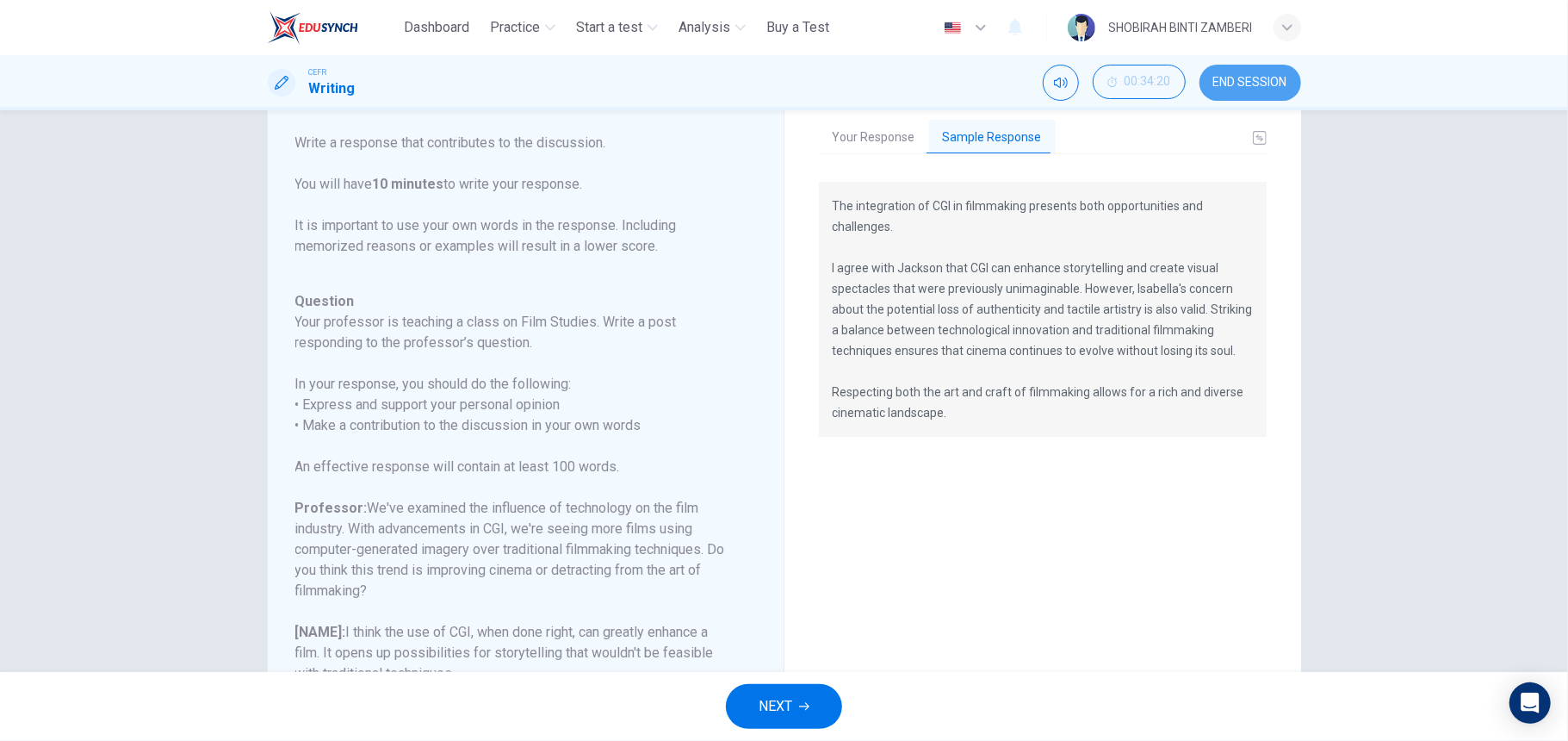 click on "END SESSION" at bounding box center [1250, 83] 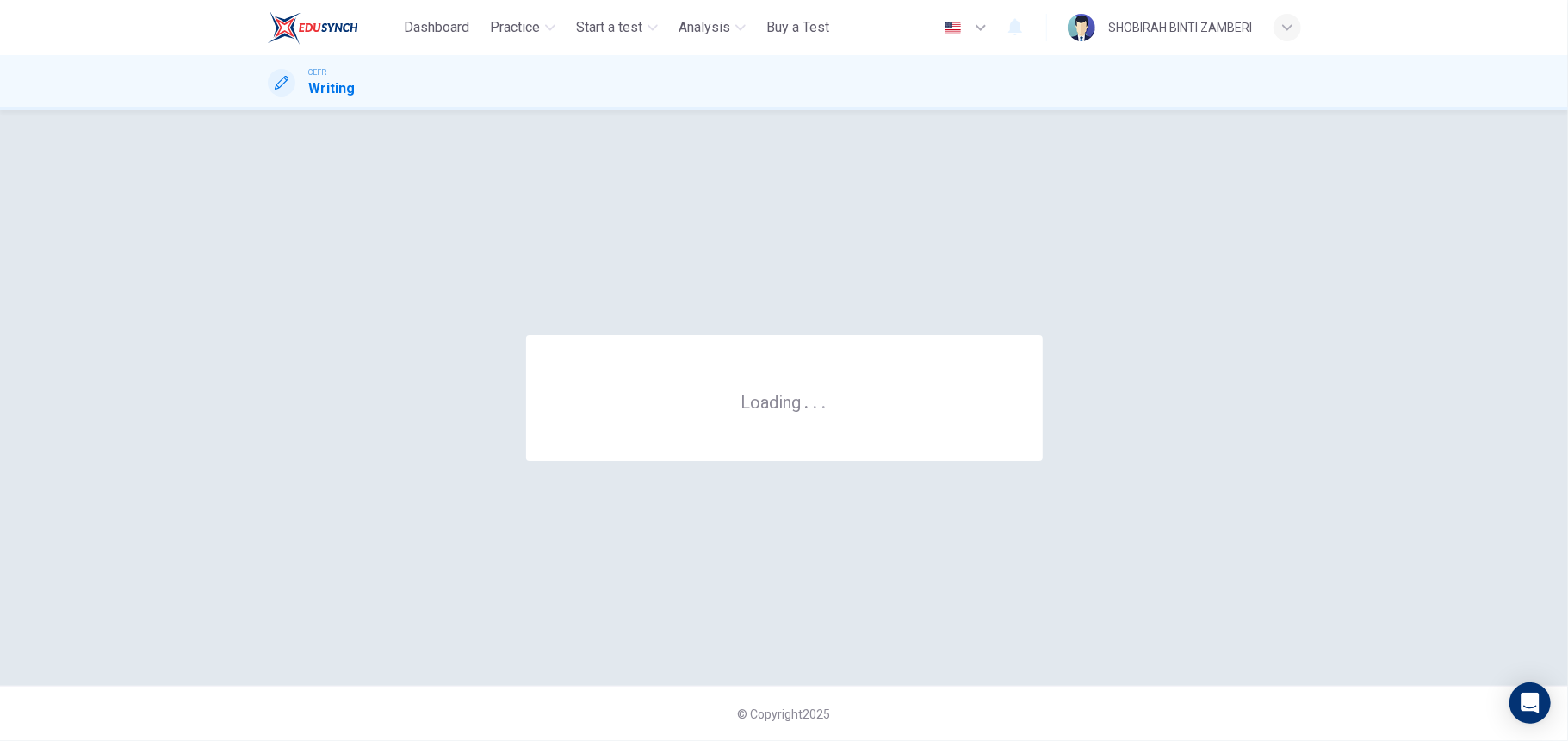 scroll, scrollTop: 0, scrollLeft: 0, axis: both 